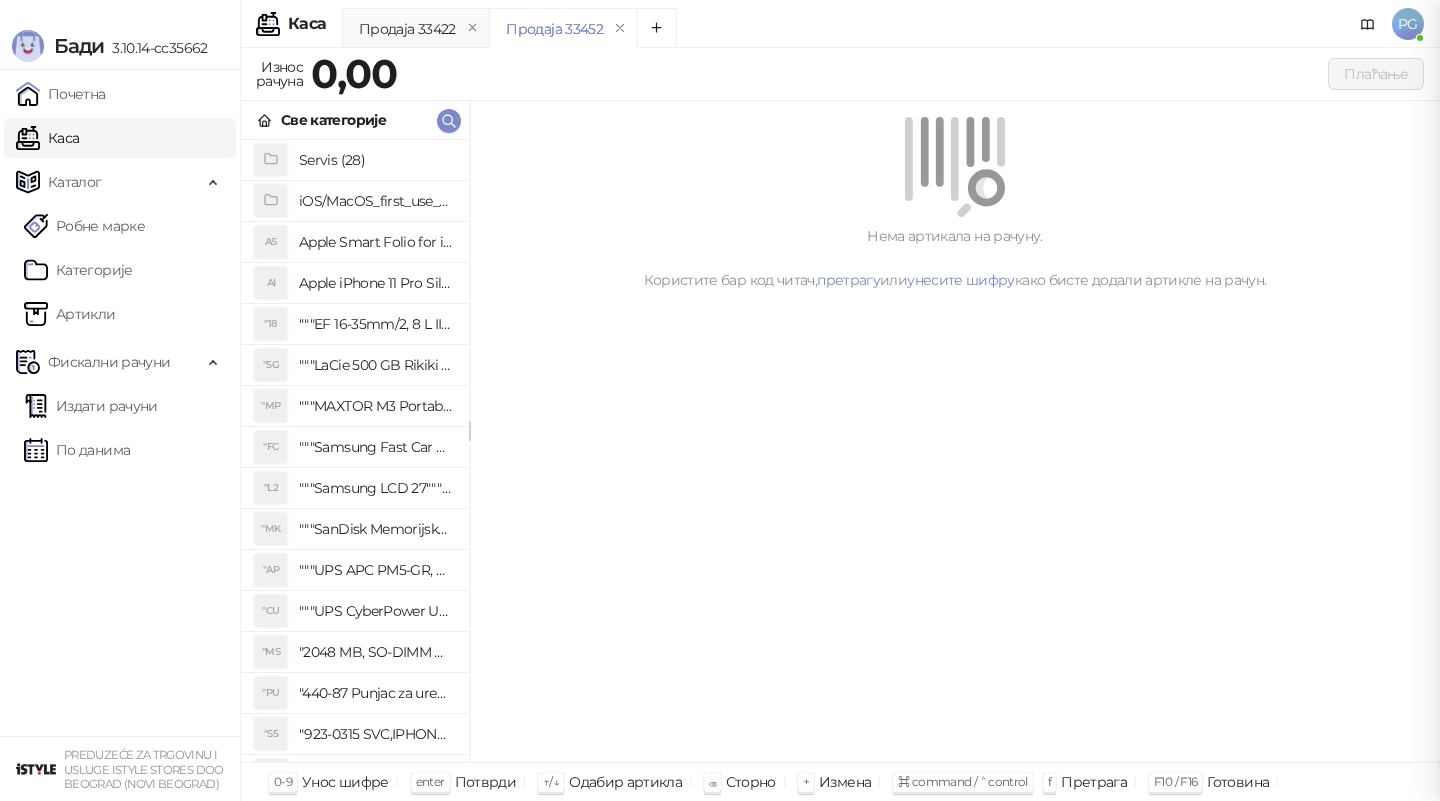 scroll, scrollTop: 0, scrollLeft: 0, axis: both 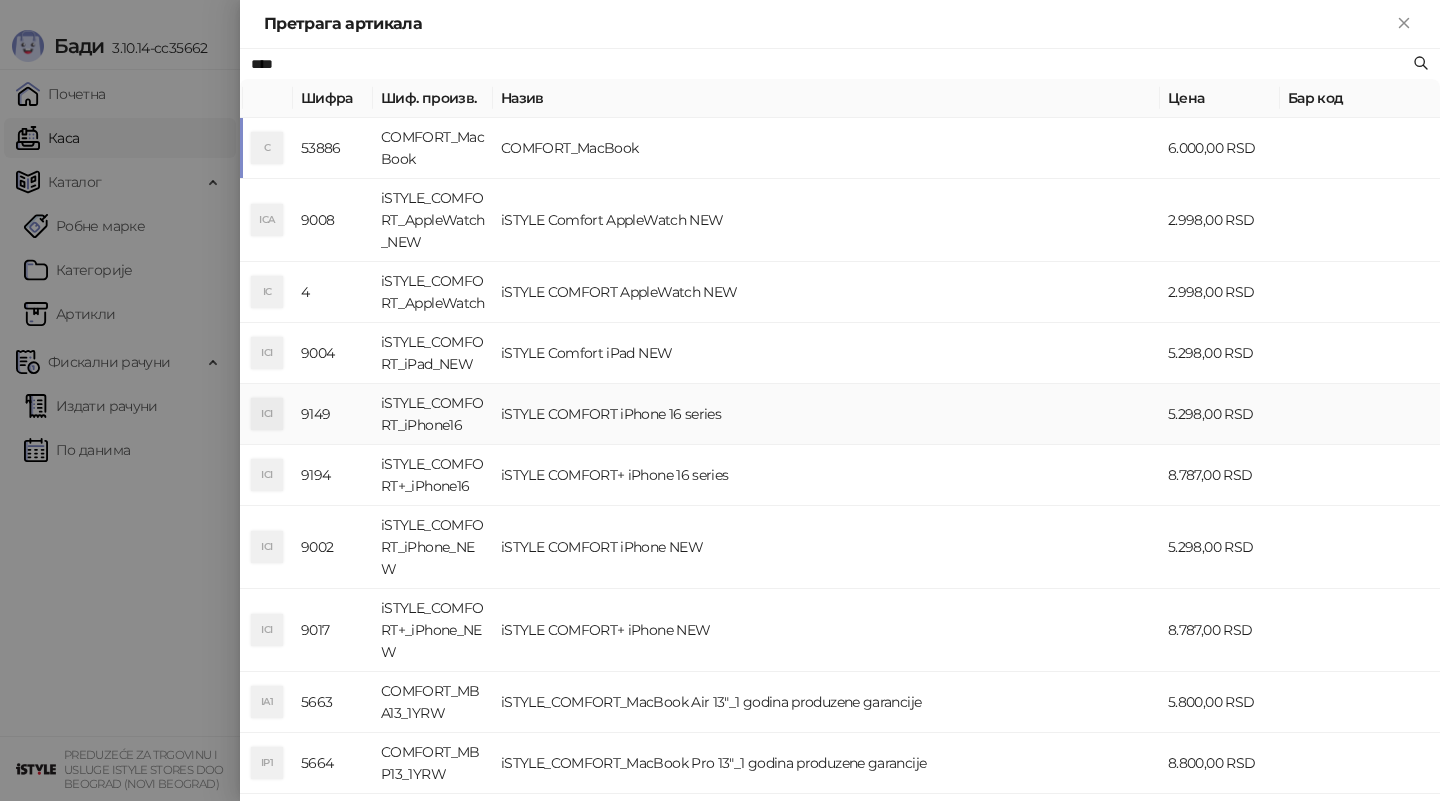 type on "****" 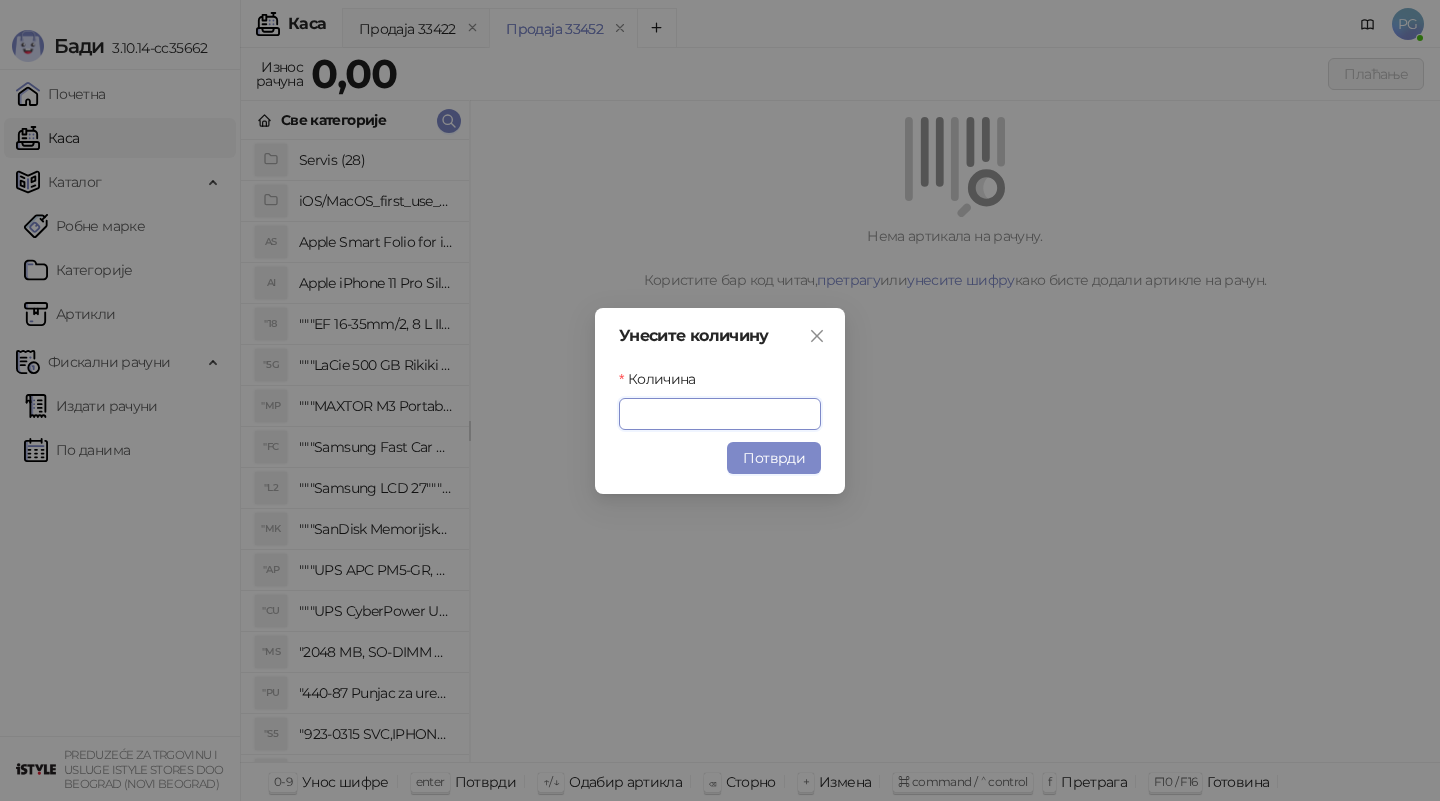 type on "*" 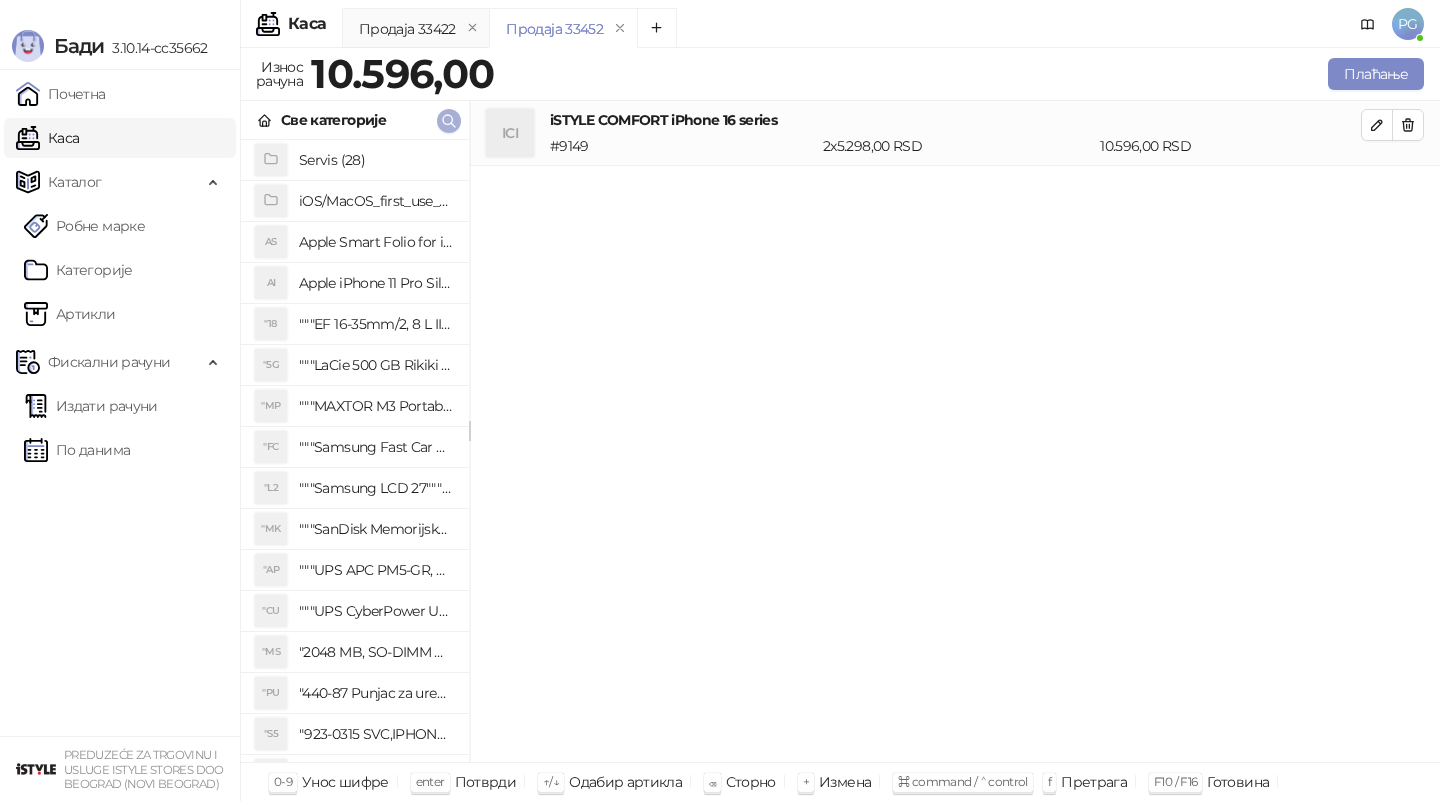 click 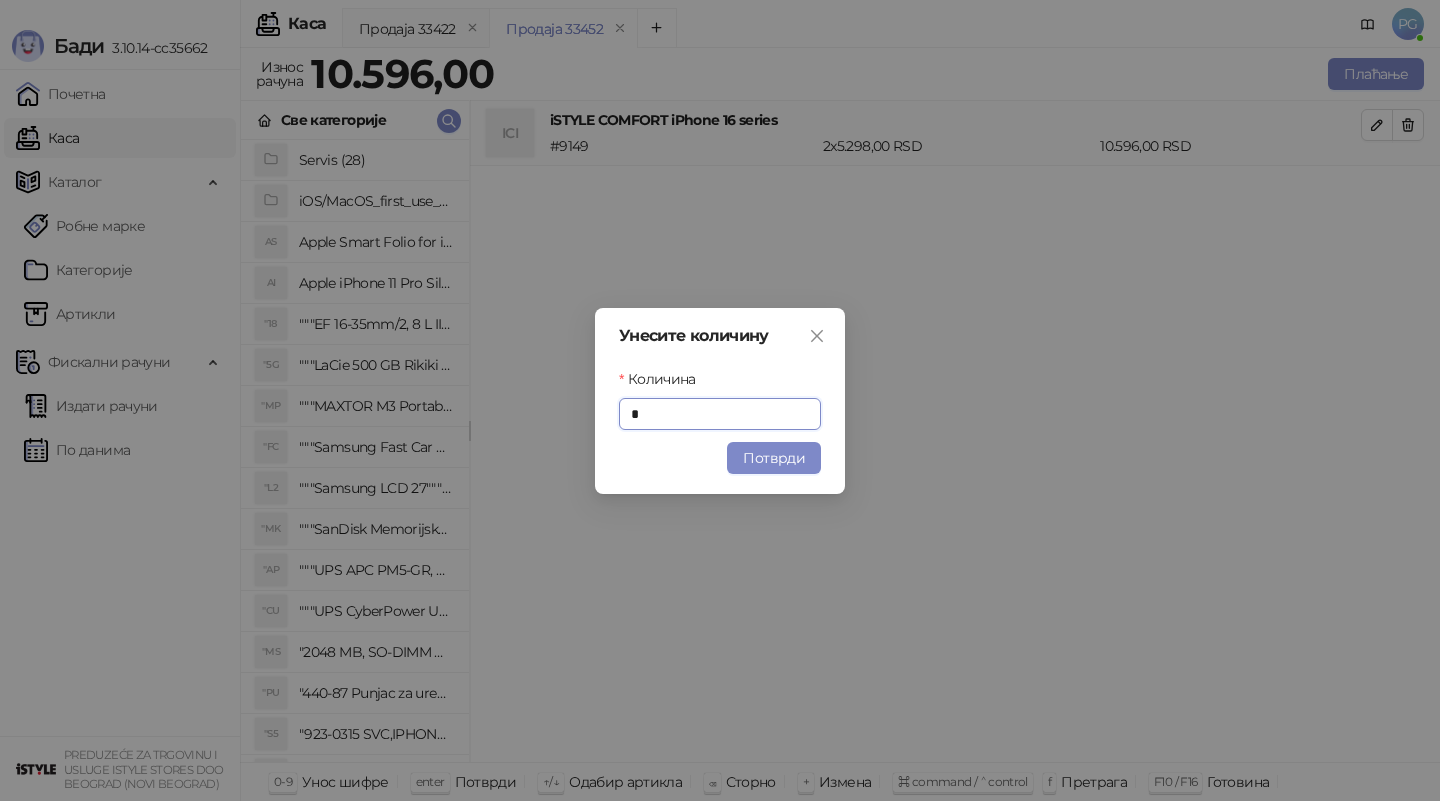 click on "Потврди" at bounding box center (774, 458) 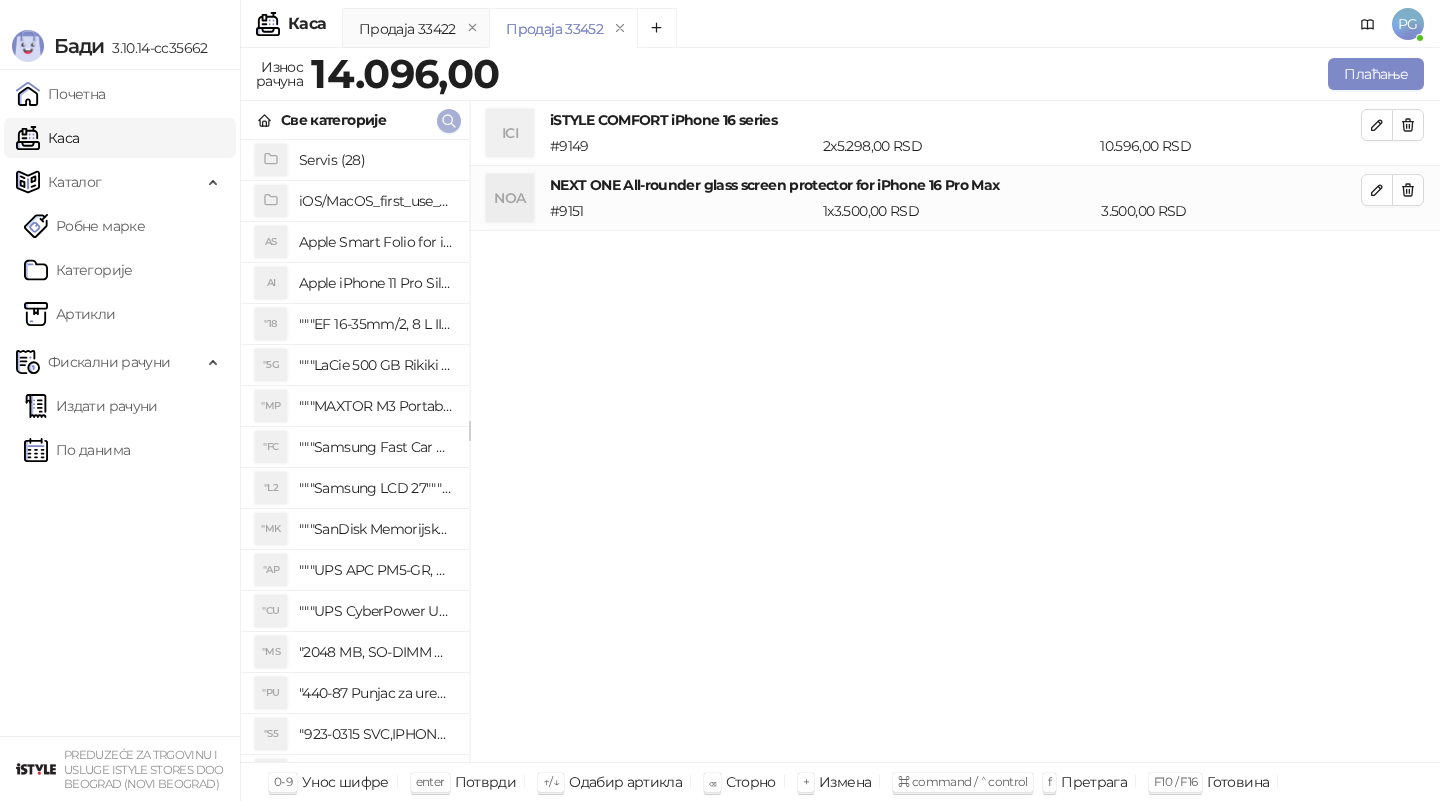 click at bounding box center [449, 120] 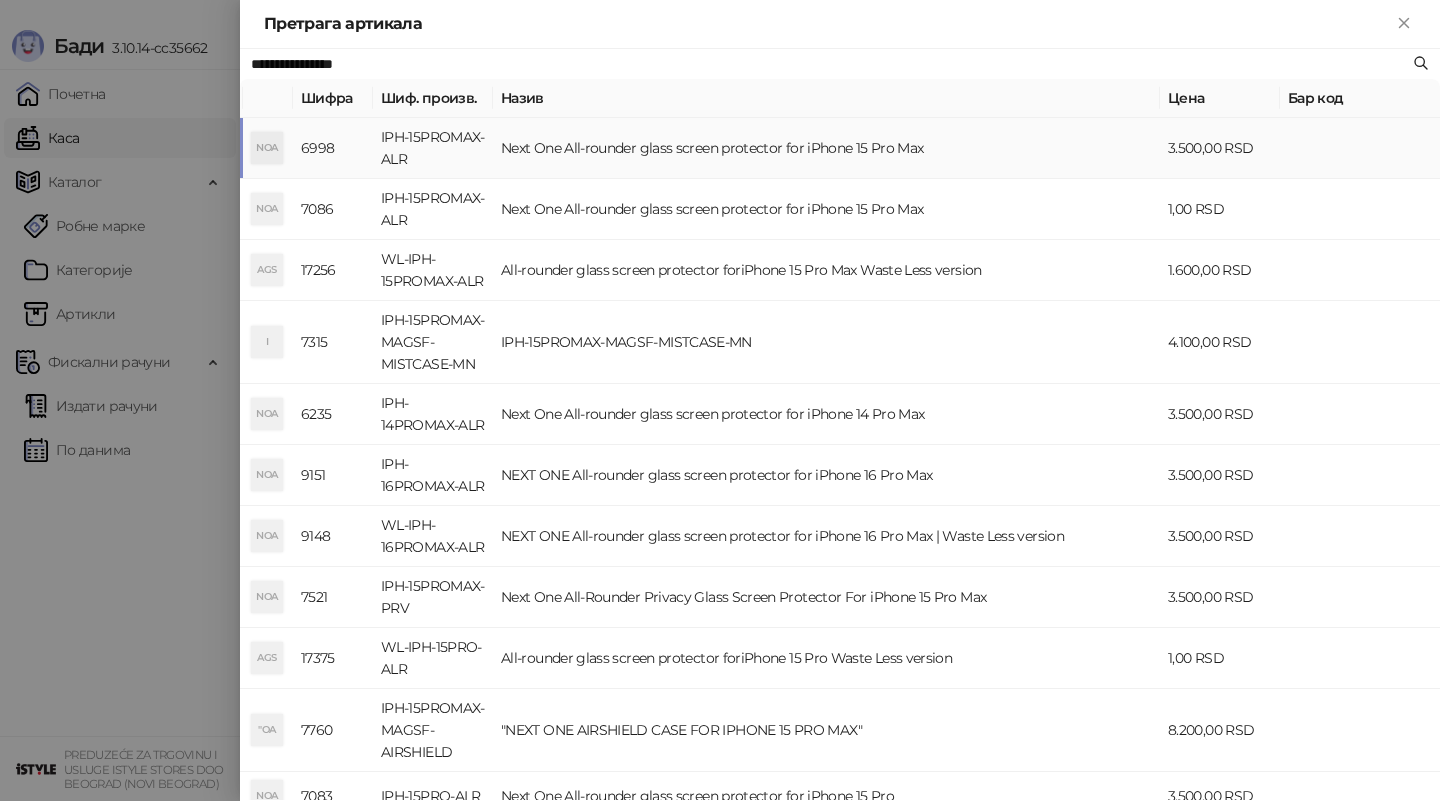 type on "**********" 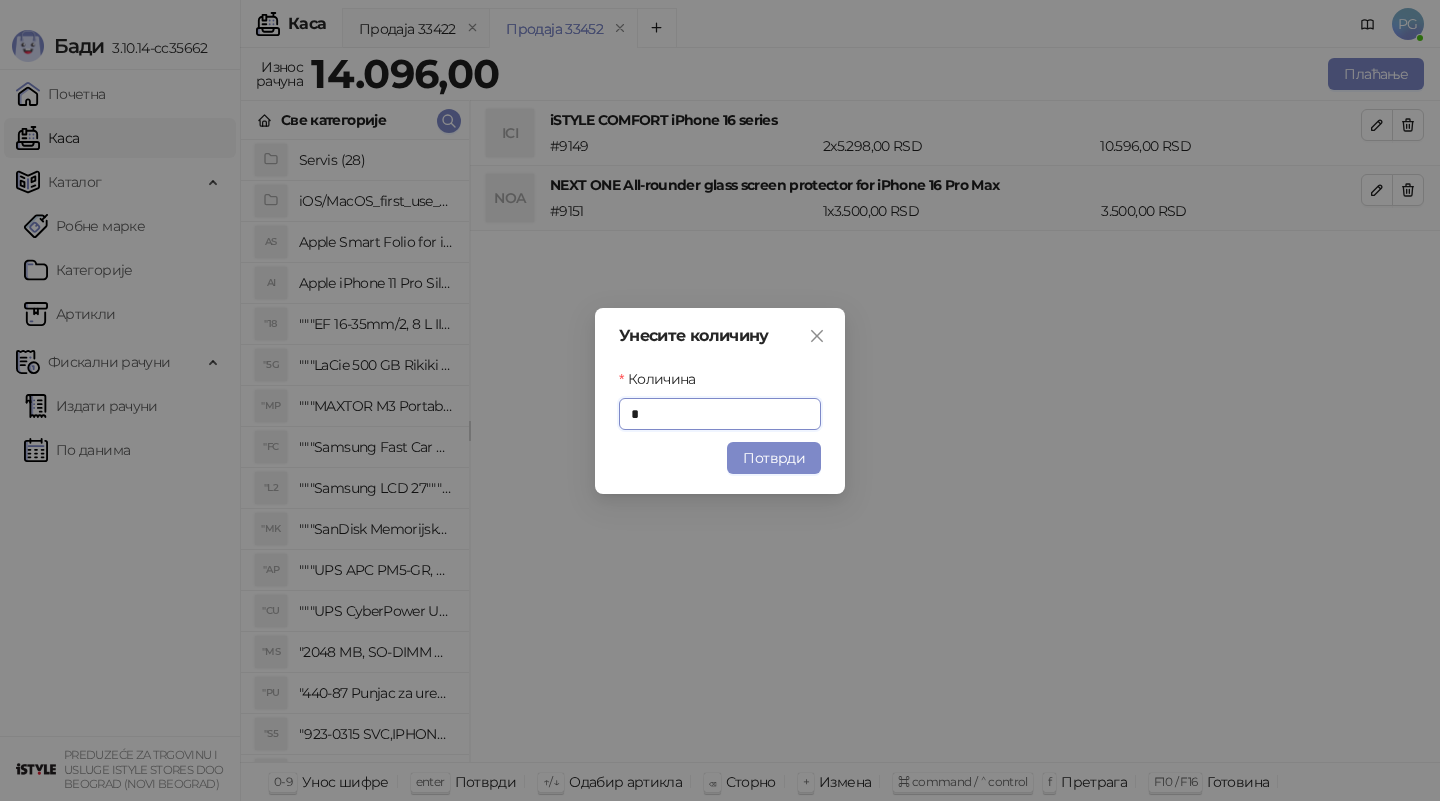 click on "Унесите количину Количина * Потврди" at bounding box center [720, 401] 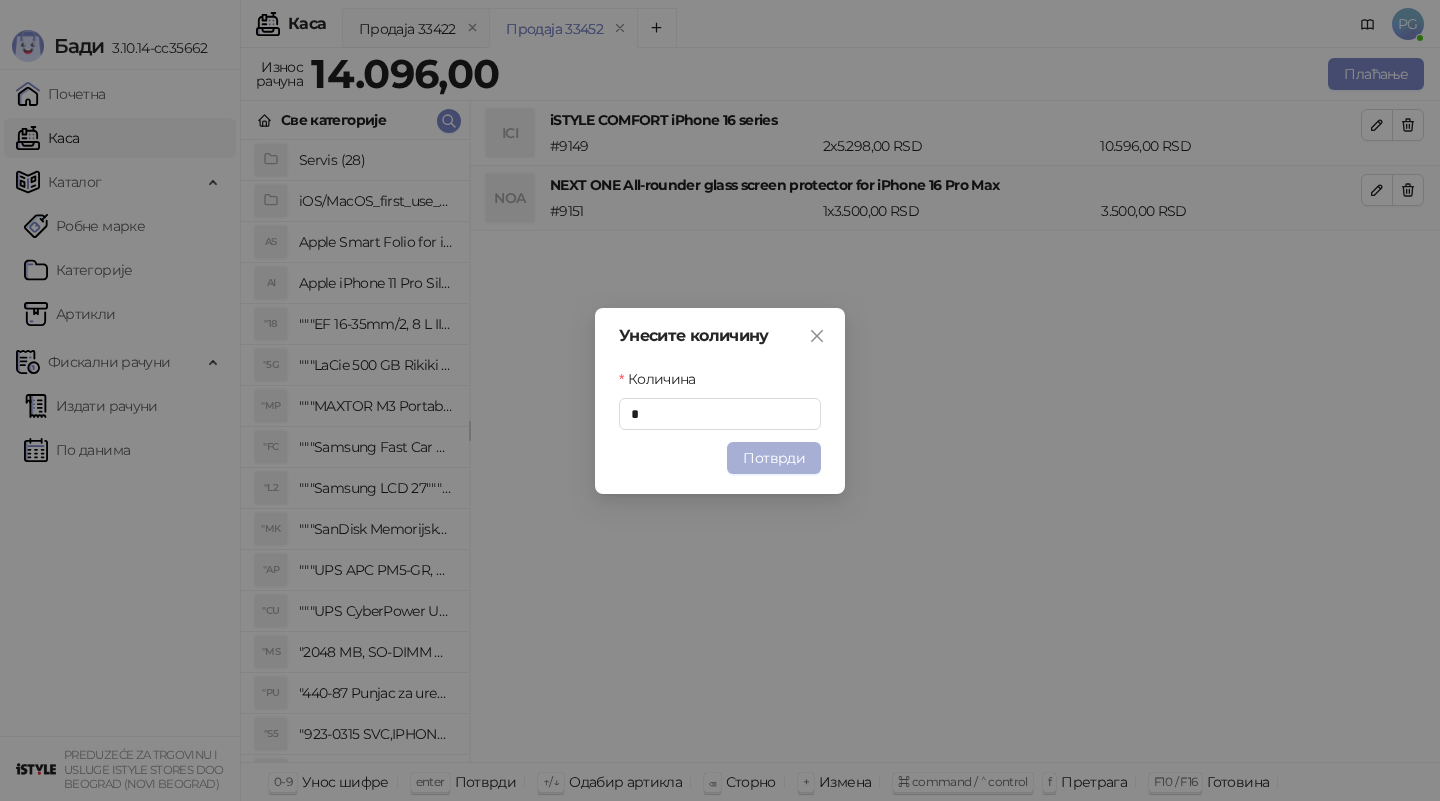 click on "Потврди" at bounding box center [774, 458] 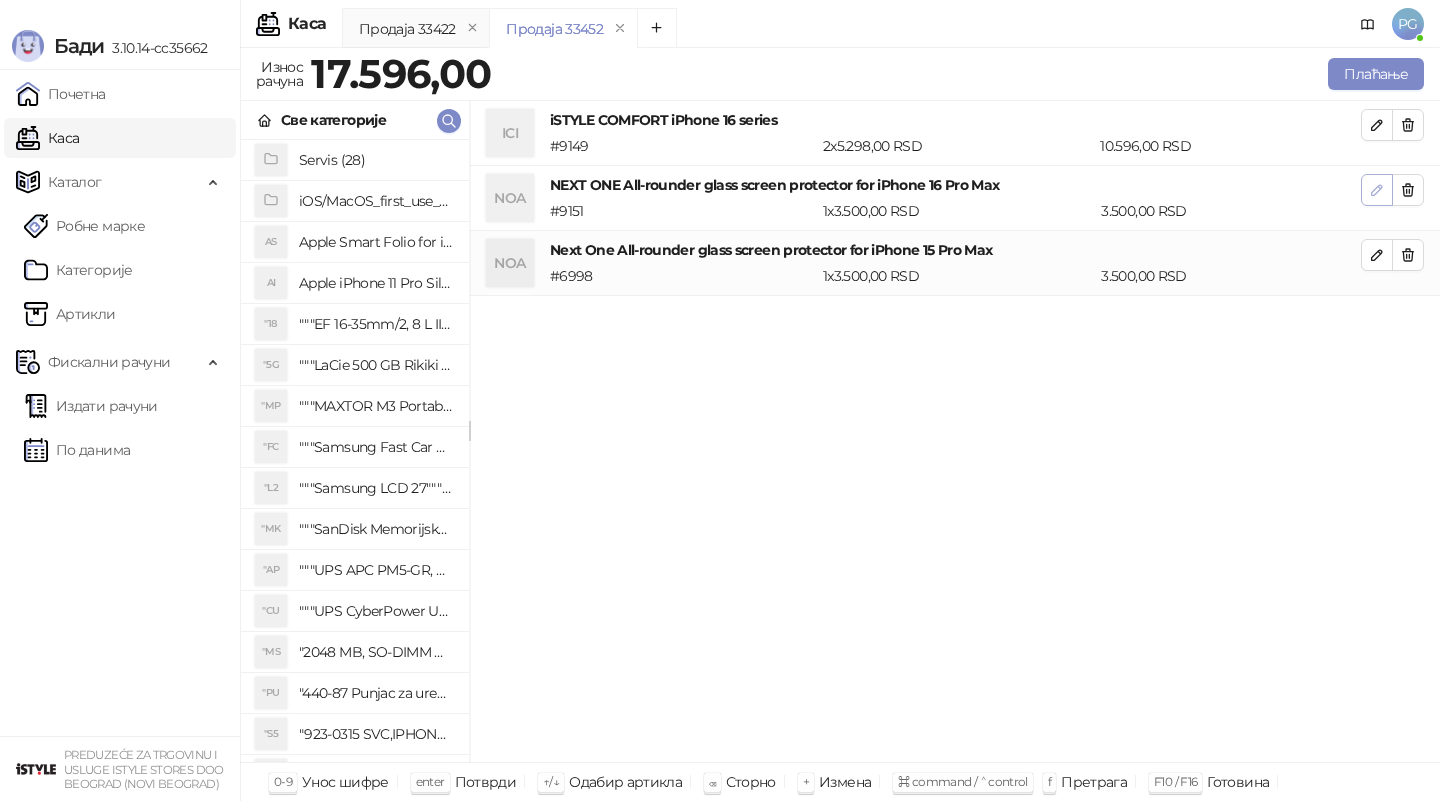 click at bounding box center (1377, 190) 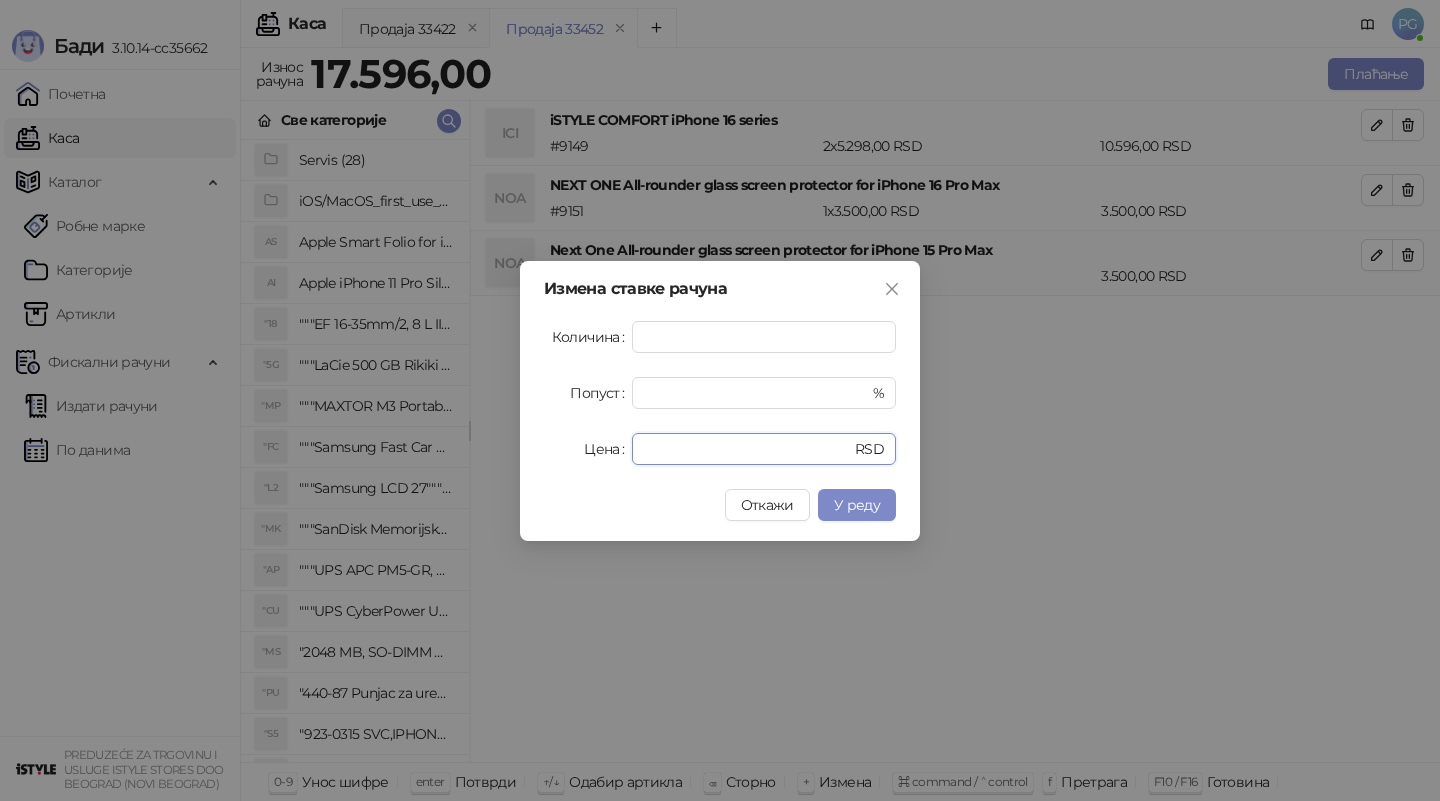 drag, startPoint x: 712, startPoint y: 458, endPoint x: 548, endPoint y: 456, distance: 164.01219 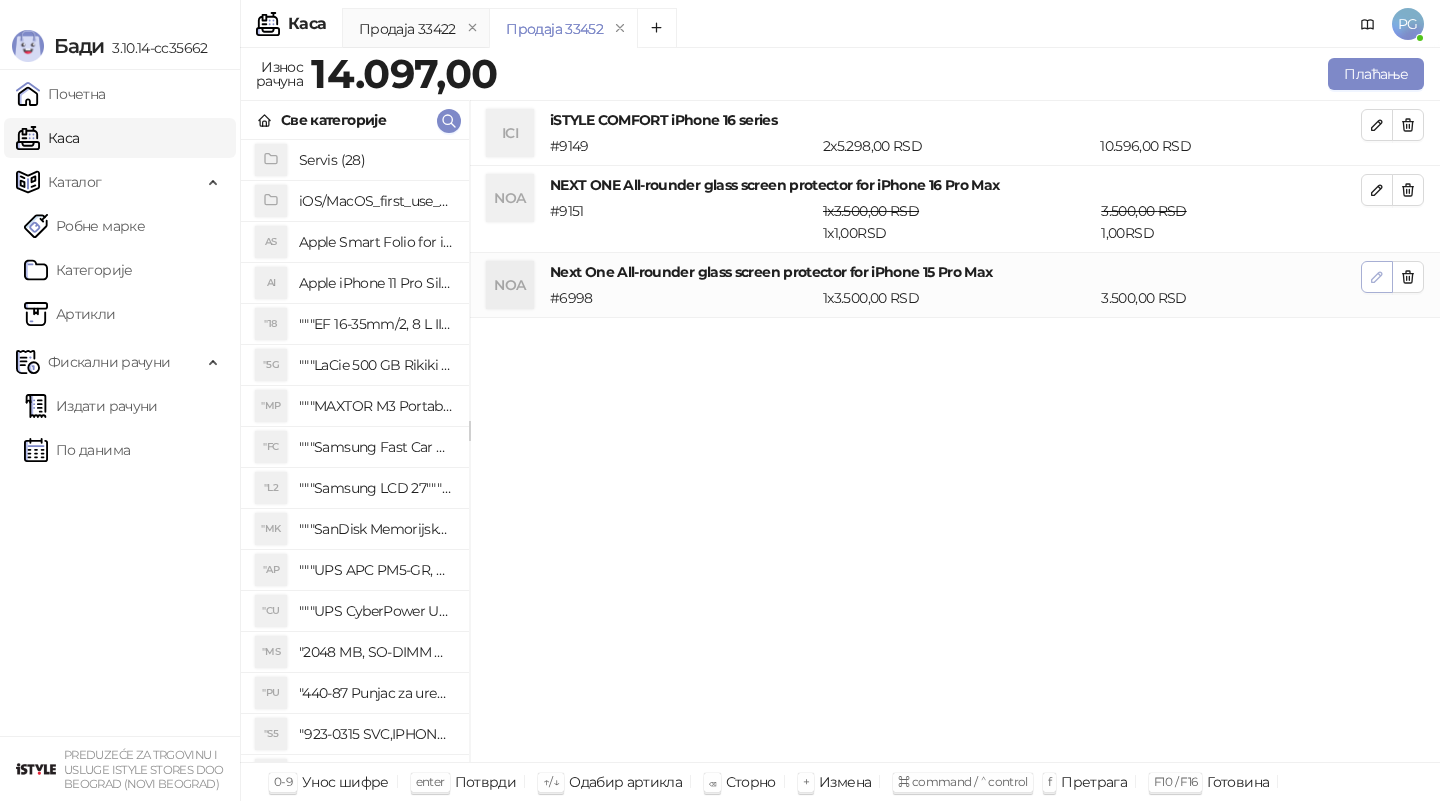 click 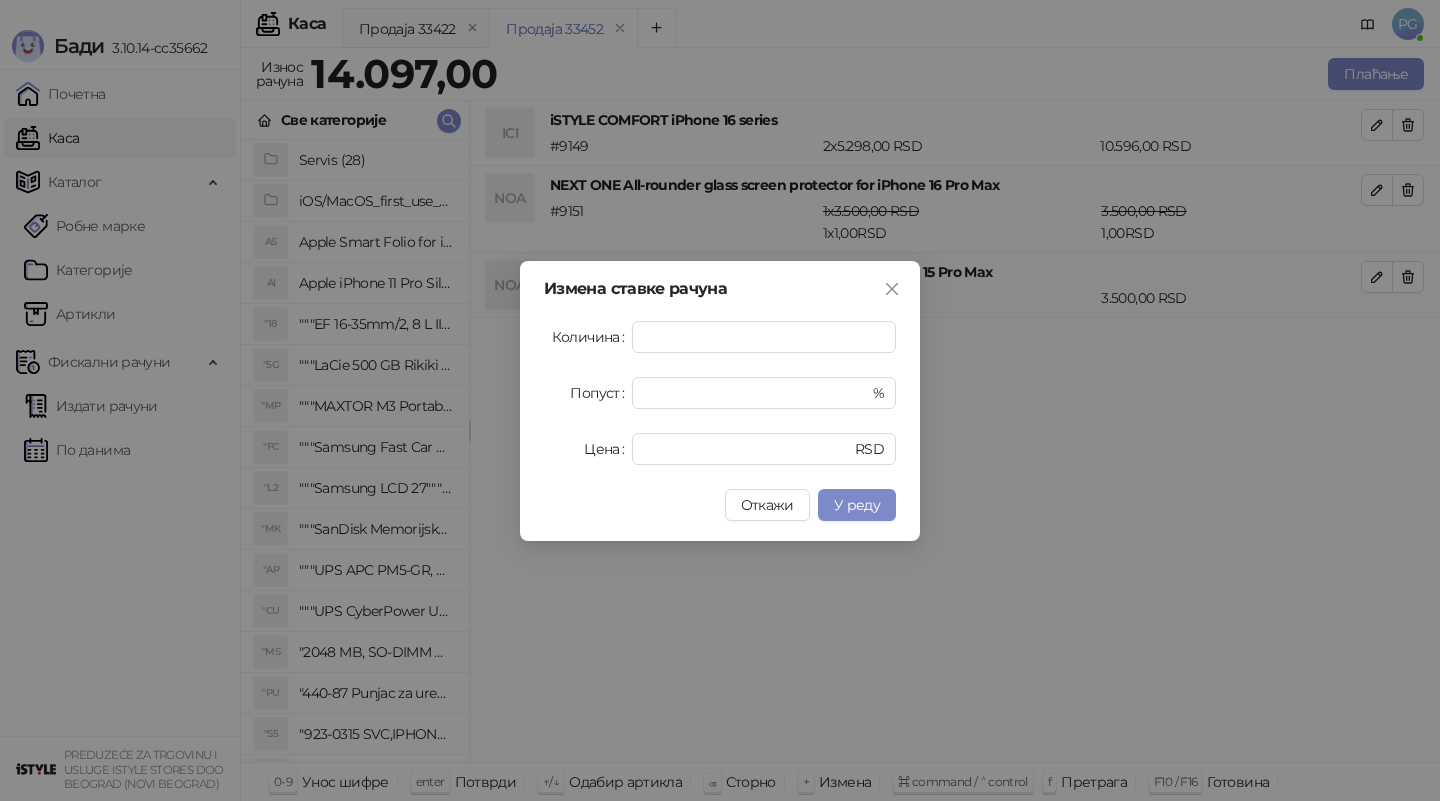 click on "Количина * Попуст * % Цена **** RSD" at bounding box center (720, 393) 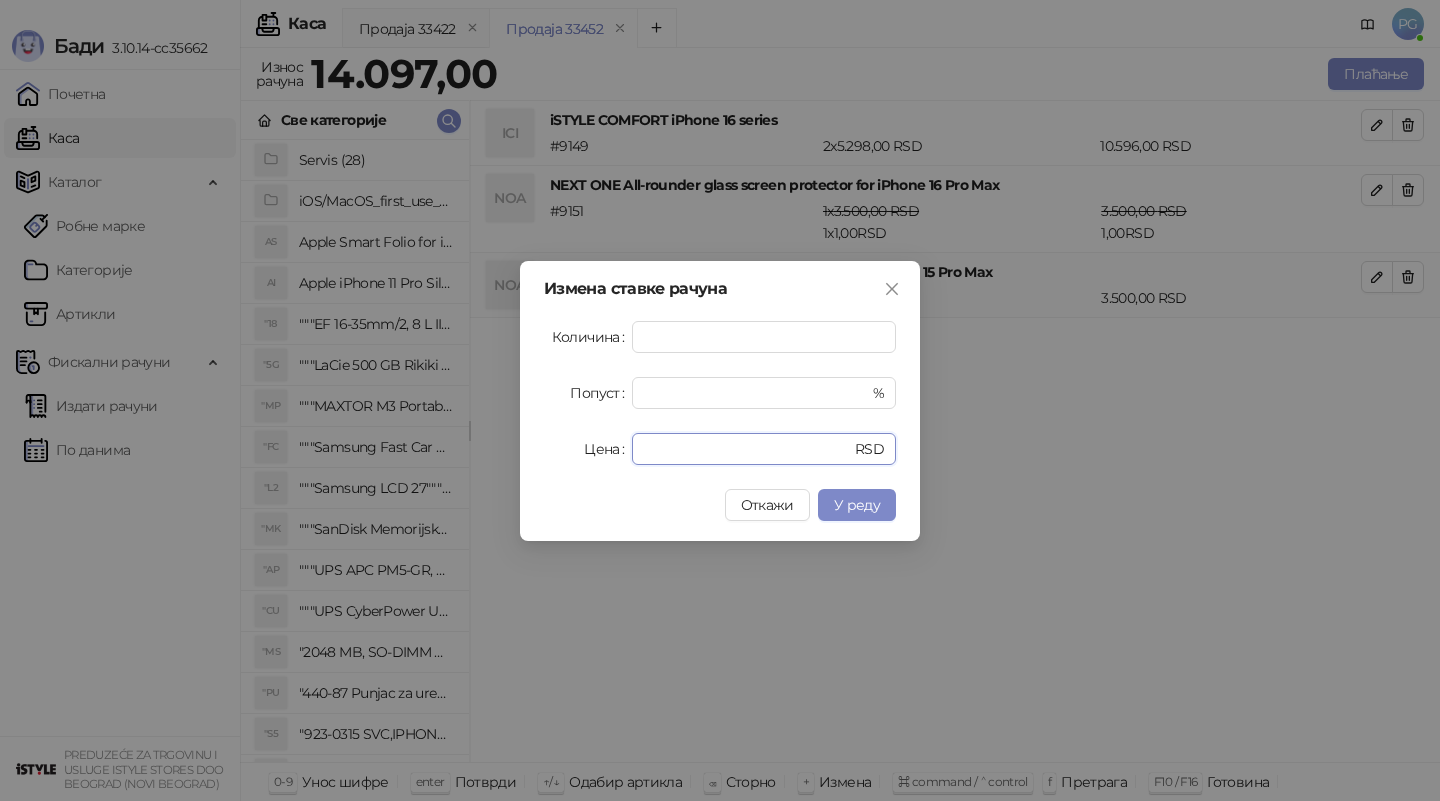 drag, startPoint x: 690, startPoint y: 446, endPoint x: 479, endPoint y: 446, distance: 211 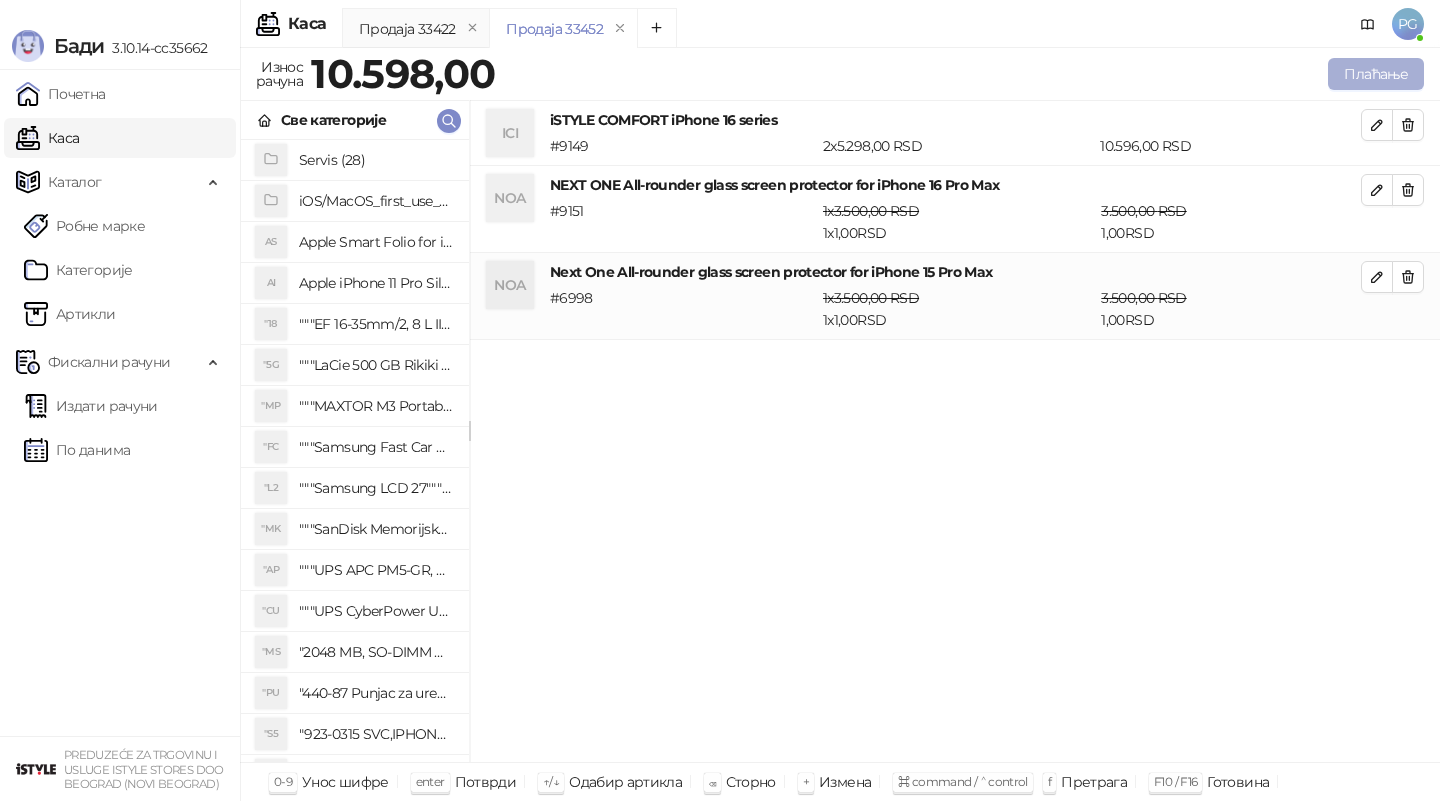 click on "Плаћање" at bounding box center (1376, 74) 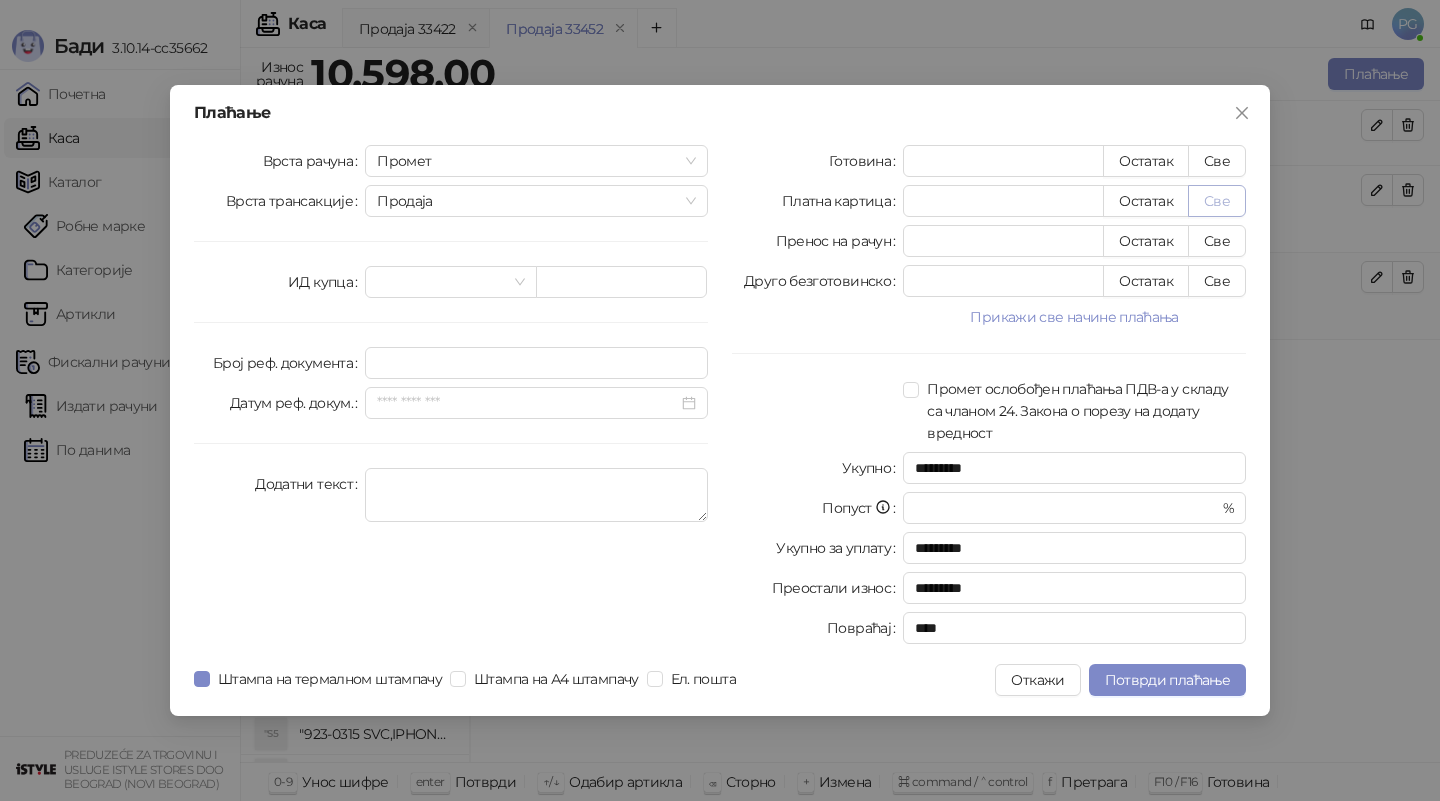 click on "Све" at bounding box center (1217, 201) 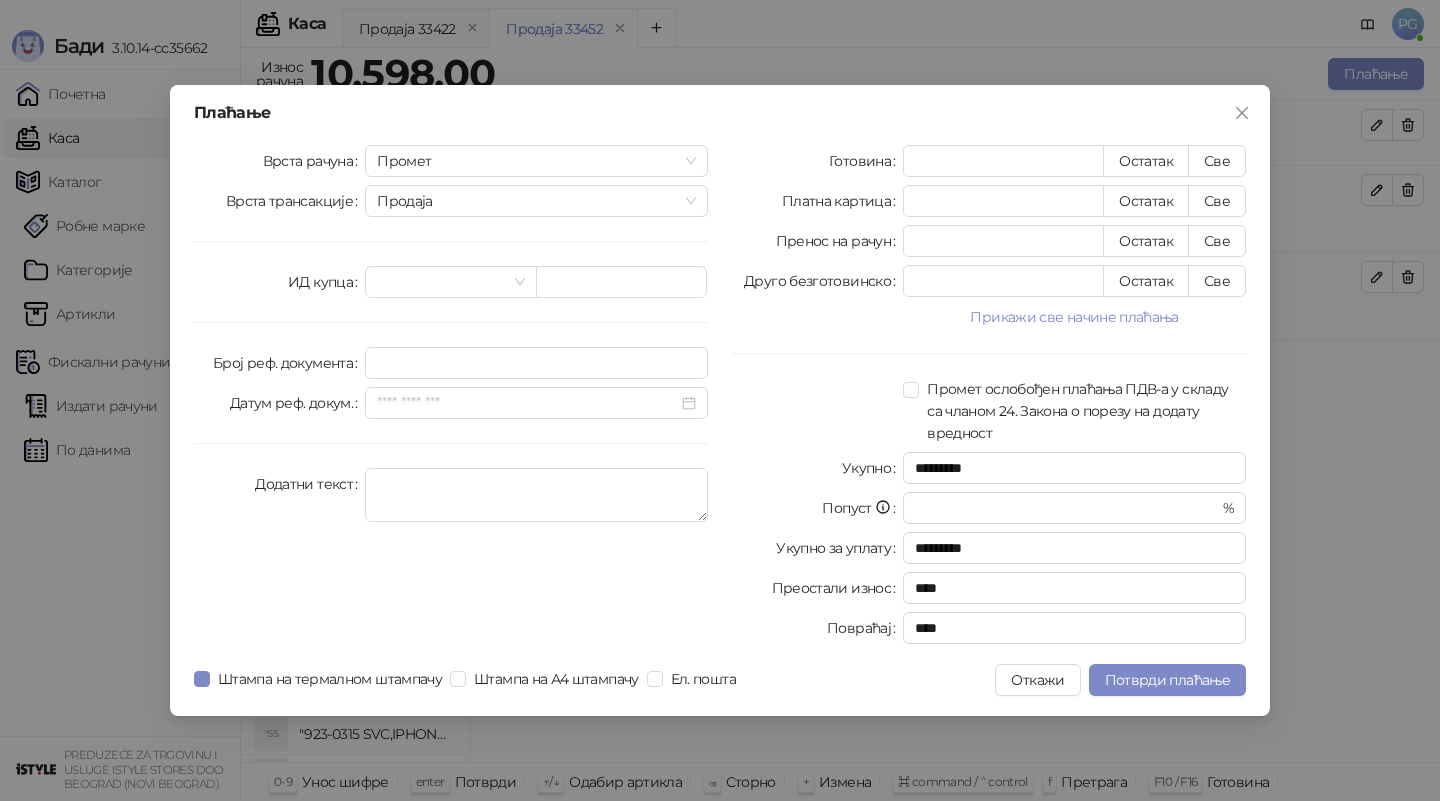 type on "*****" 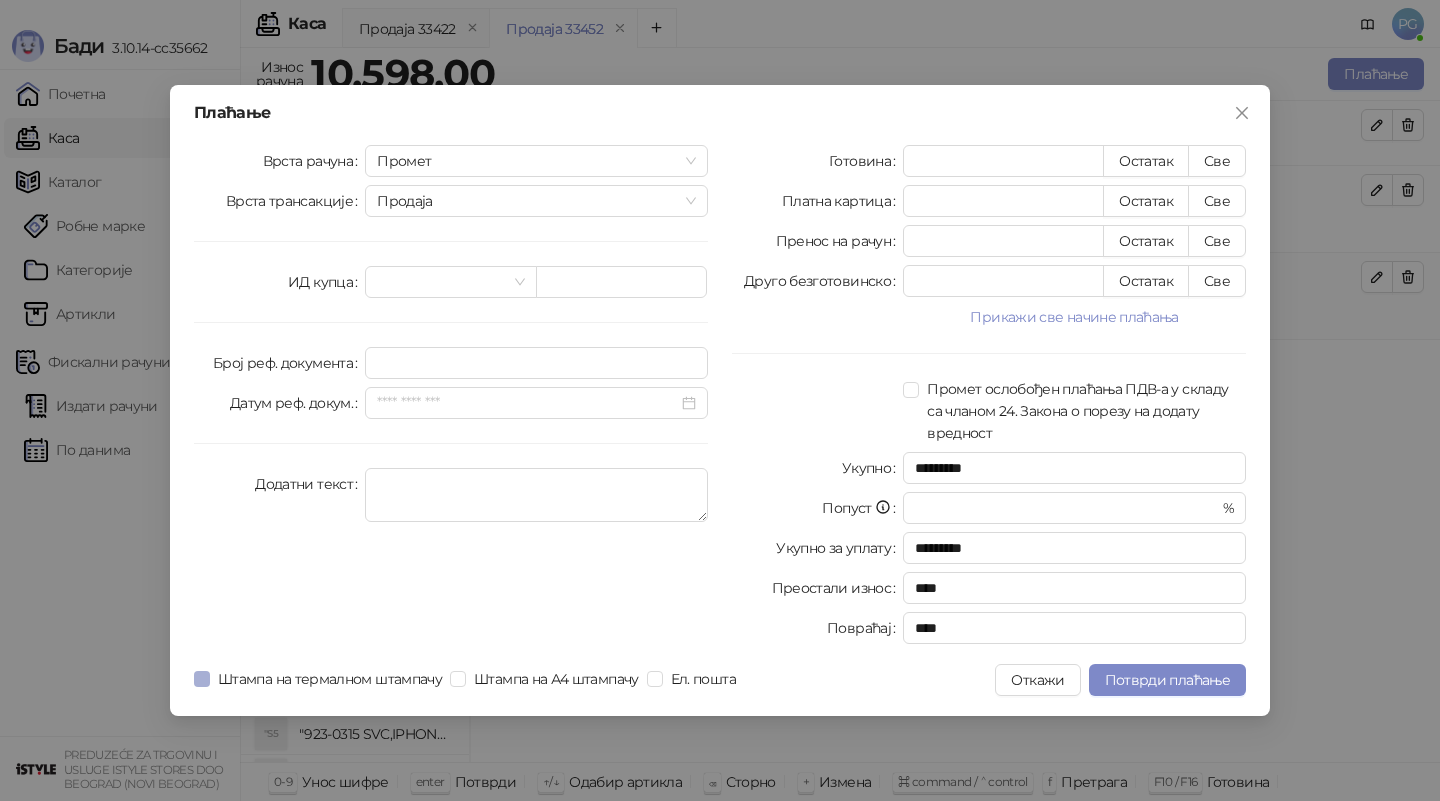 click on "Штампа на термалном штампачу" at bounding box center [330, 679] 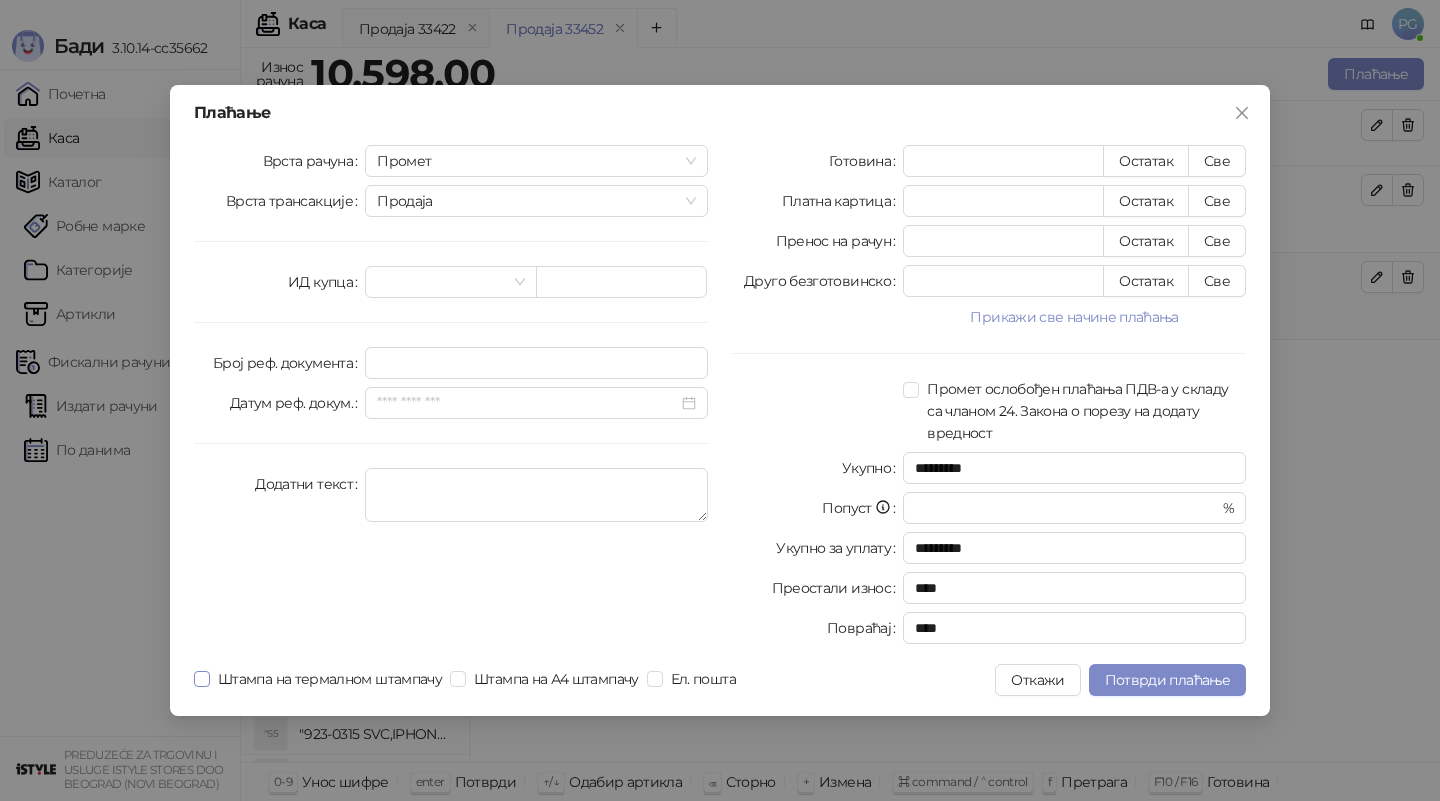 click on "Штампа на термалном штампачу" at bounding box center (330, 679) 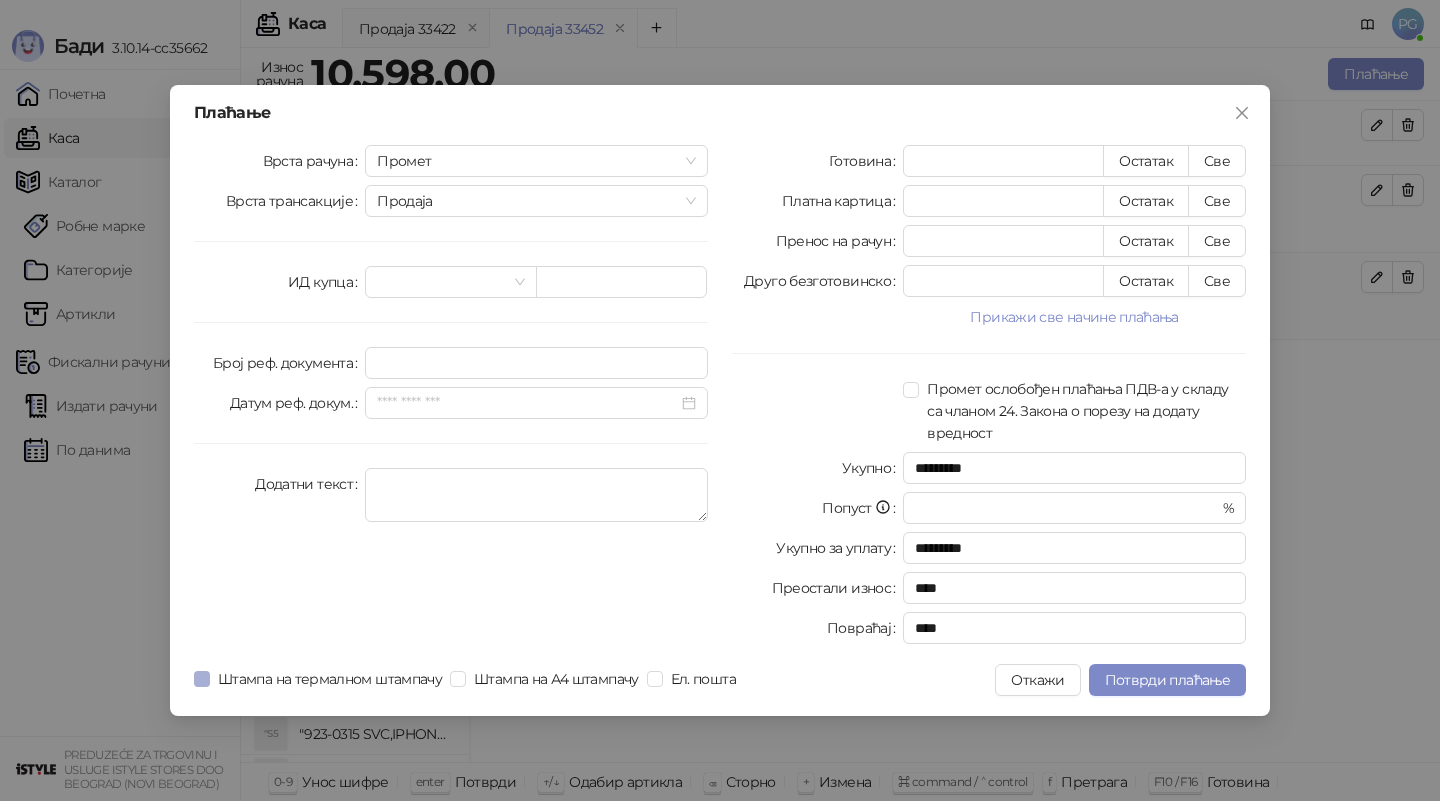 click on "Штампа на термалном штампачу" at bounding box center (330, 679) 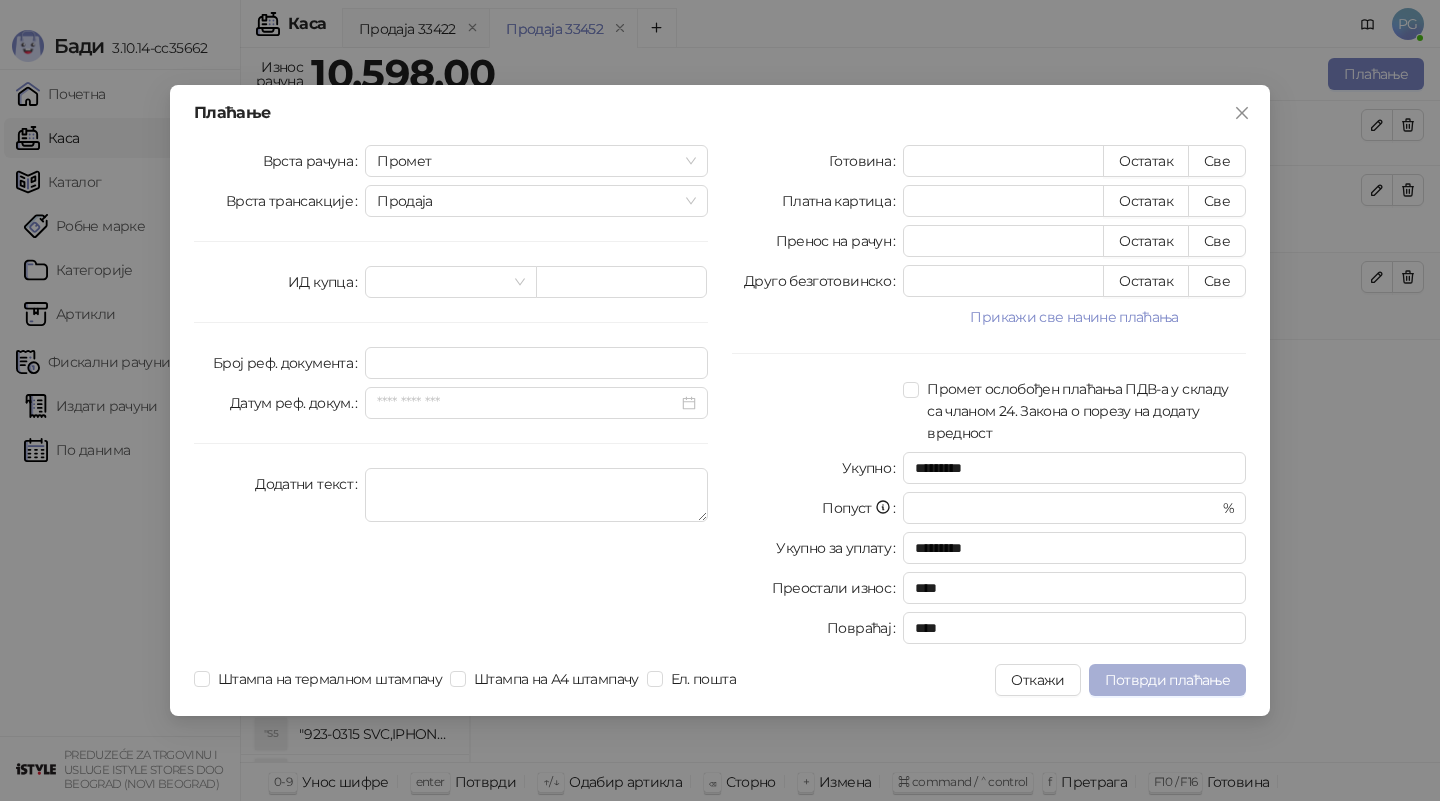 click on "Потврди плаћање" at bounding box center [1167, 680] 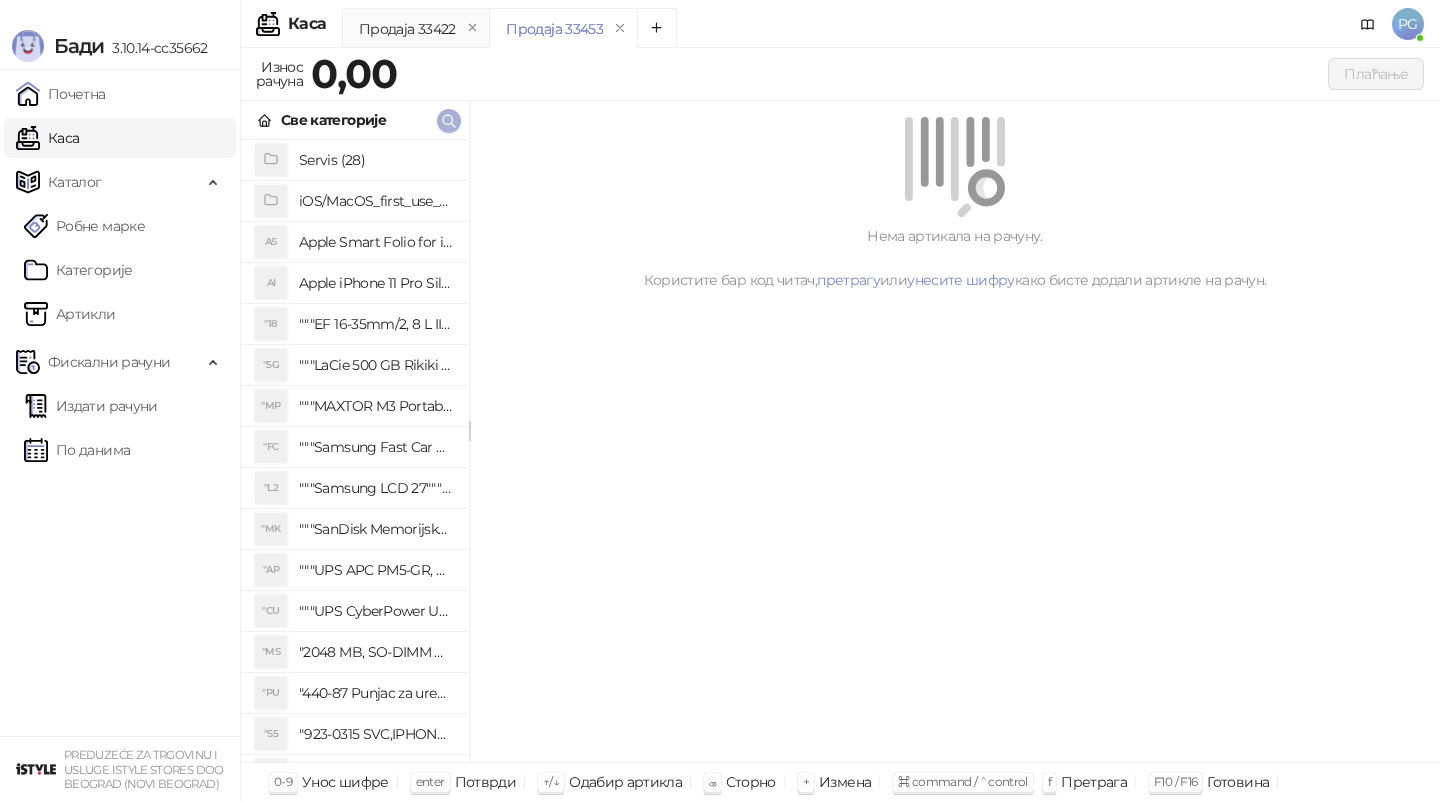 click 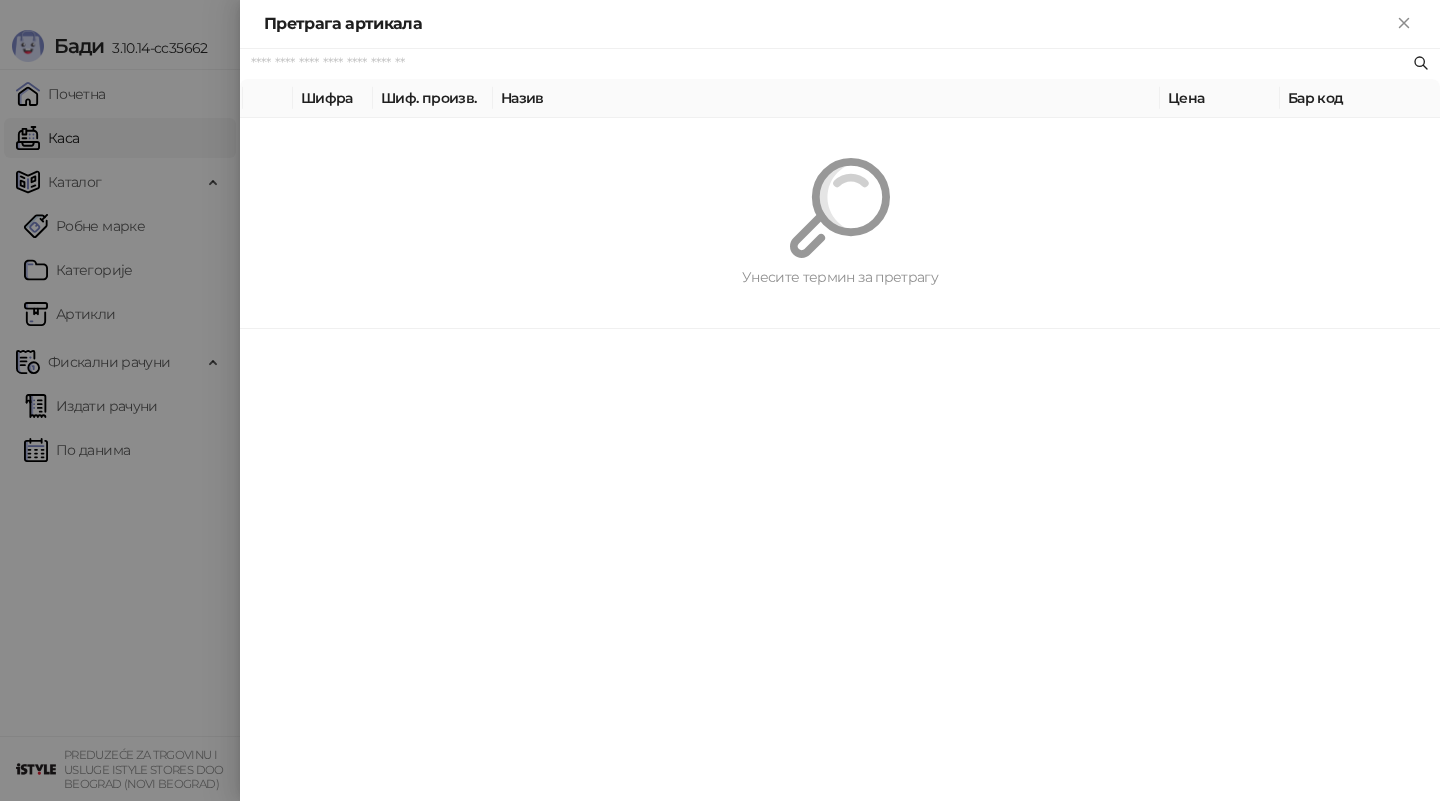 paste on "*********" 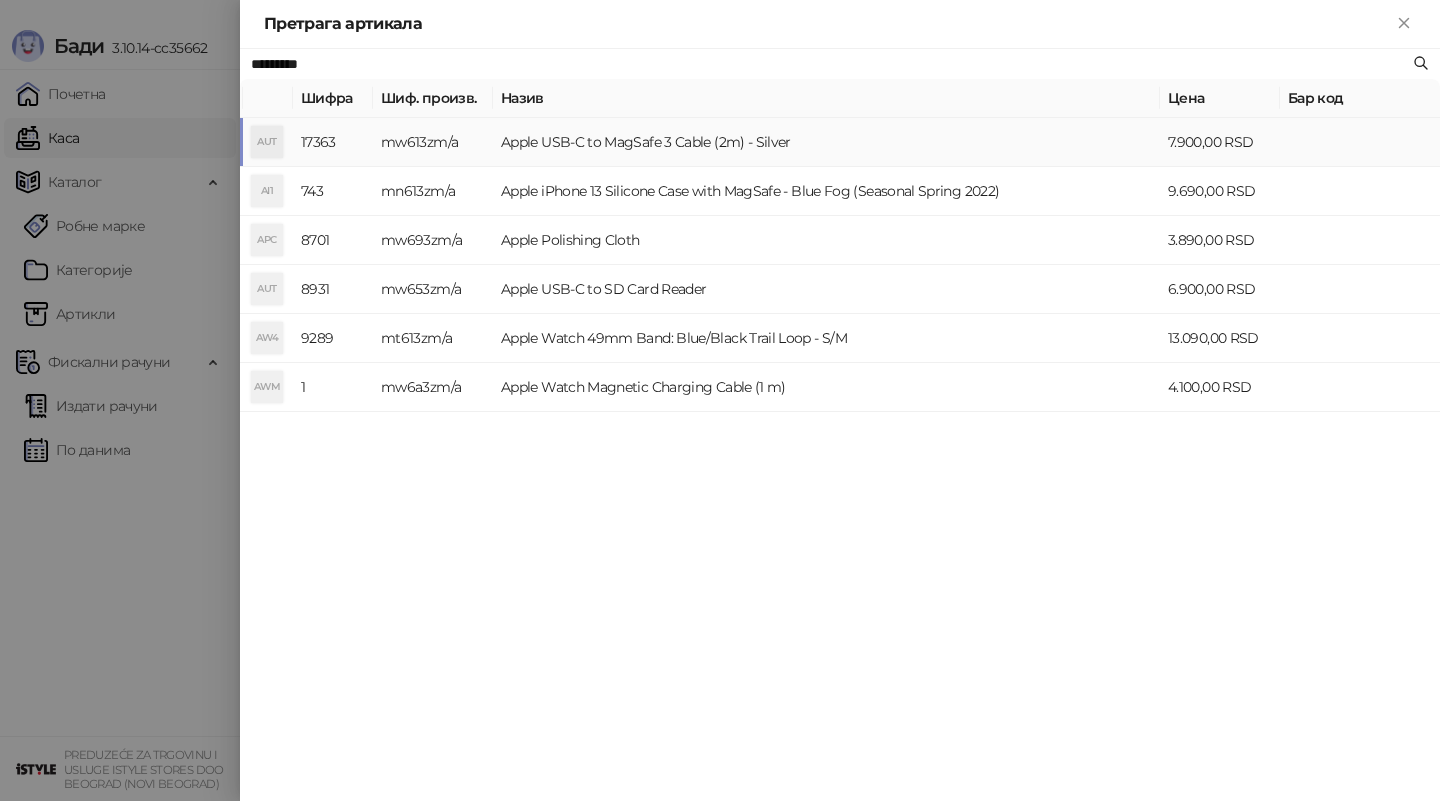 type on "*********" 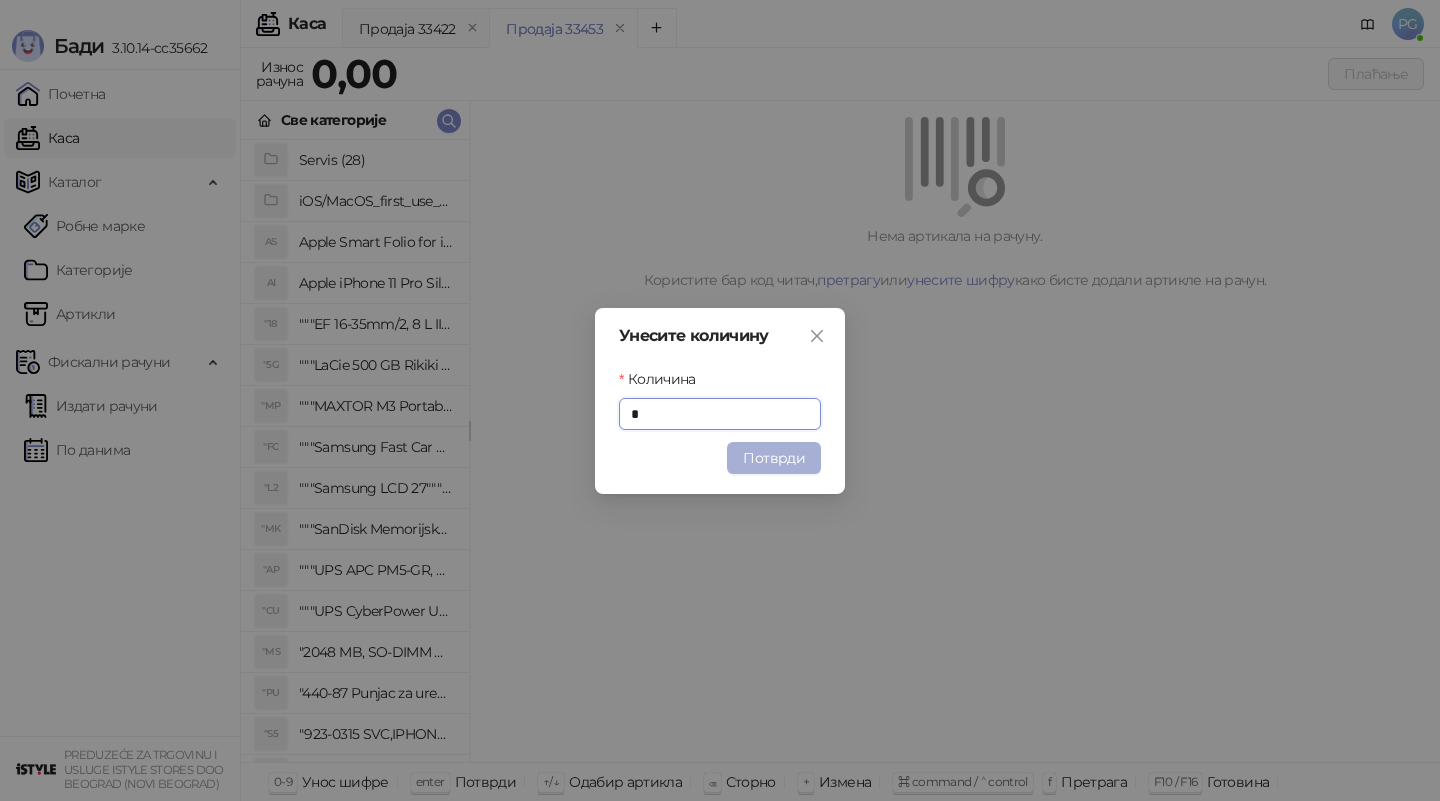 click on "Потврди" at bounding box center (774, 458) 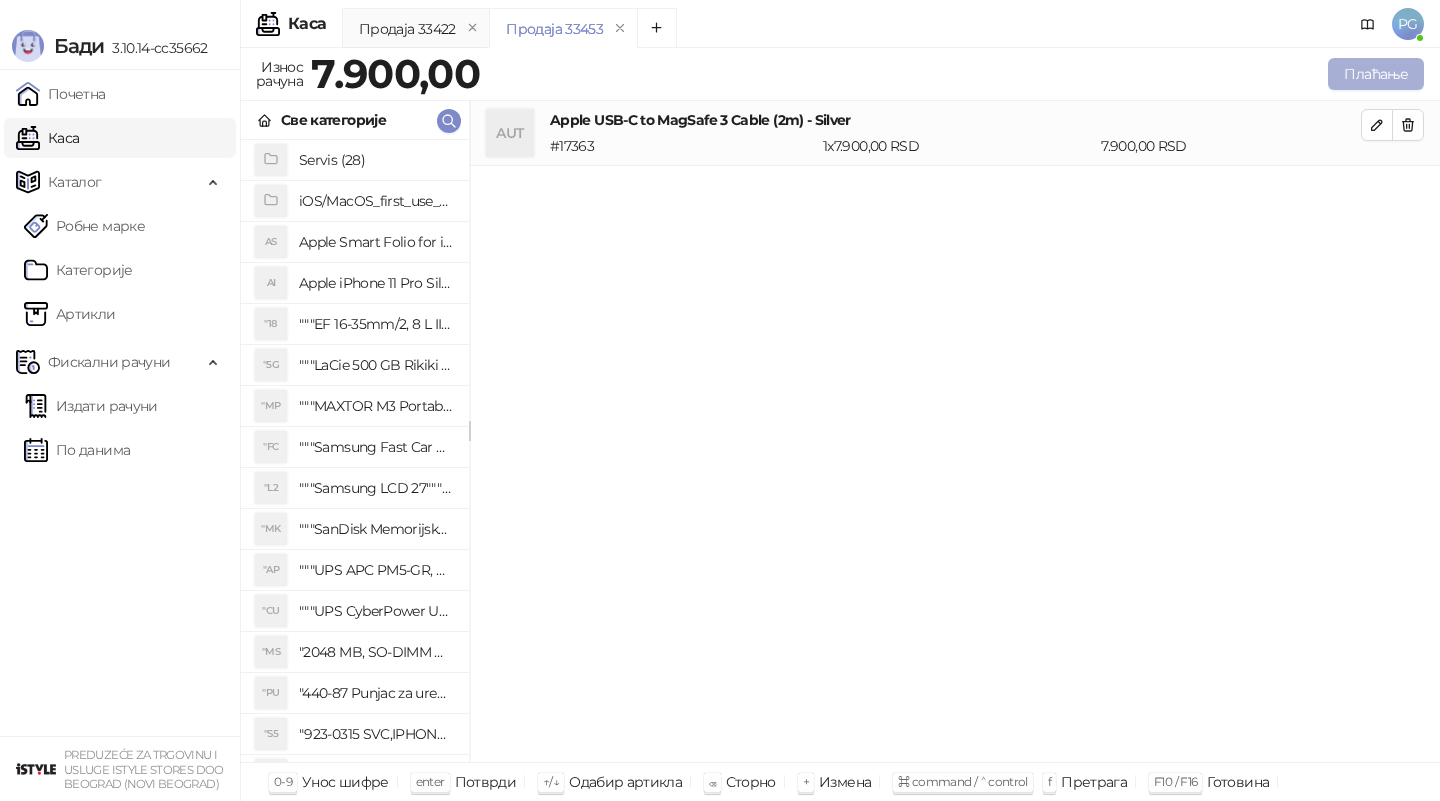 click on "Плаћање" at bounding box center (1376, 74) 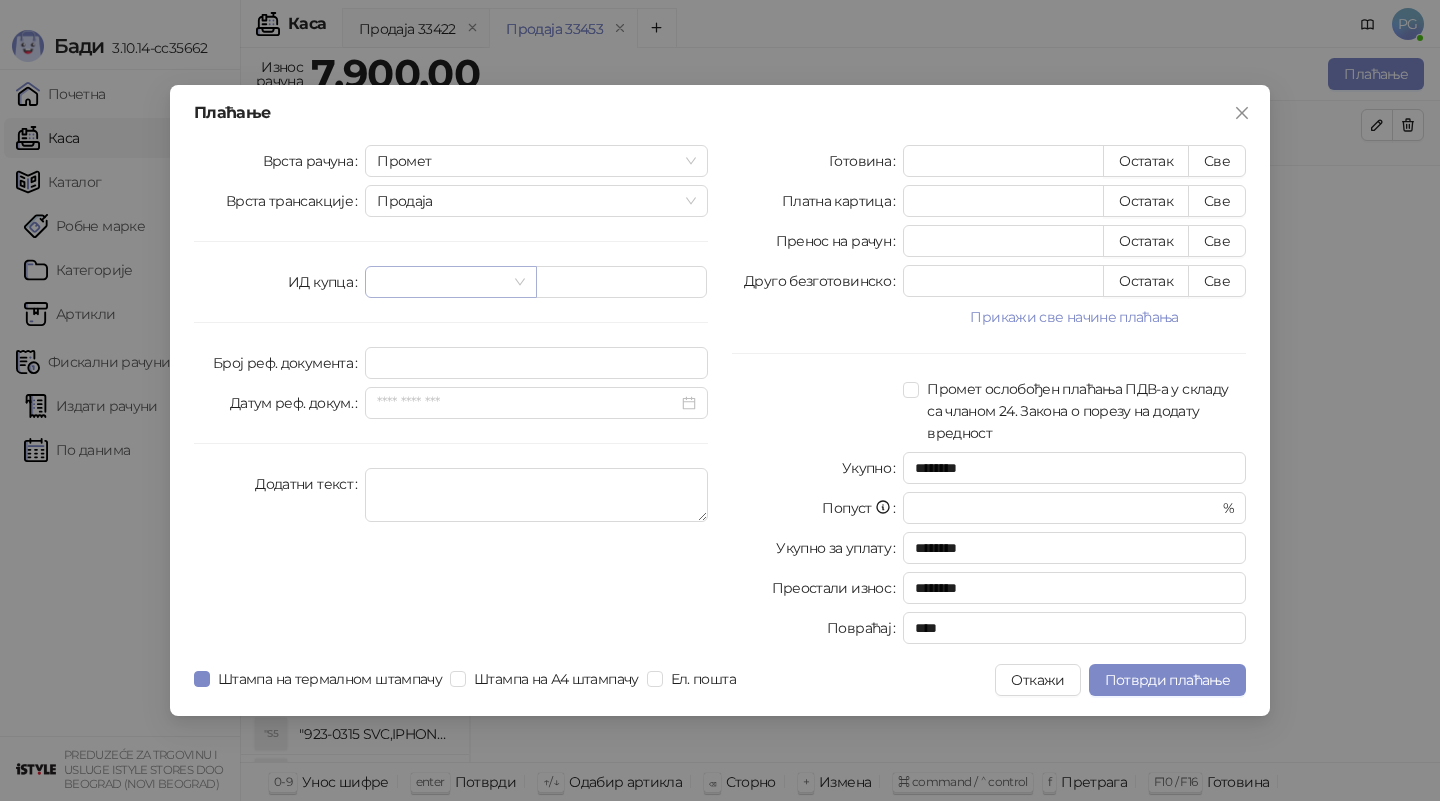 click at bounding box center (441, 282) 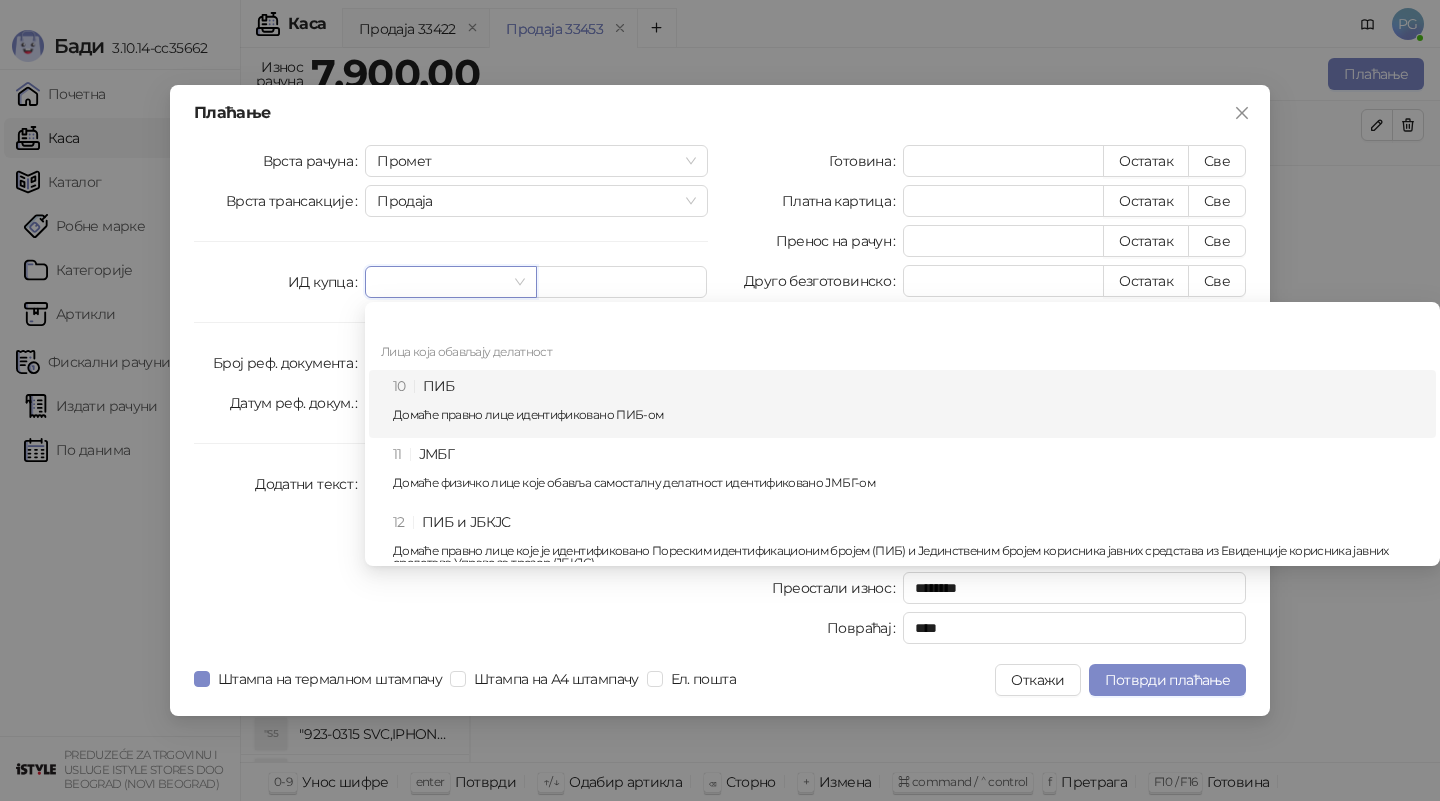 click on "10 ПИБ Домаће правно лице идентификовано ПИБ-ом" at bounding box center (908, 404) 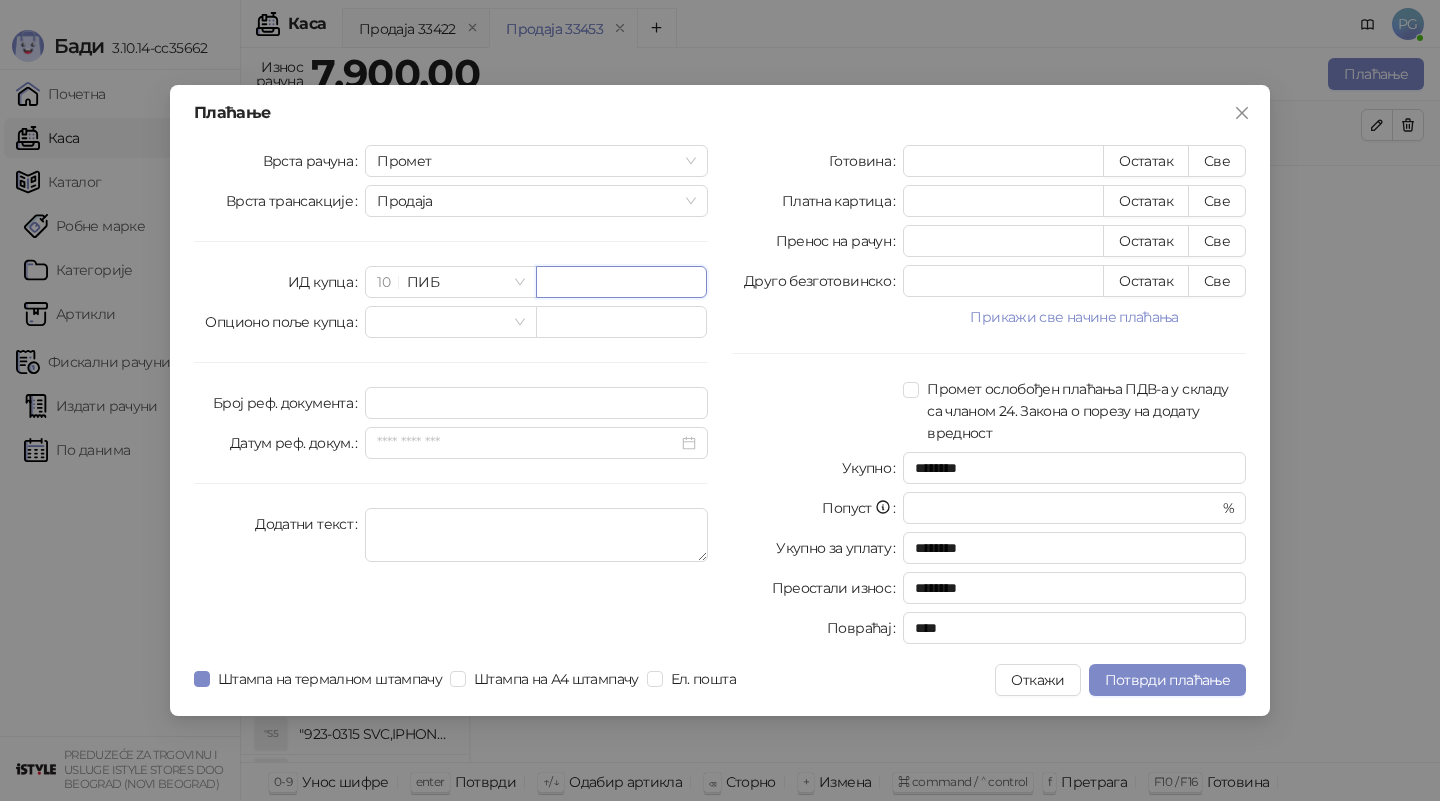 paste on "*********" 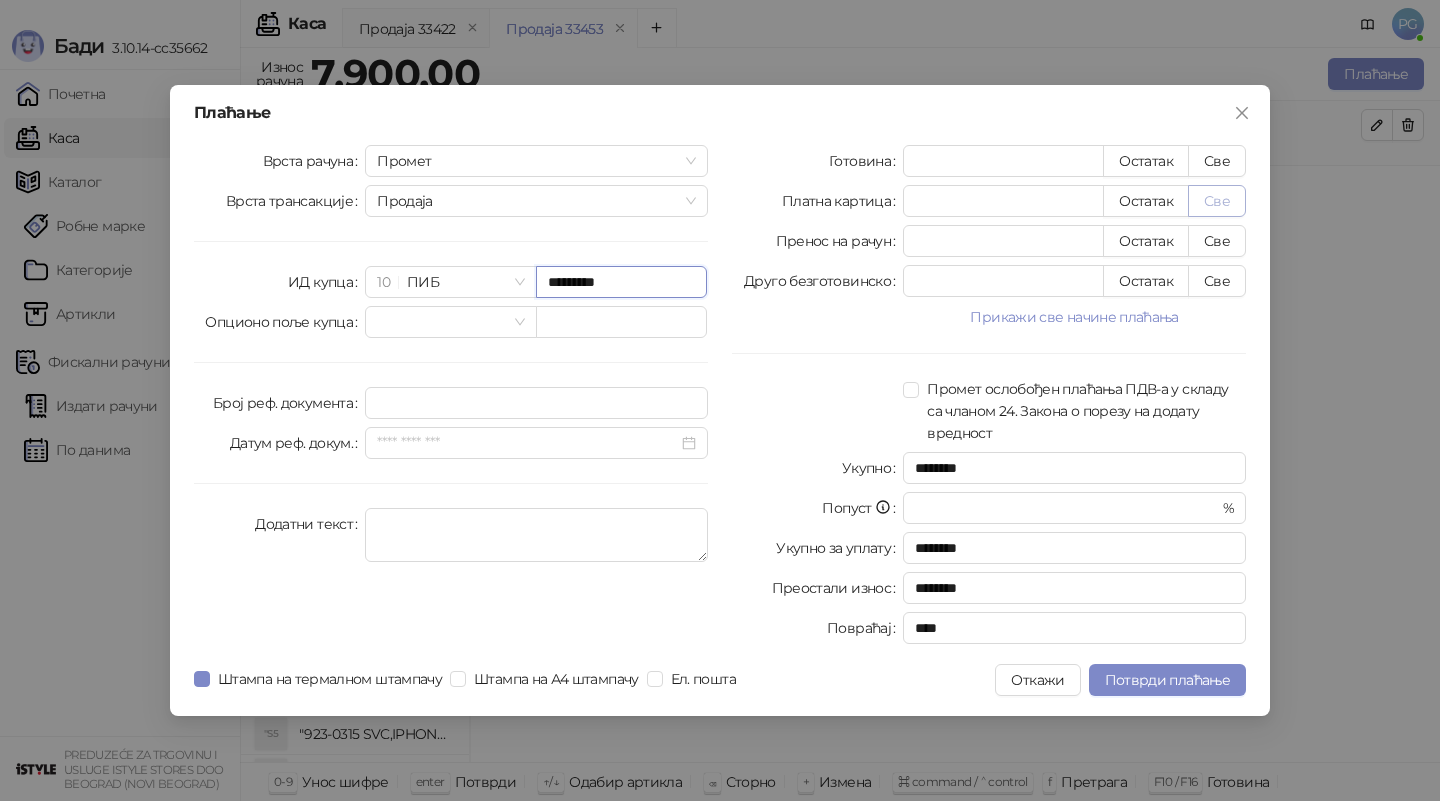 type on "*********" 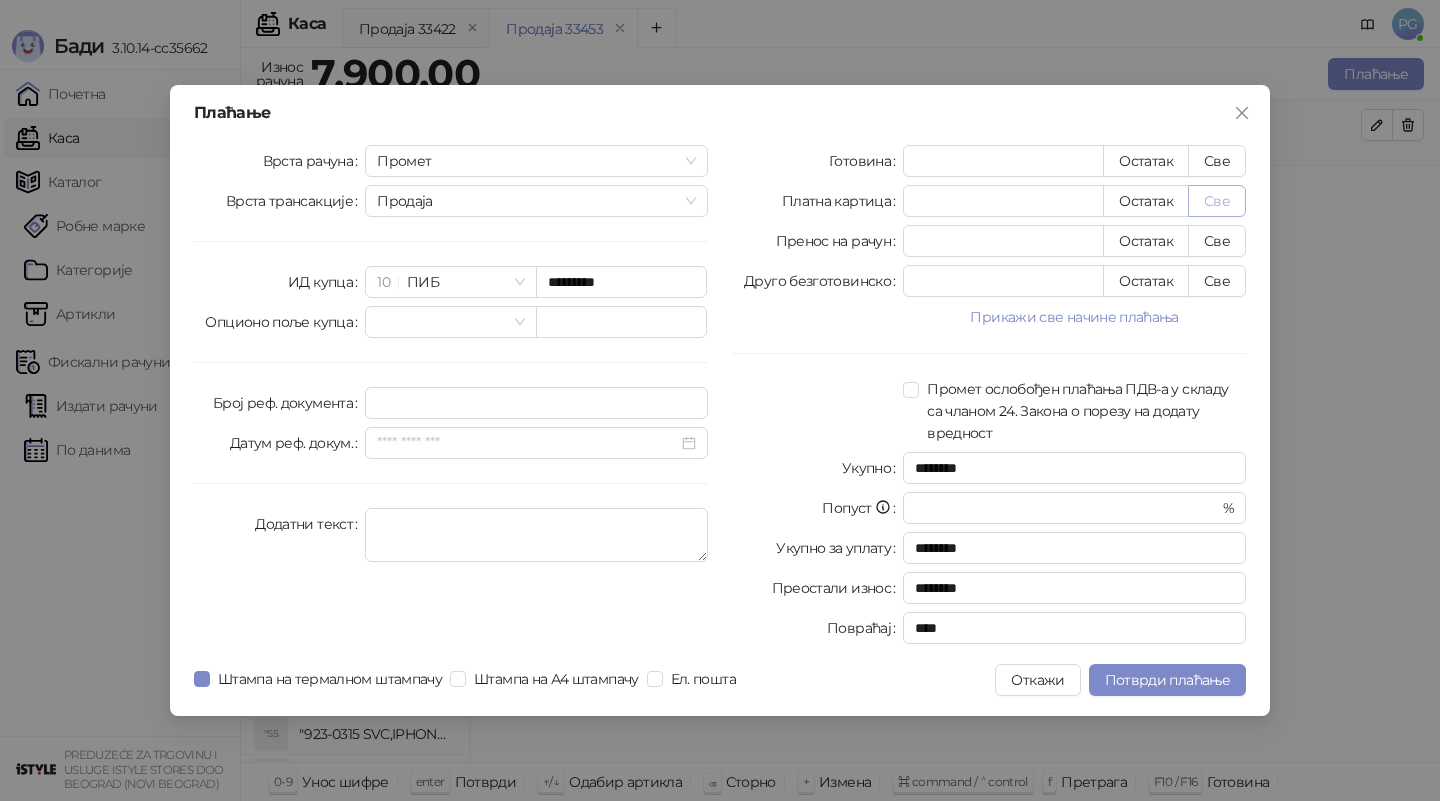 click on "Све" at bounding box center [1217, 201] 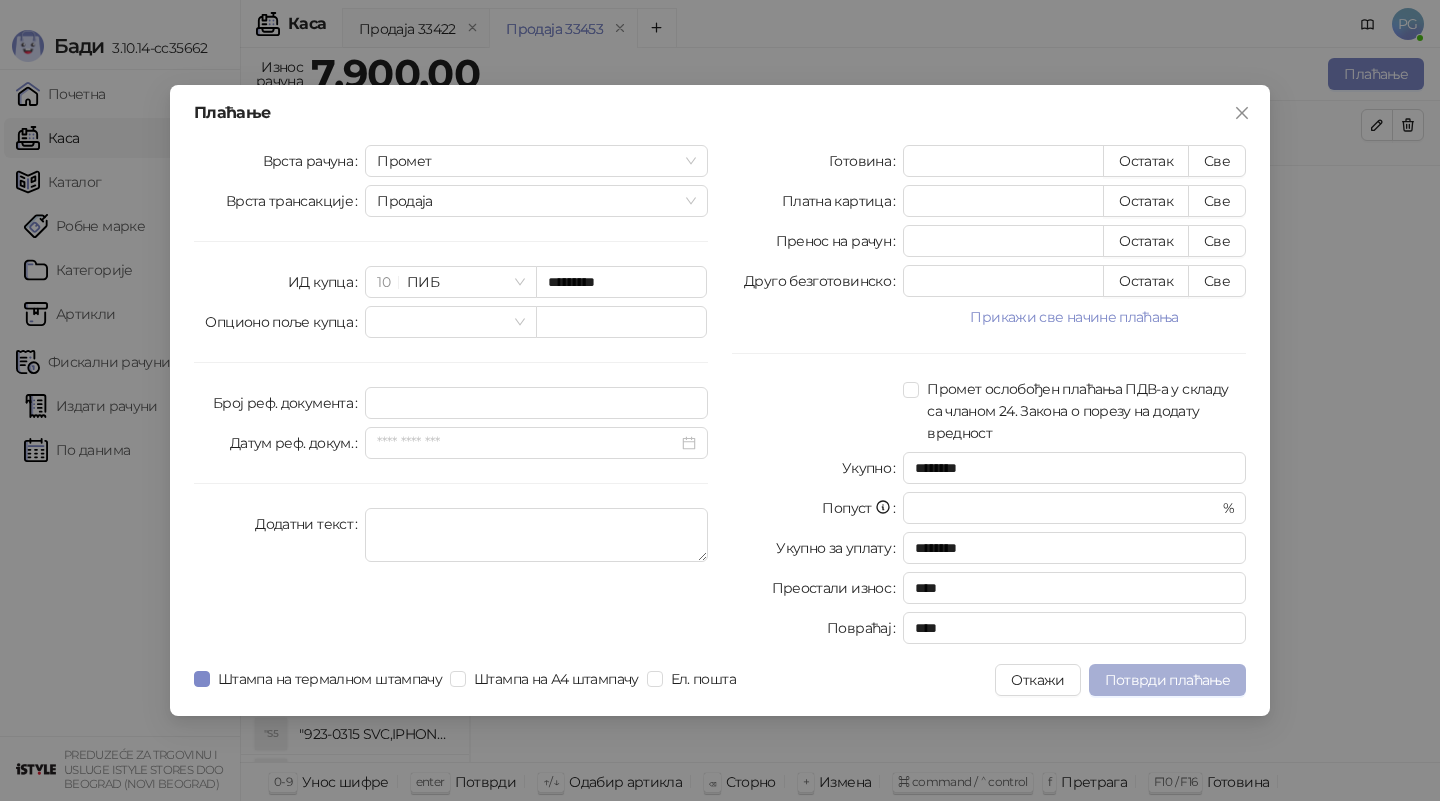click on "Потврди плаћање" at bounding box center (1167, 680) 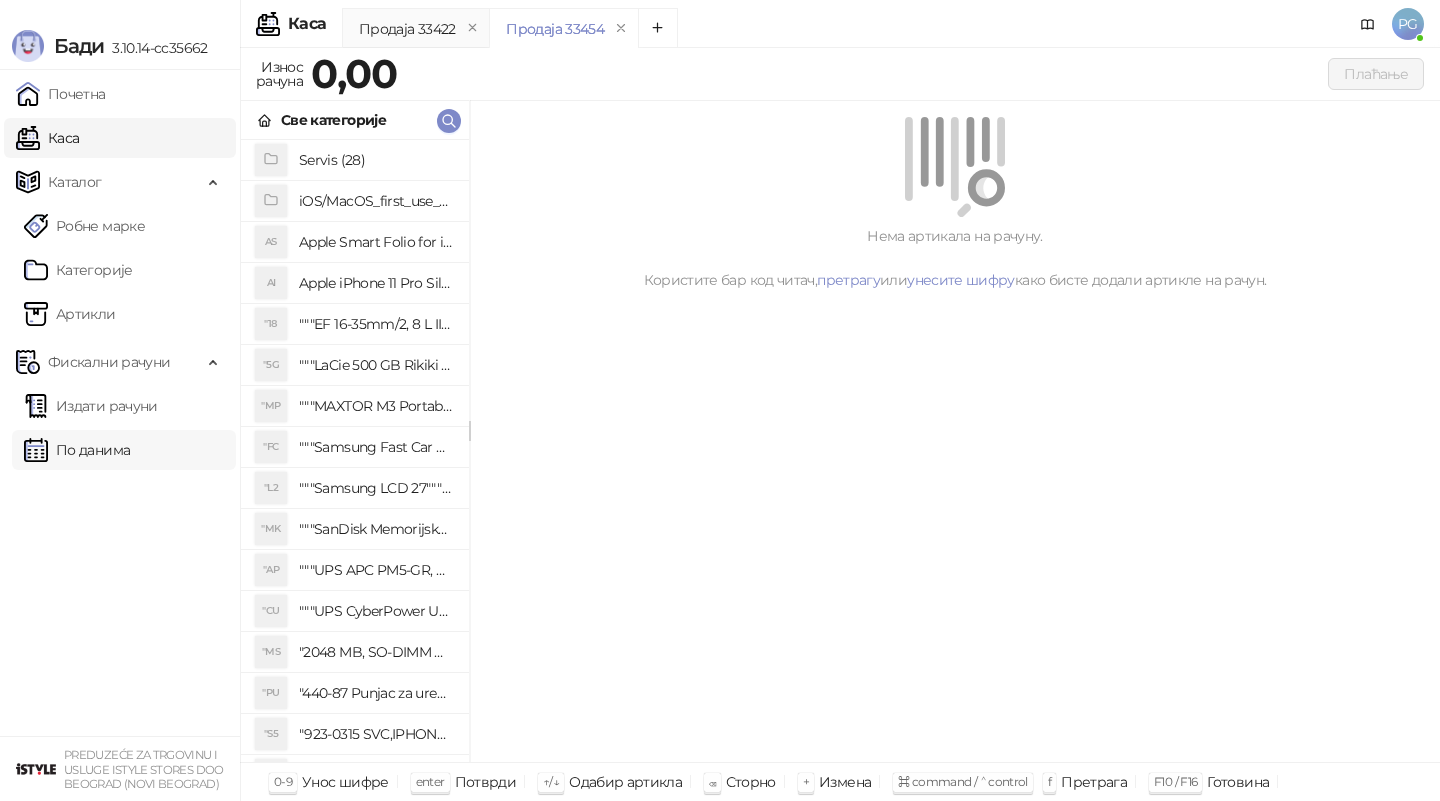 click on "По данима" at bounding box center (77, 450) 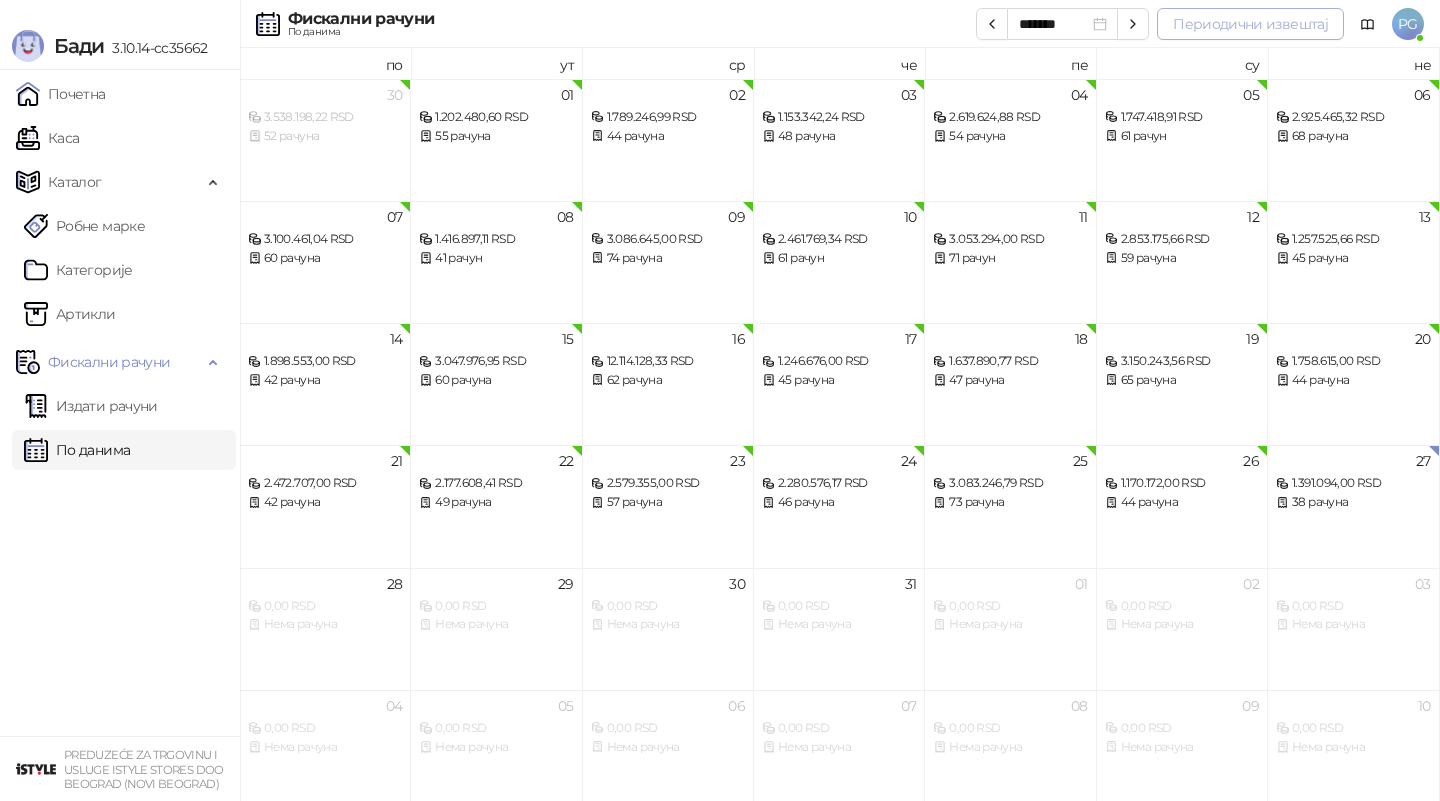 click on "Периодични извештај" at bounding box center [1250, 24] 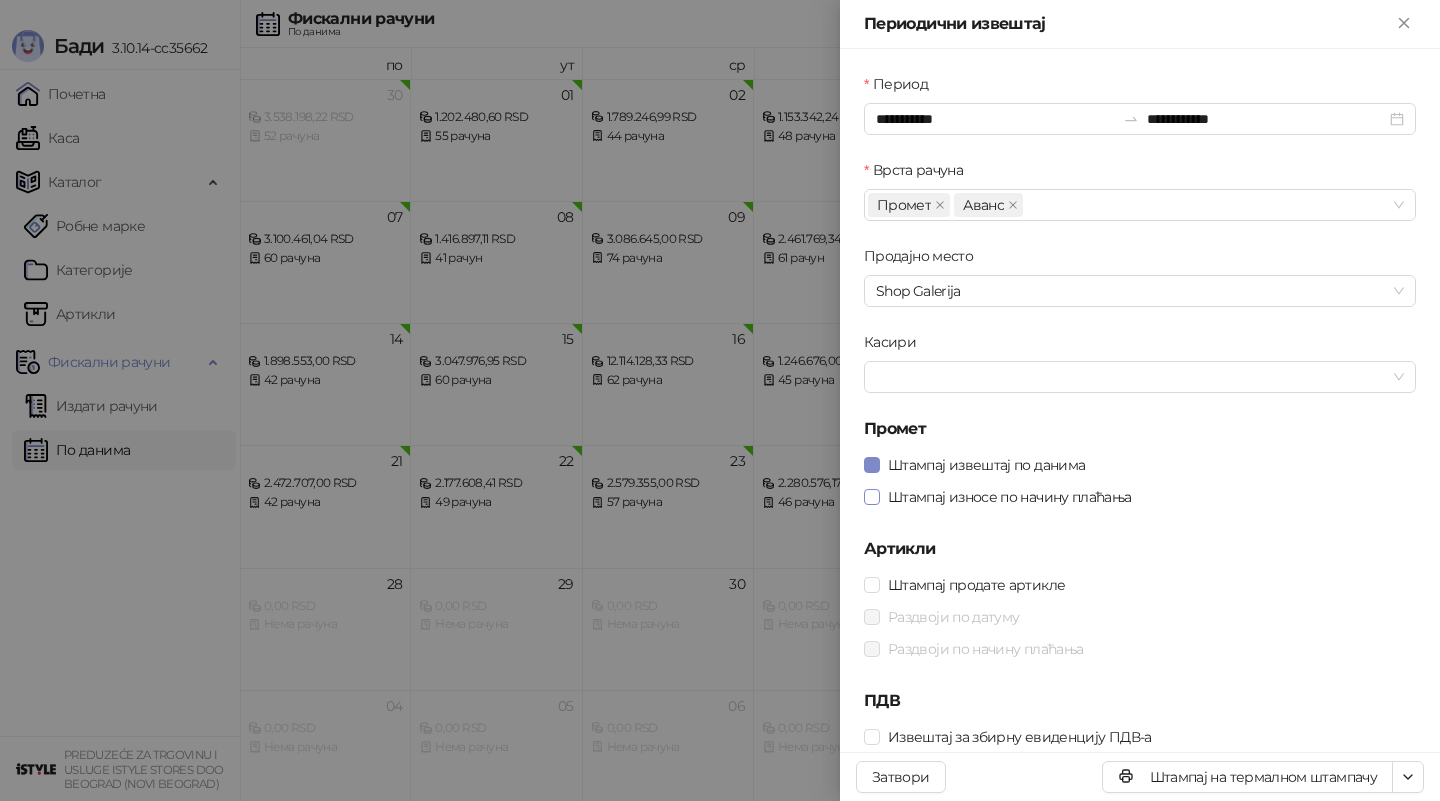 click on "Штампај износе по начину плаћања" at bounding box center (1010, 497) 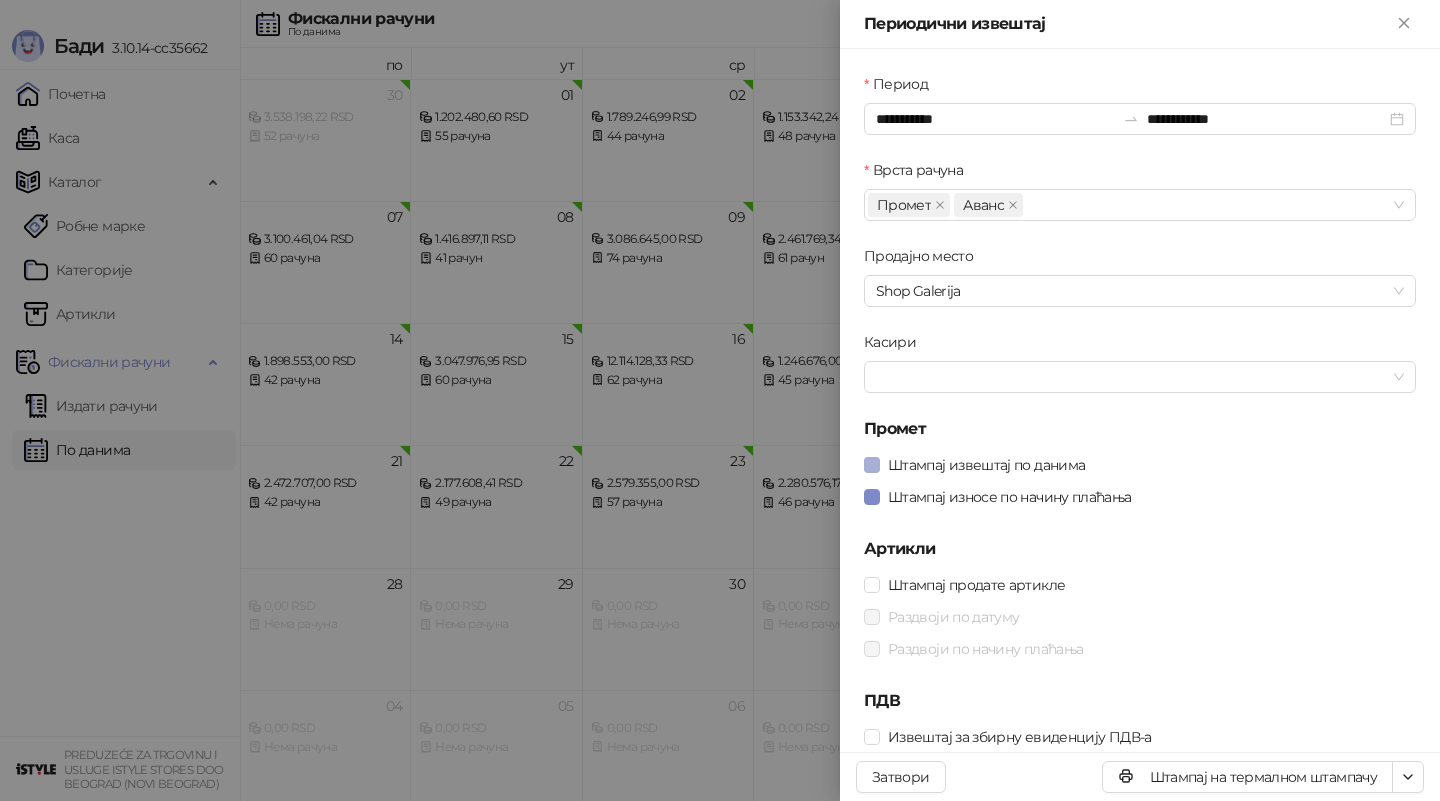 click on "Штампај извештај по данима" at bounding box center (986, 465) 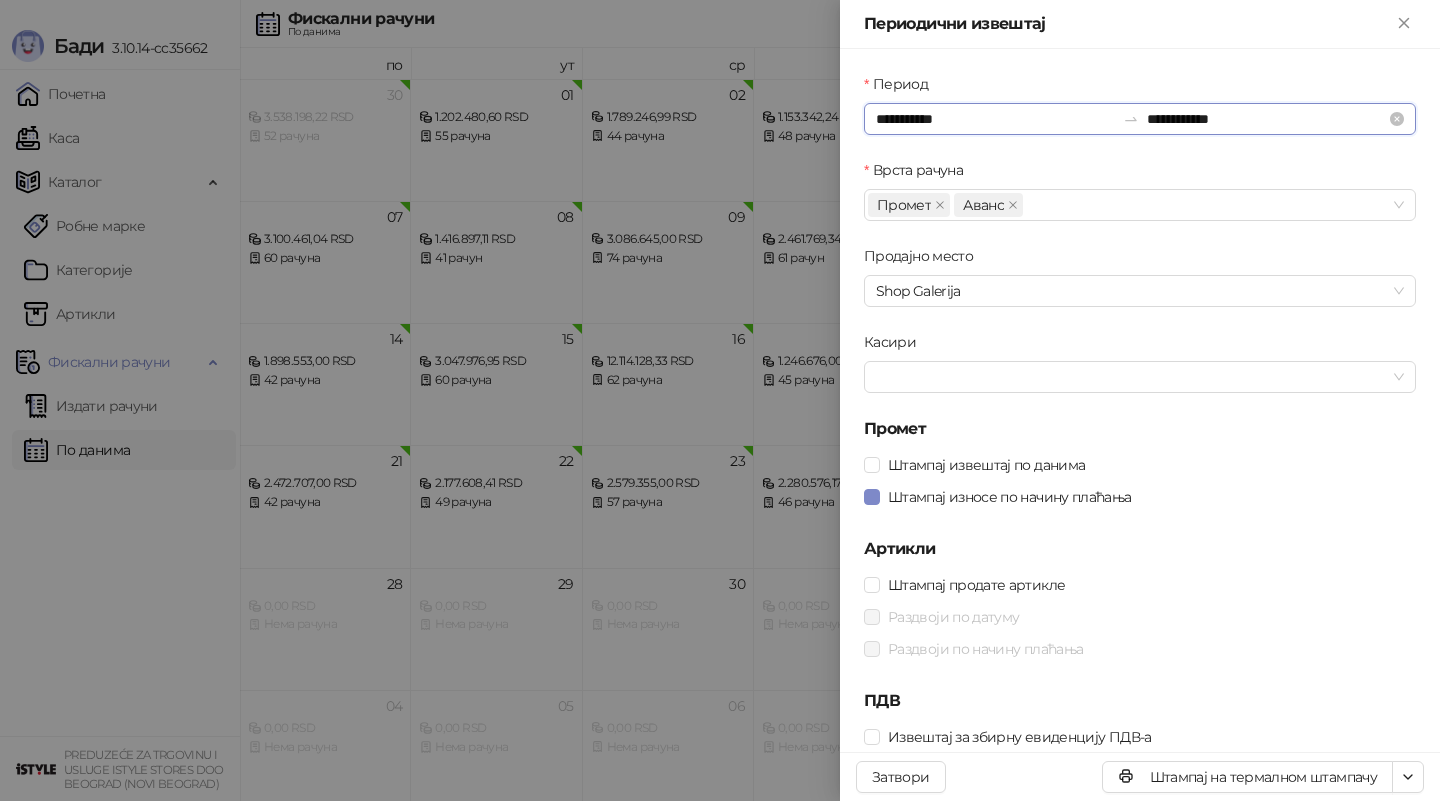 click on "**********" at bounding box center [995, 119] 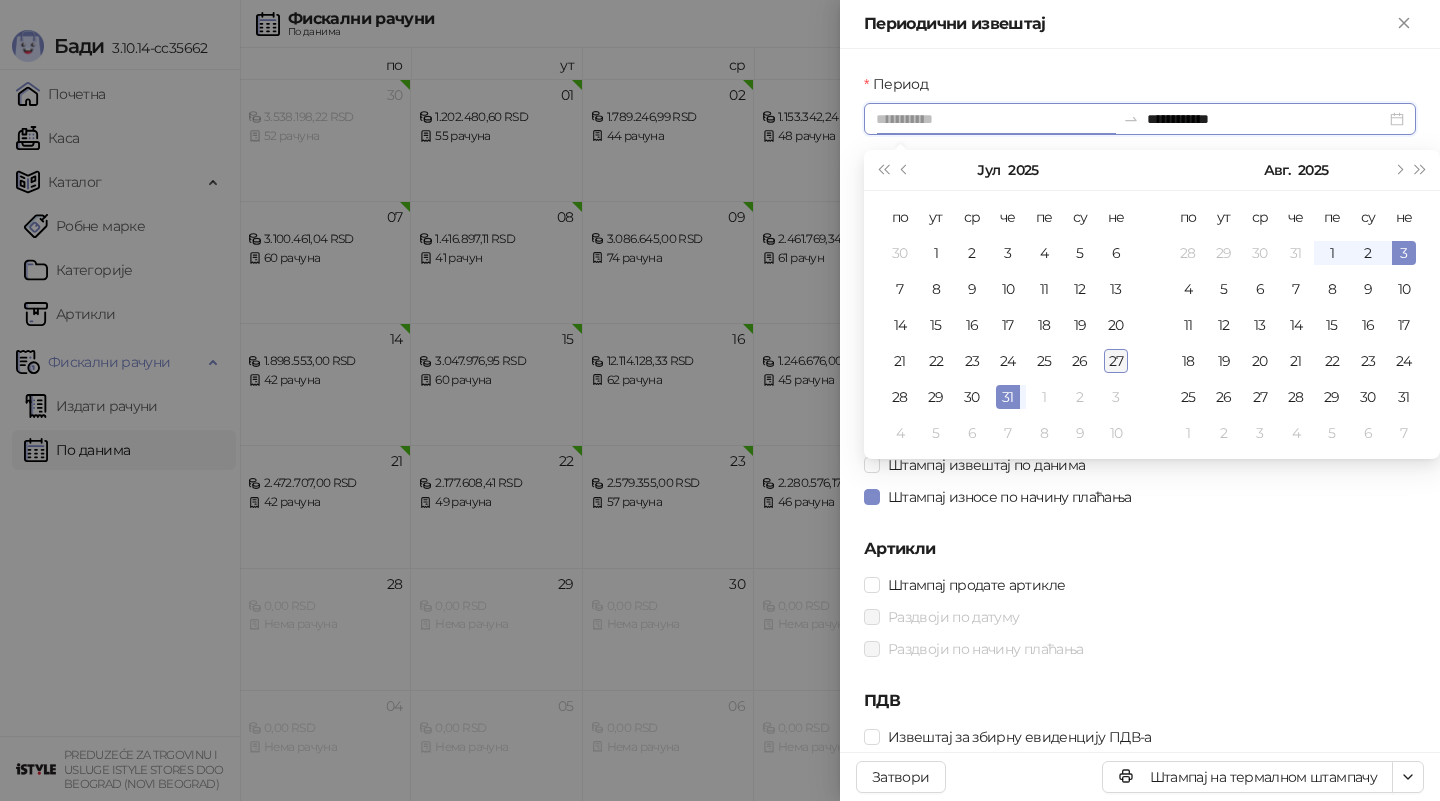 type on "**********" 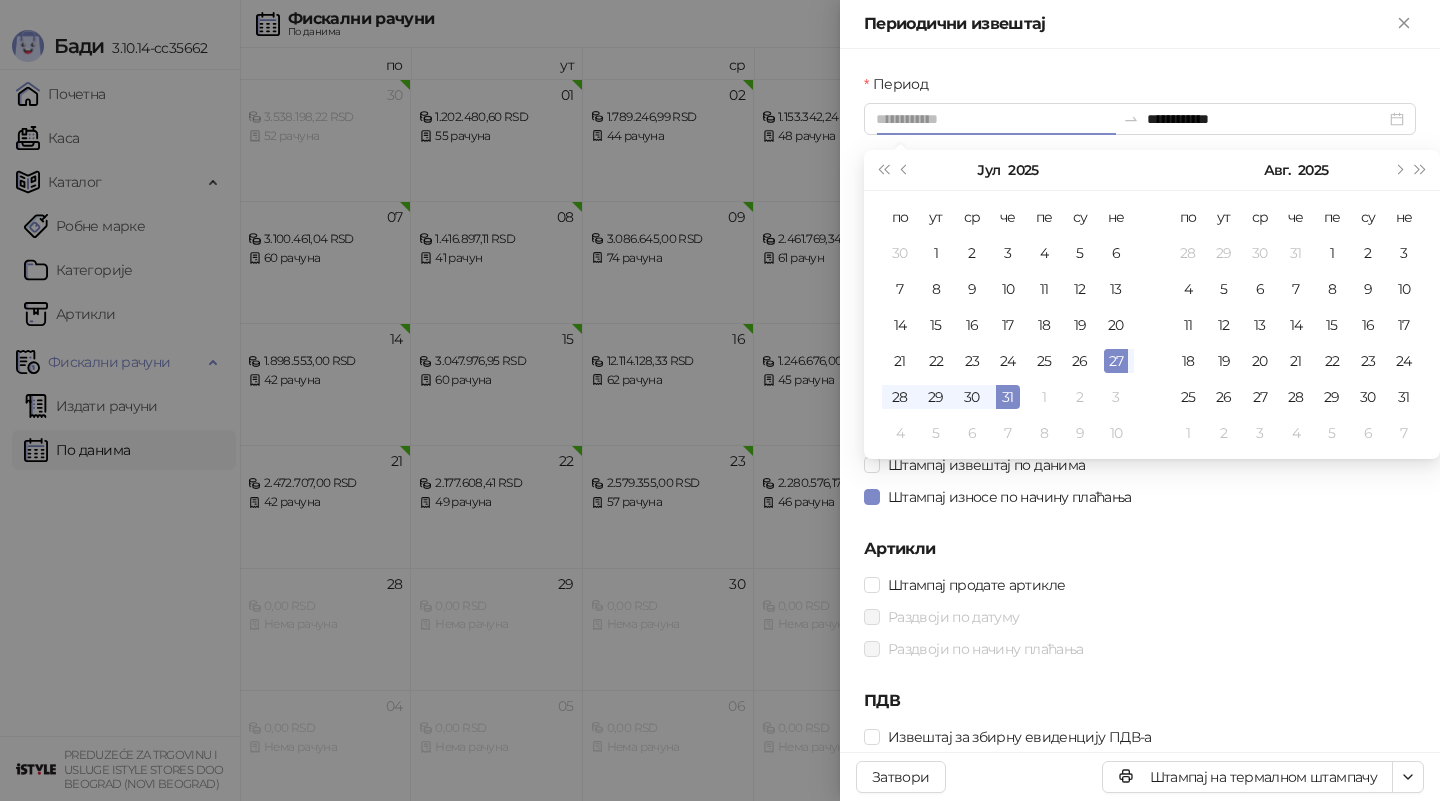 click on "27" at bounding box center [1116, 361] 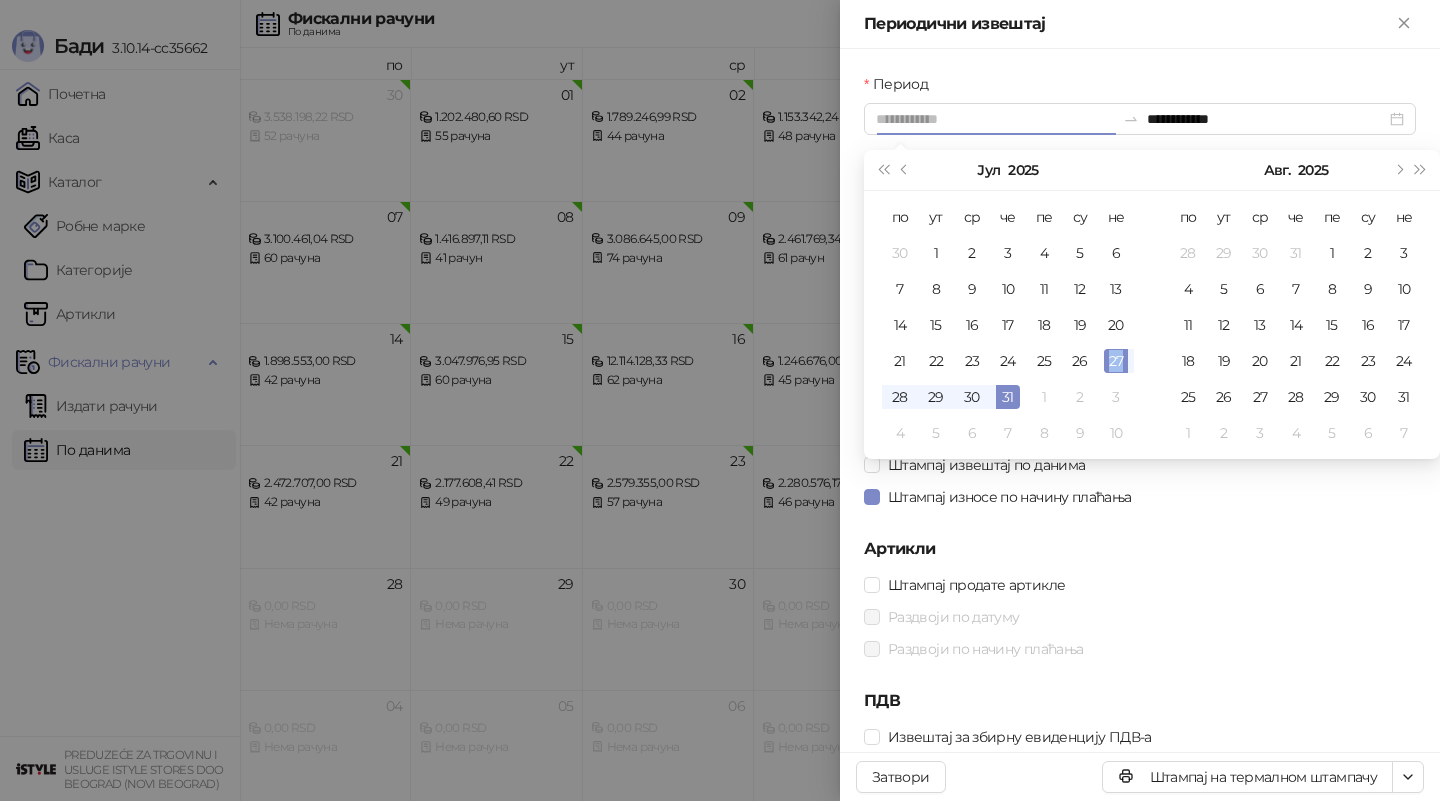click on "27" at bounding box center (1116, 361) 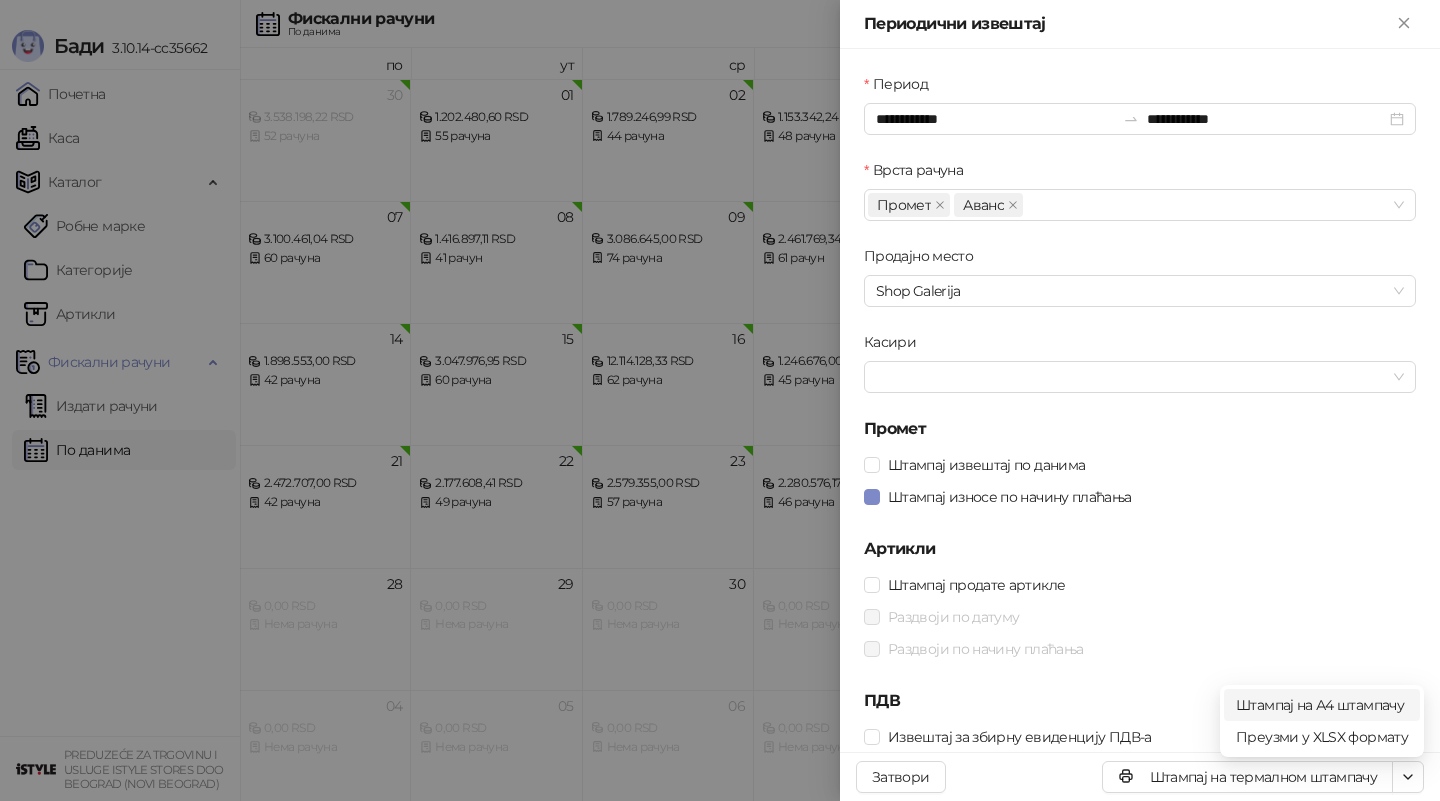click on "Штампај на А4 штампачу" at bounding box center (1322, 705) 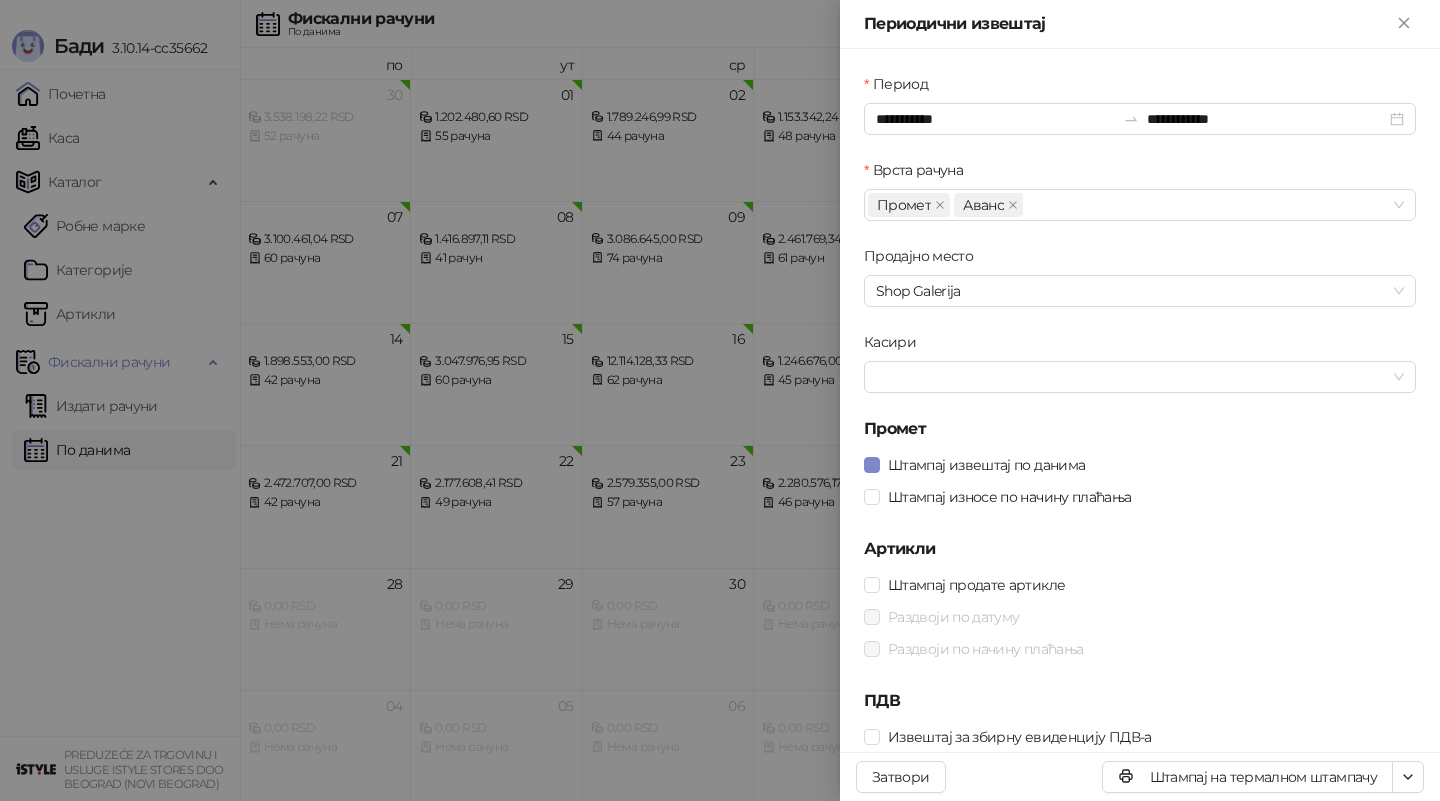 click at bounding box center (720, 400) 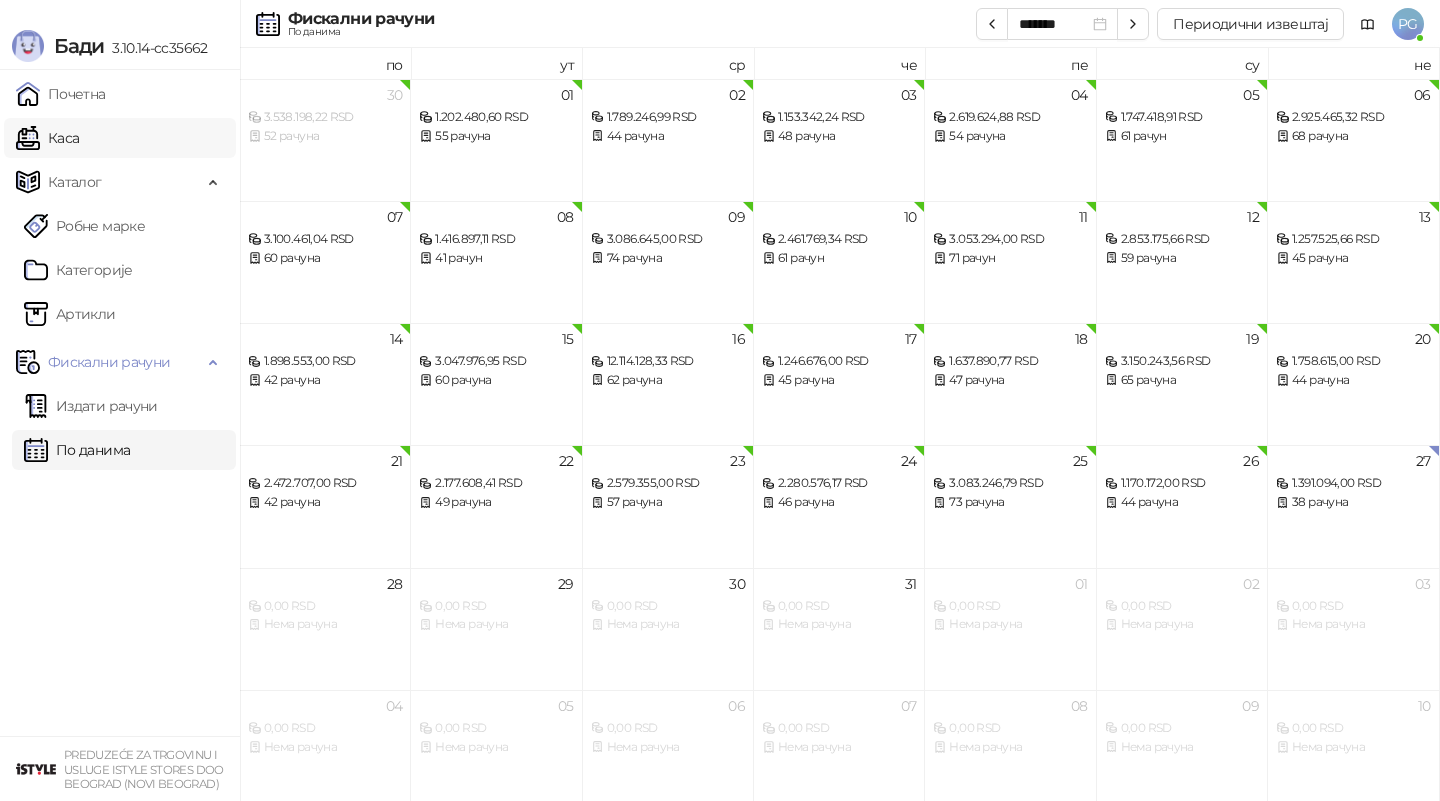 click on "Каса" at bounding box center (47, 138) 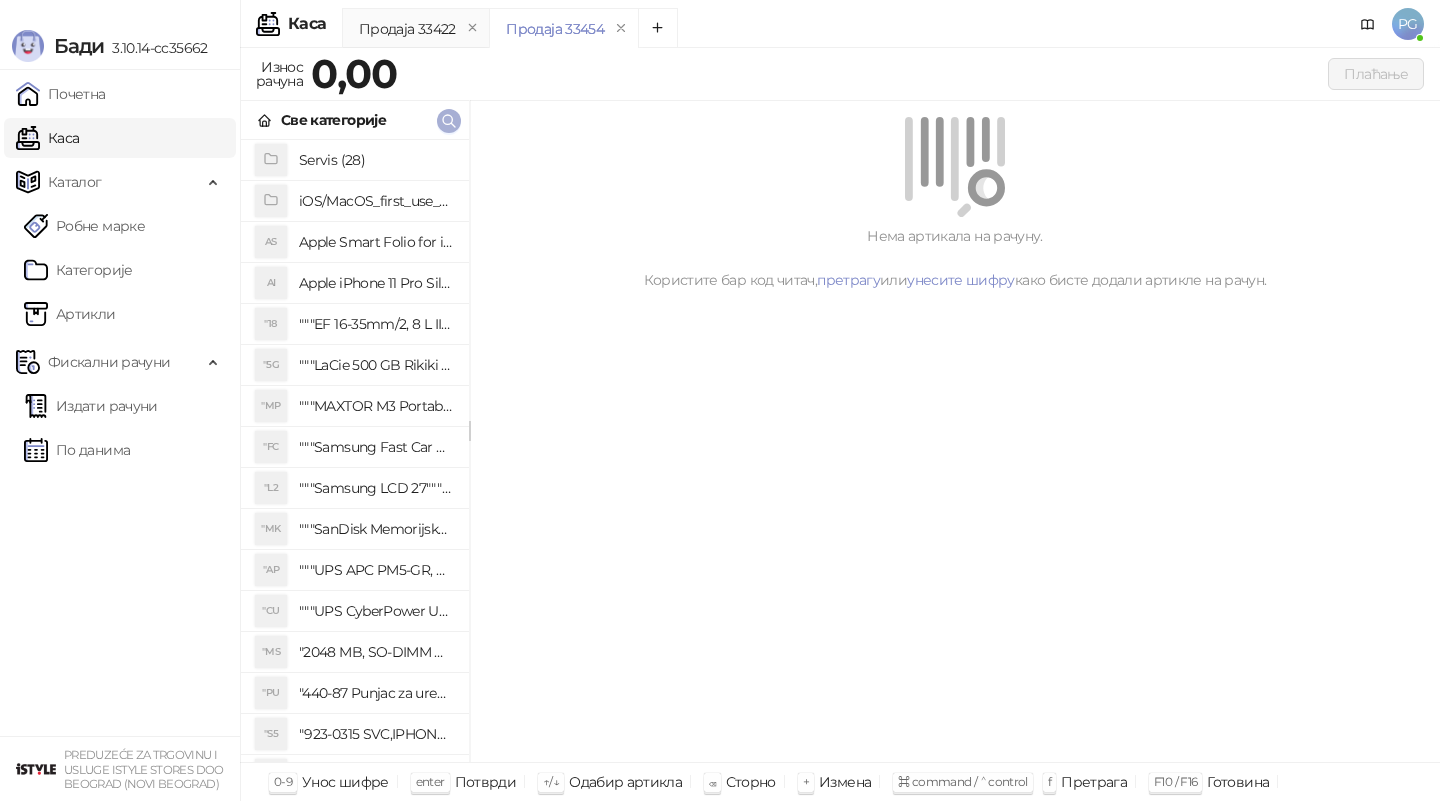click at bounding box center [449, 121] 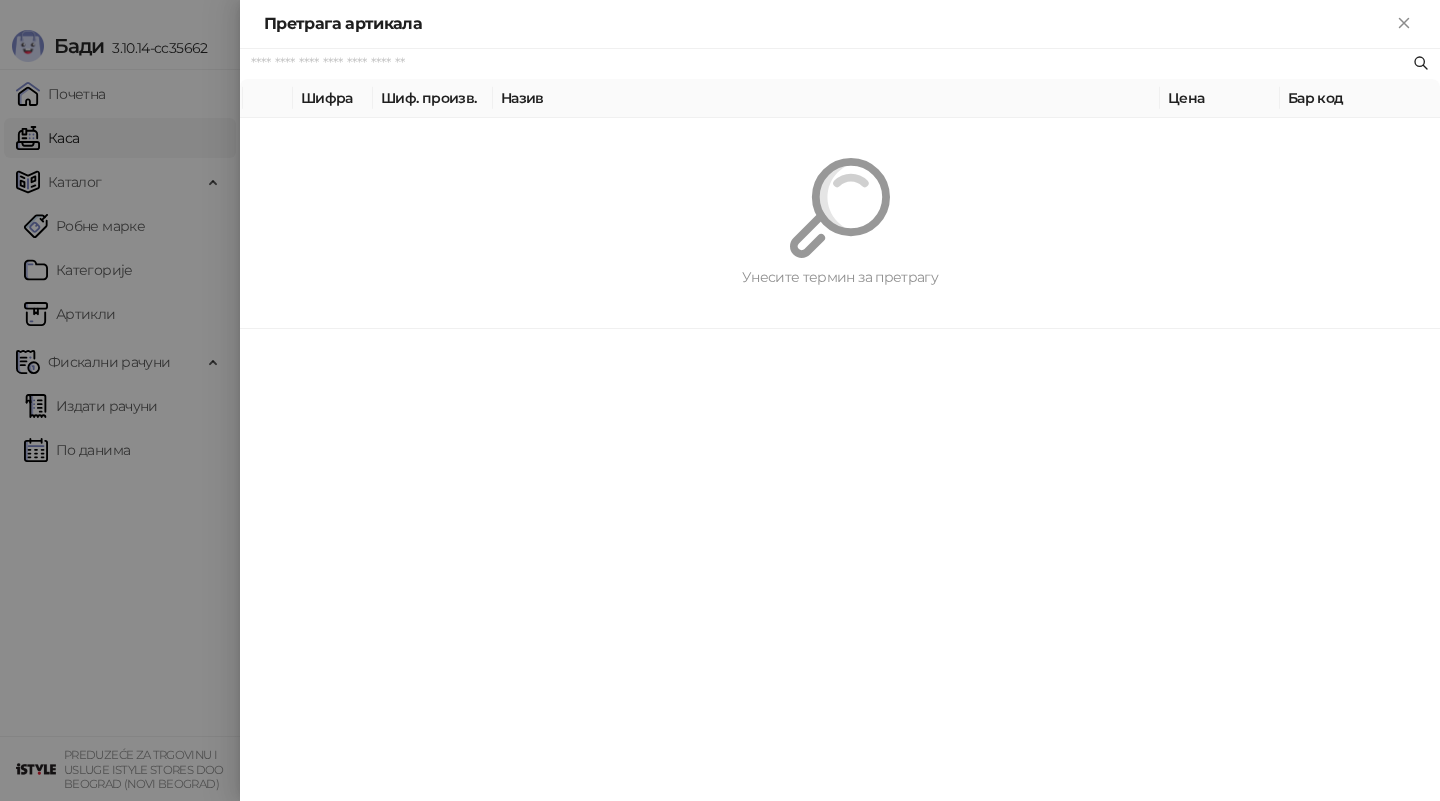 paste on "**********" 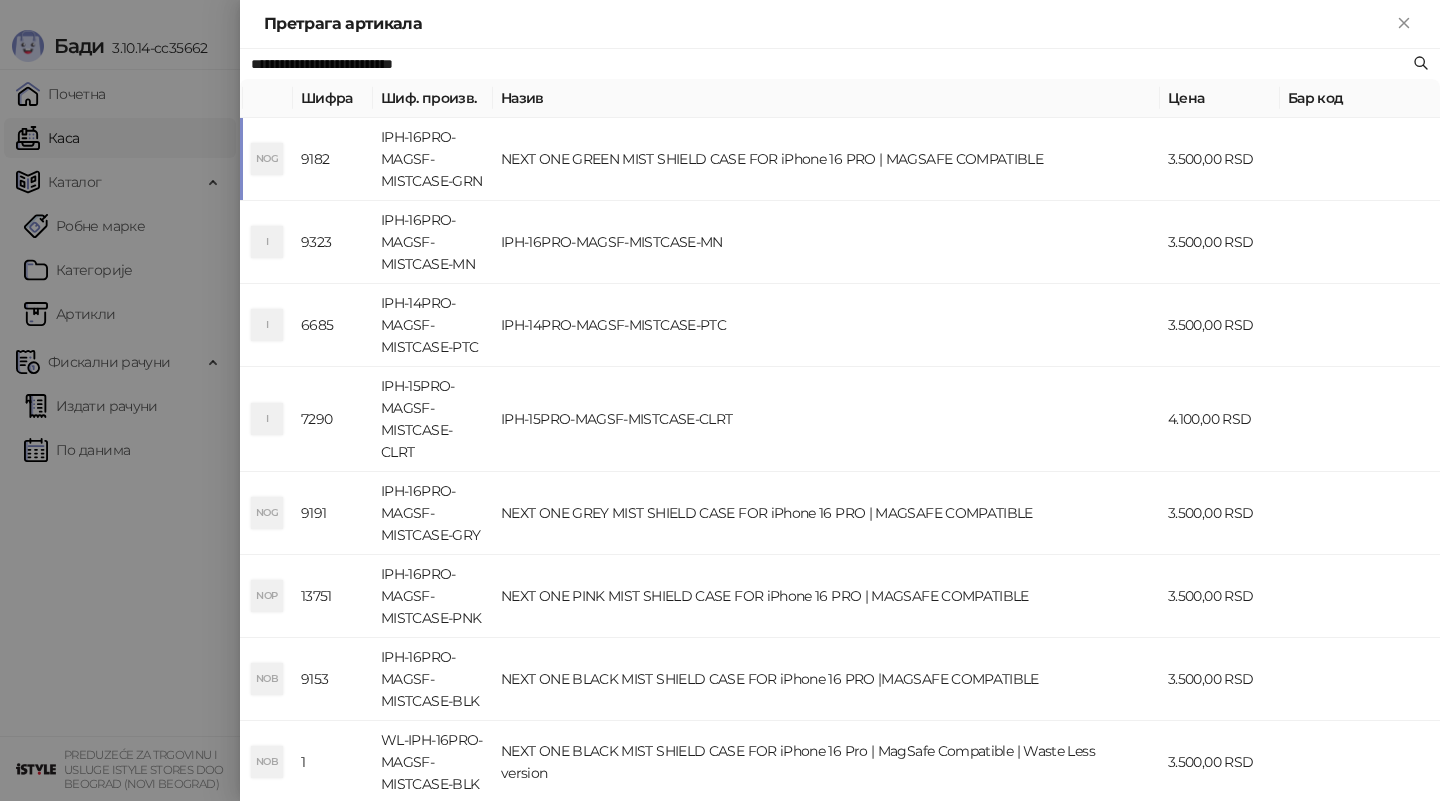 type on "**********" 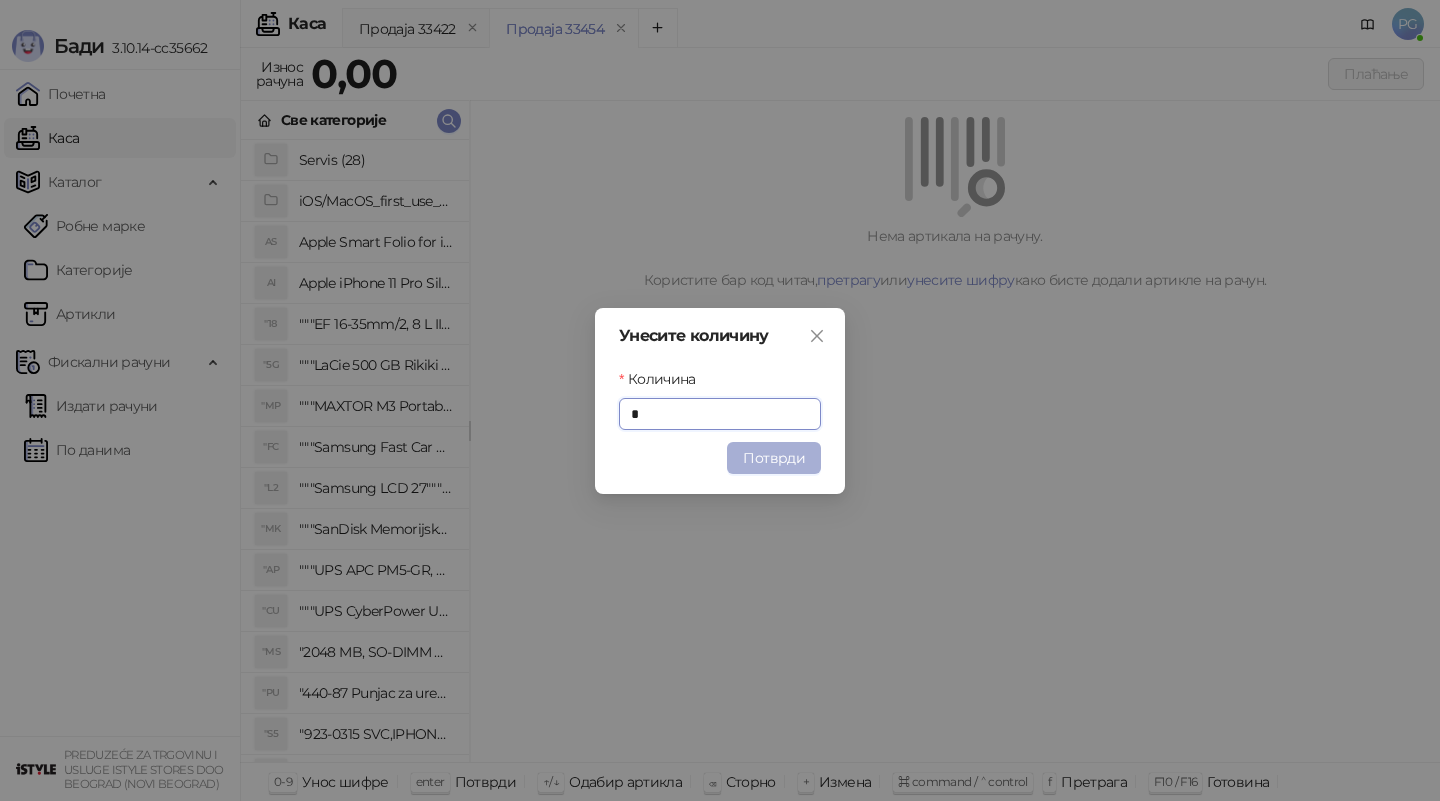 click on "Потврди" at bounding box center (774, 458) 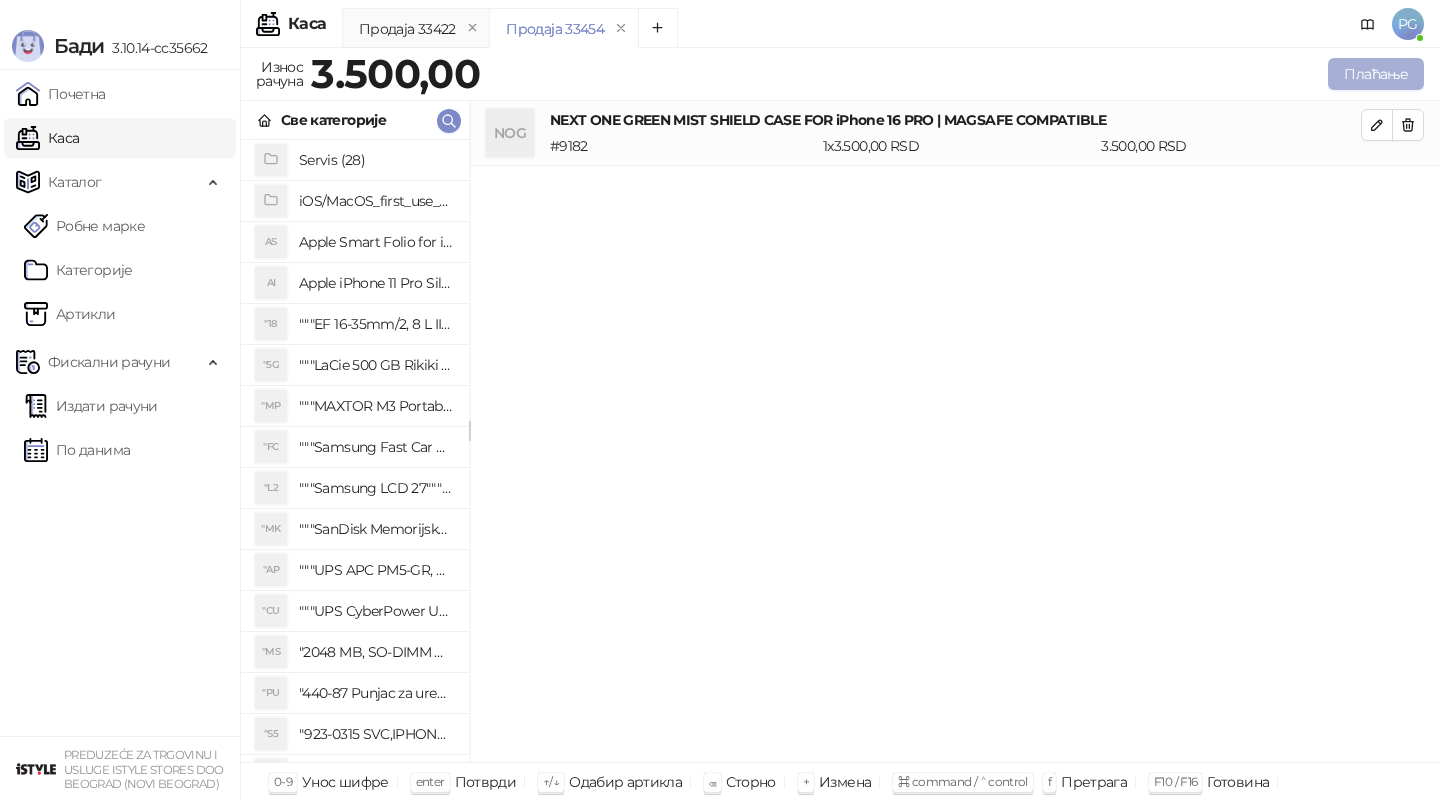 click on "Плаћање" at bounding box center (1376, 74) 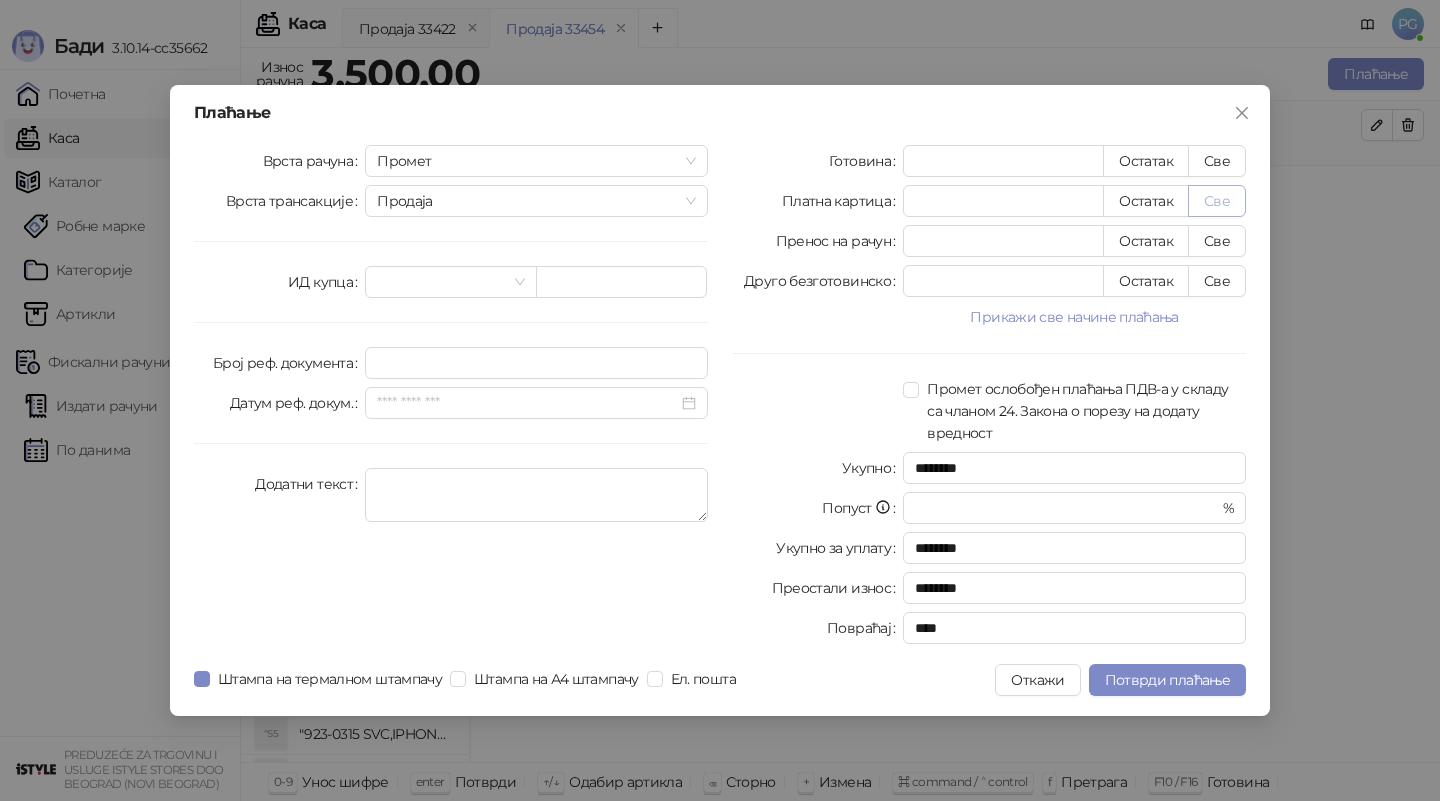 click on "Све" at bounding box center (1217, 201) 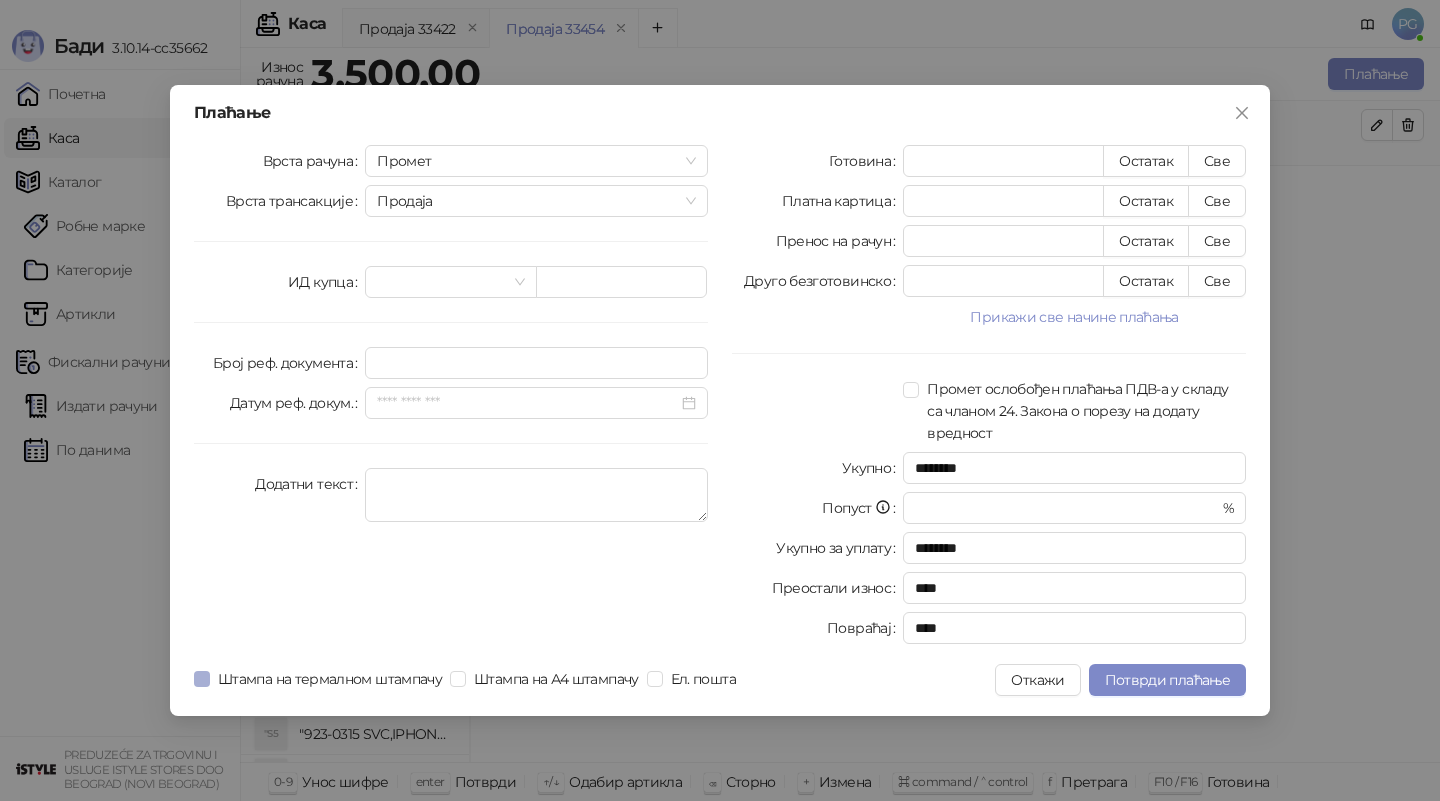 click on "Штампа на термалном штампачу" at bounding box center (330, 679) 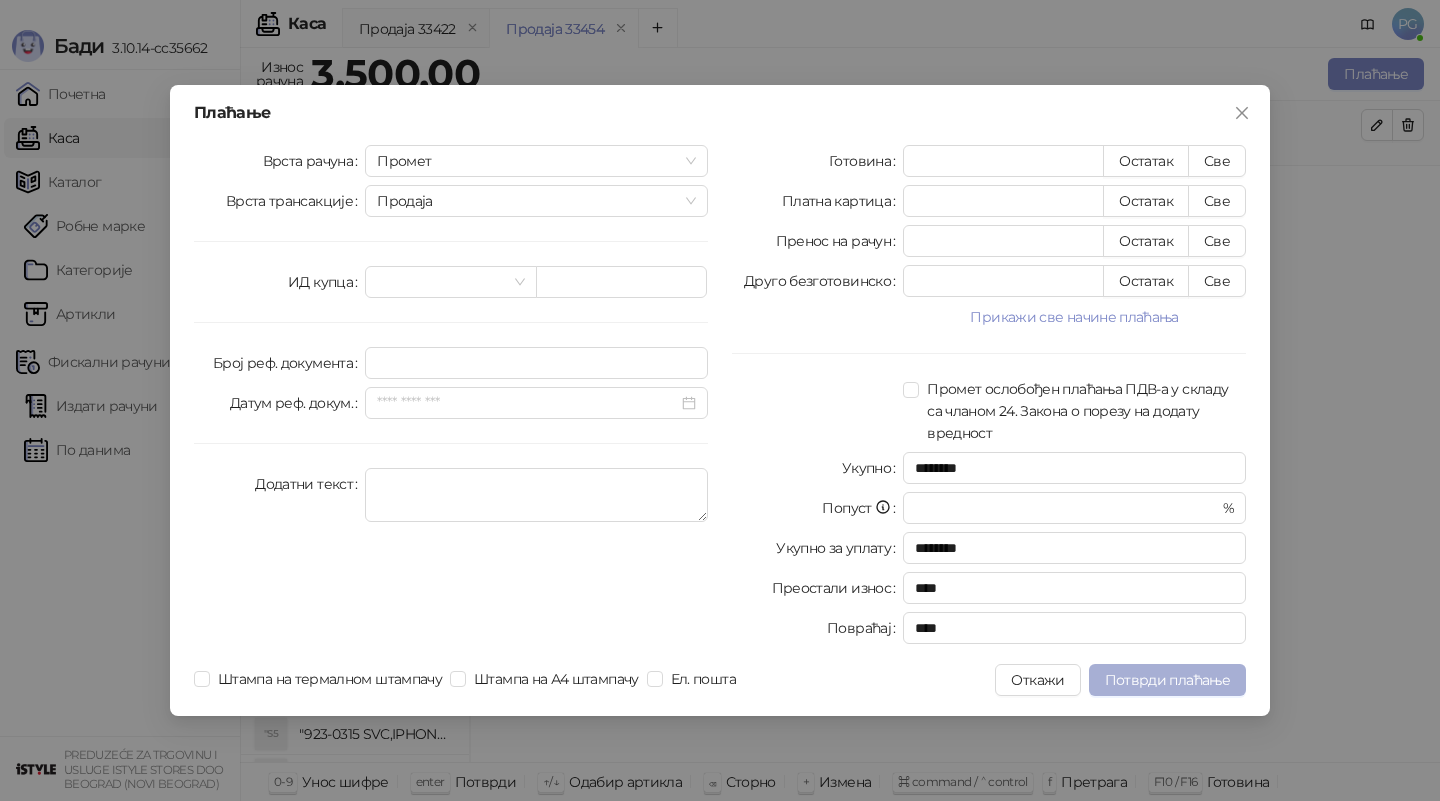 click on "Потврди плаћање" at bounding box center [1167, 680] 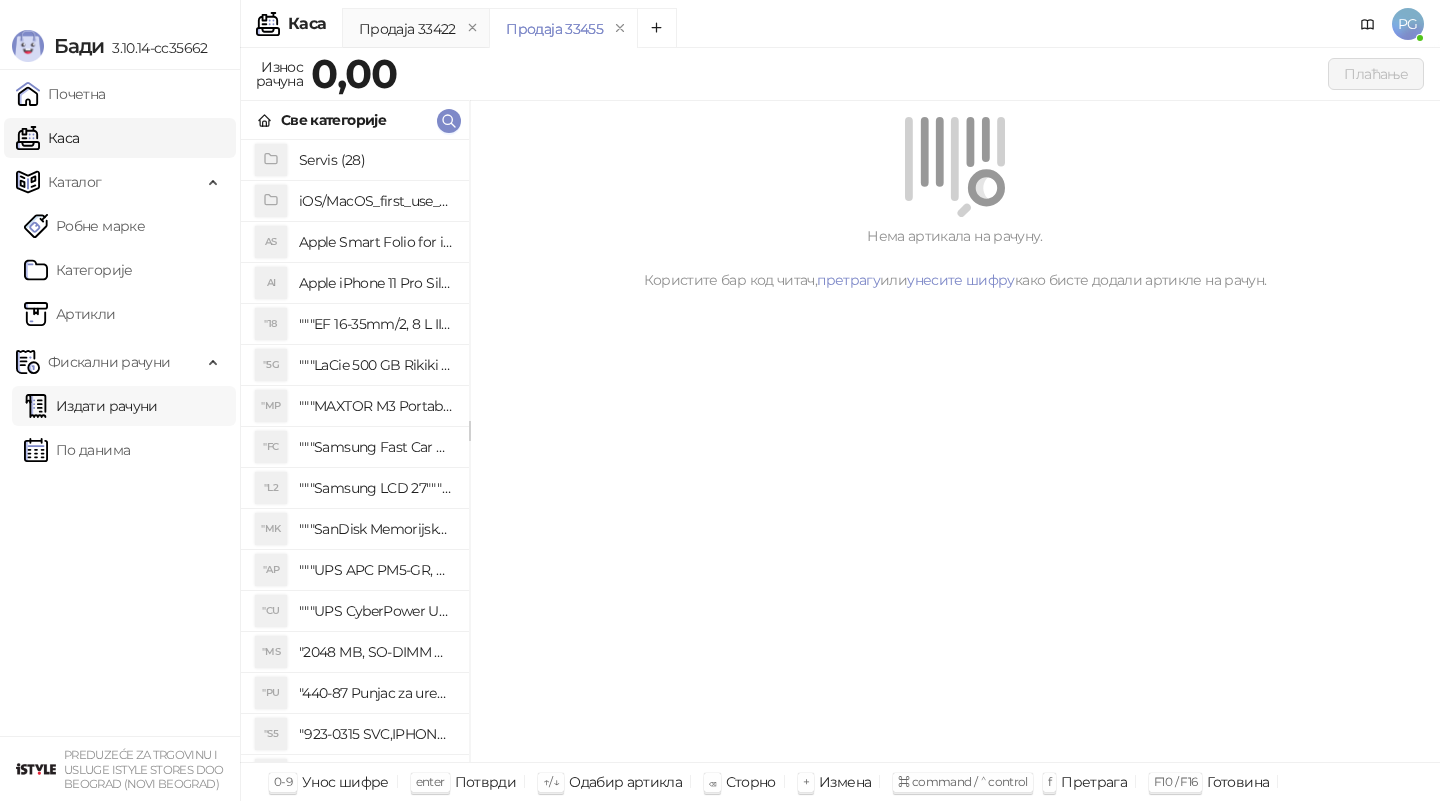 click on "Издати рачуни" at bounding box center (91, 406) 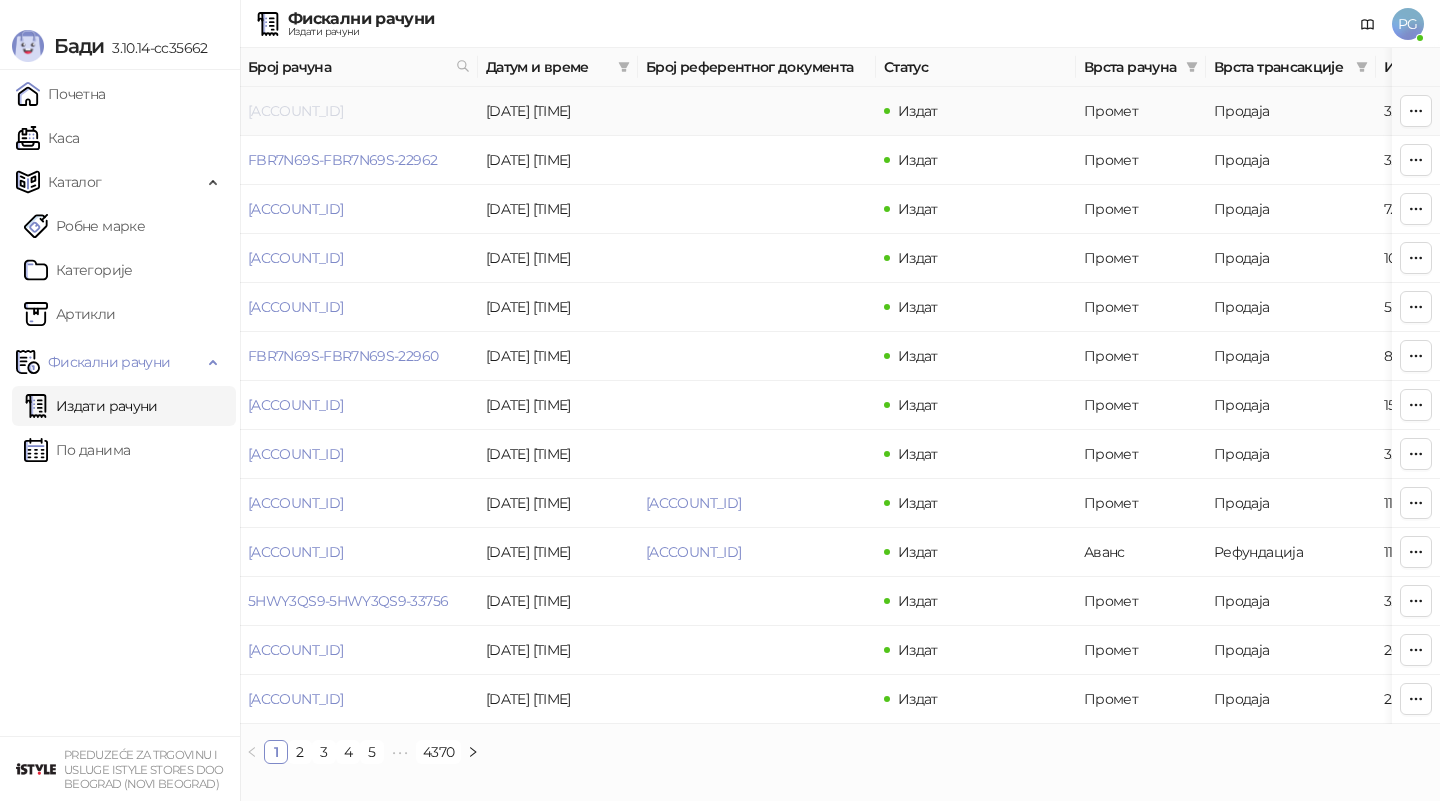 click on "[ACCOUNT_ID]" at bounding box center [295, 111] 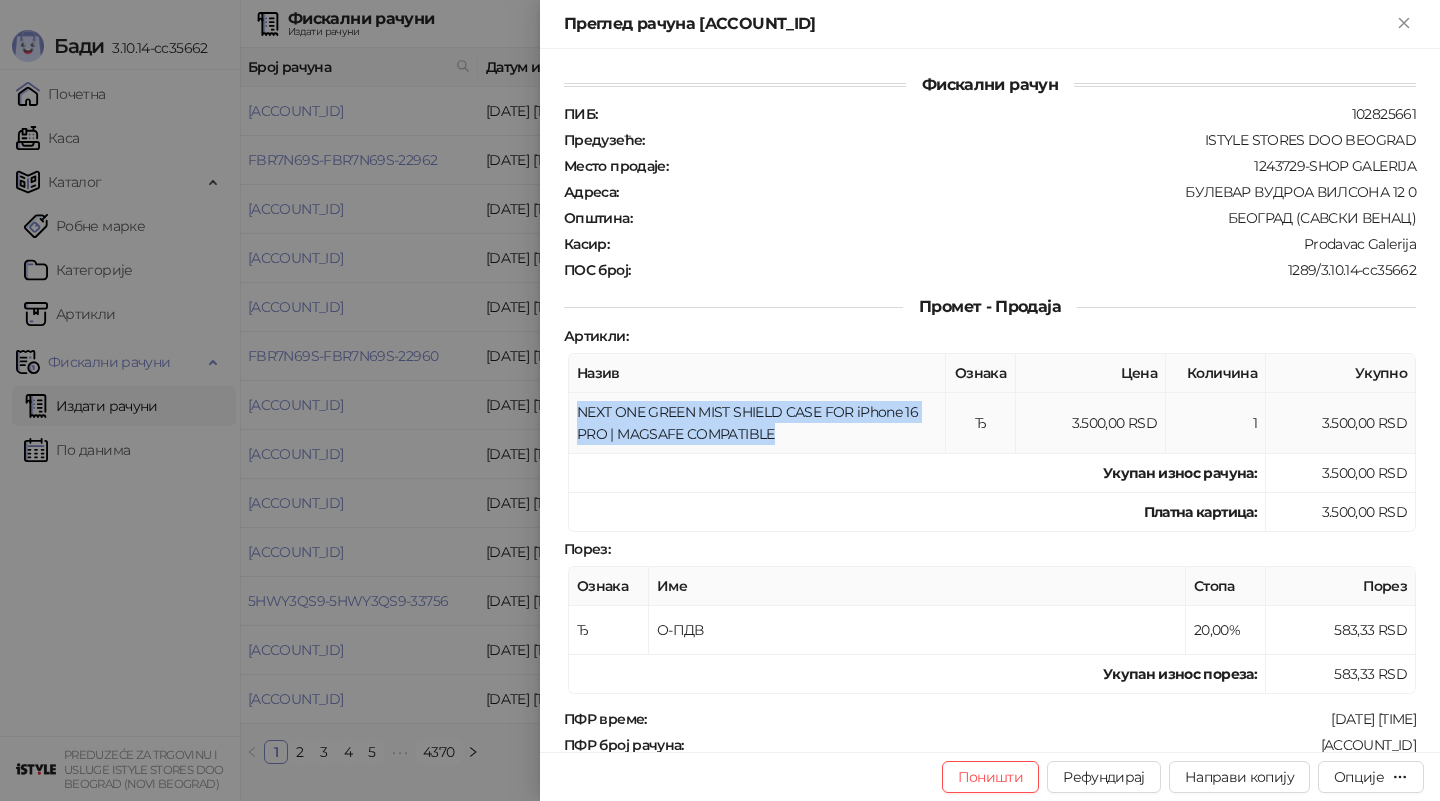 drag, startPoint x: 576, startPoint y: 403, endPoint x: 791, endPoint y: 419, distance: 215.59453 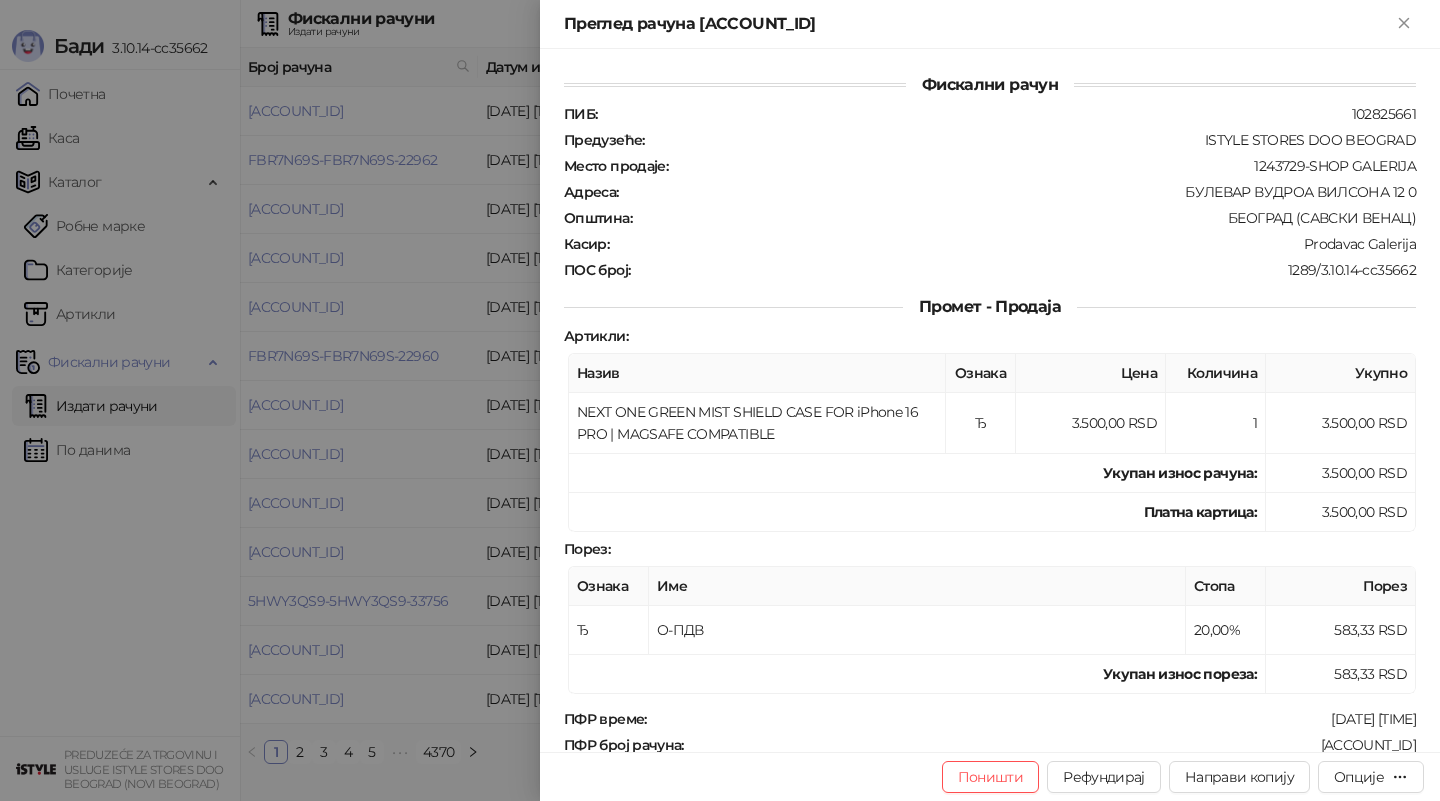 click at bounding box center (720, 400) 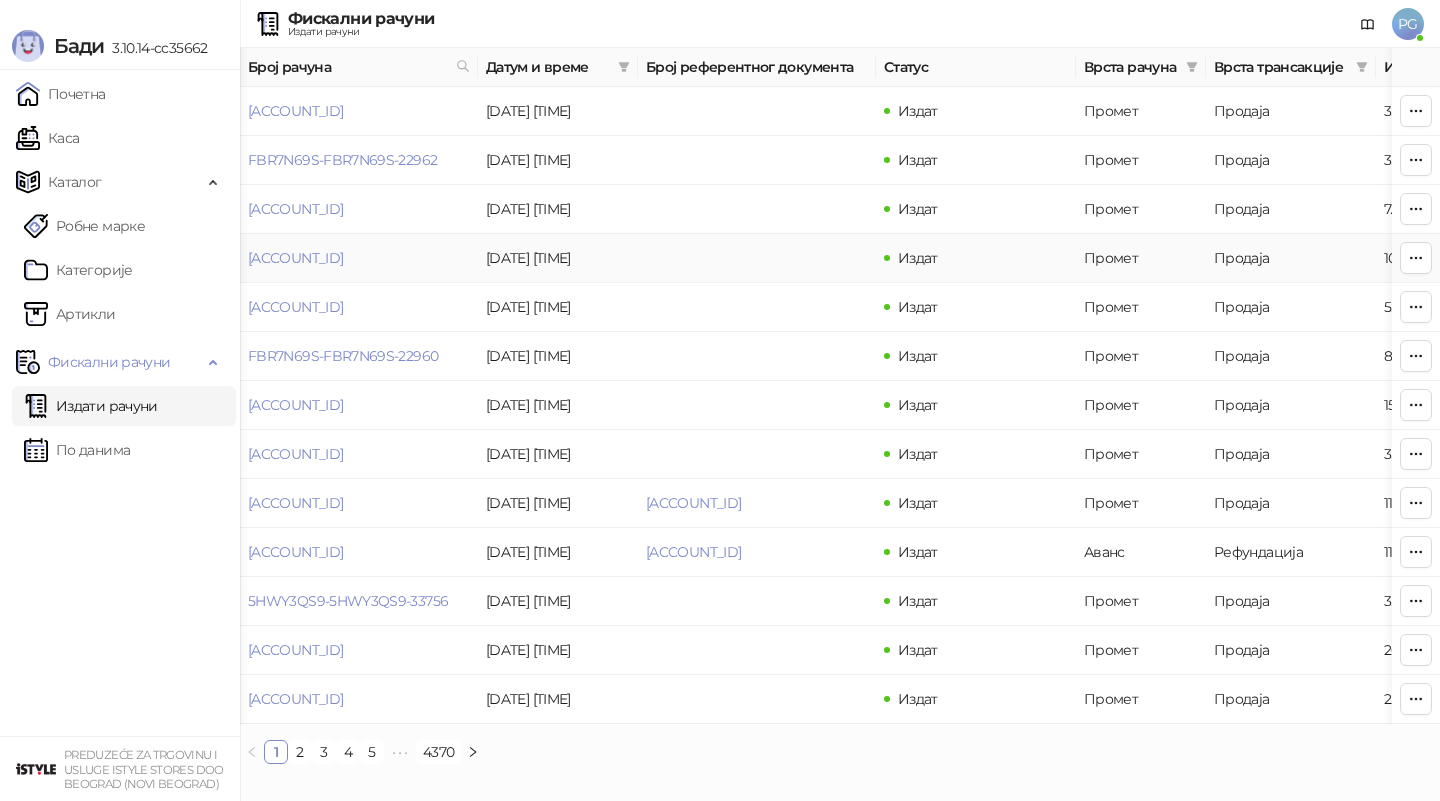 scroll, scrollTop: 0, scrollLeft: 600, axis: horizontal 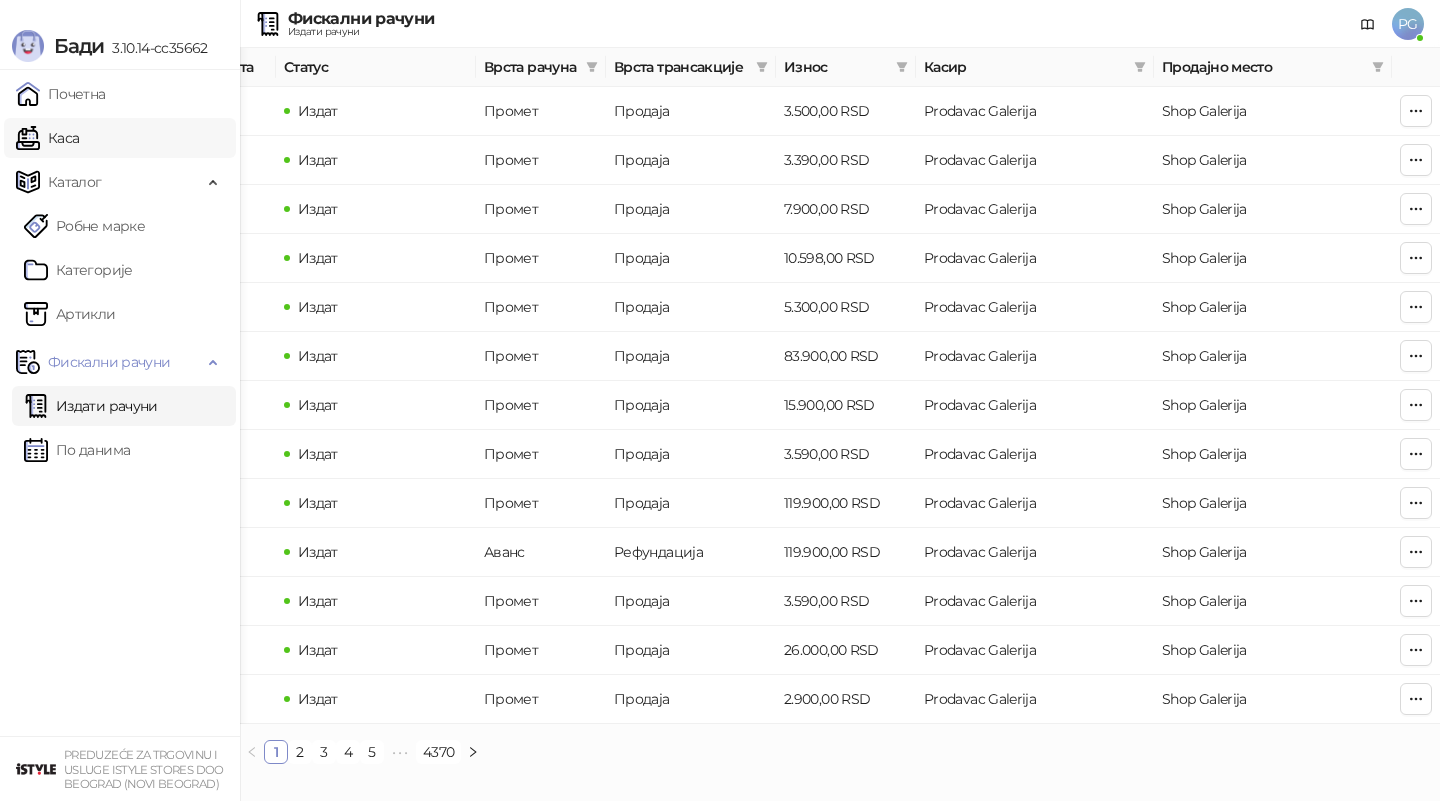 click on "Каса" at bounding box center [47, 138] 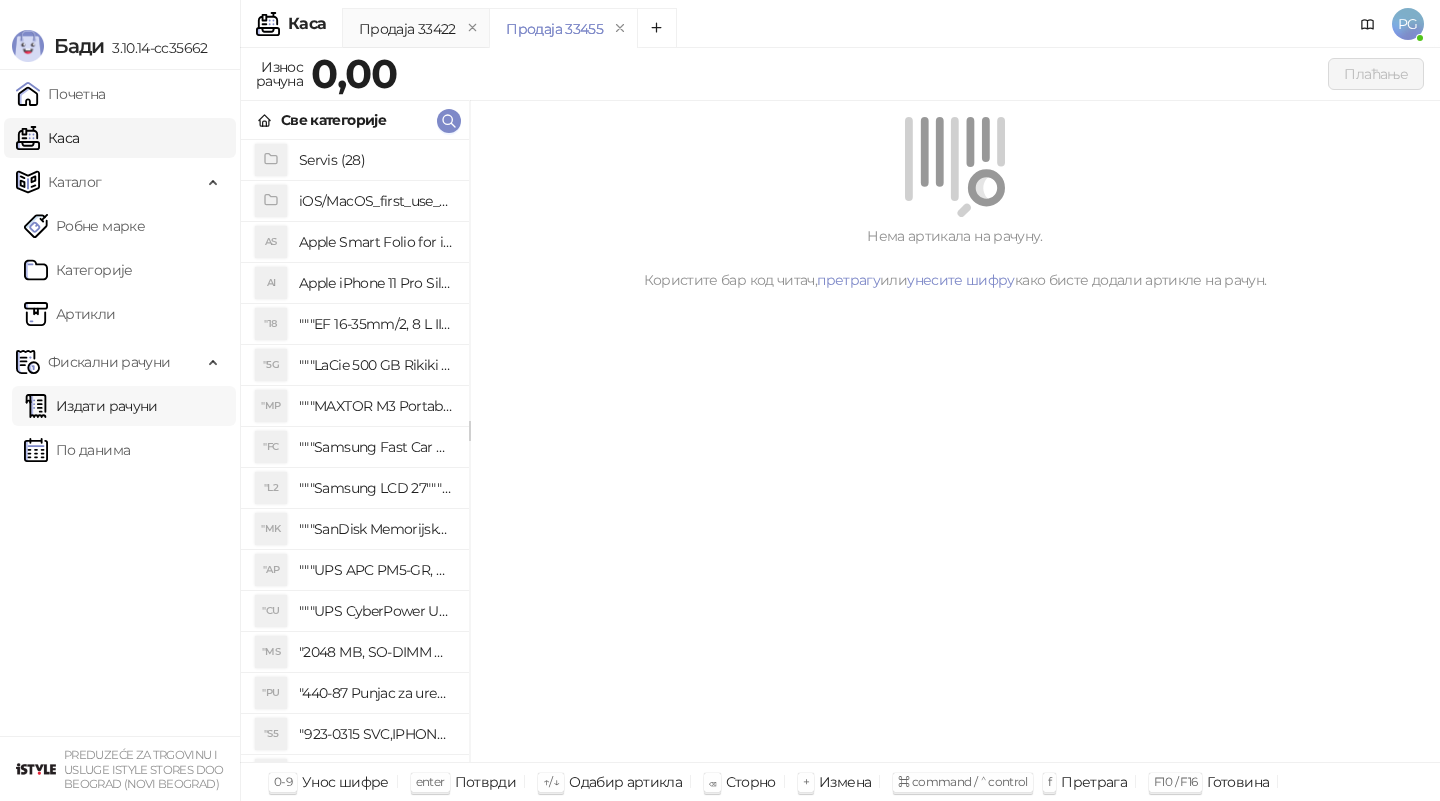 click on "Издати рачуни" at bounding box center (91, 406) 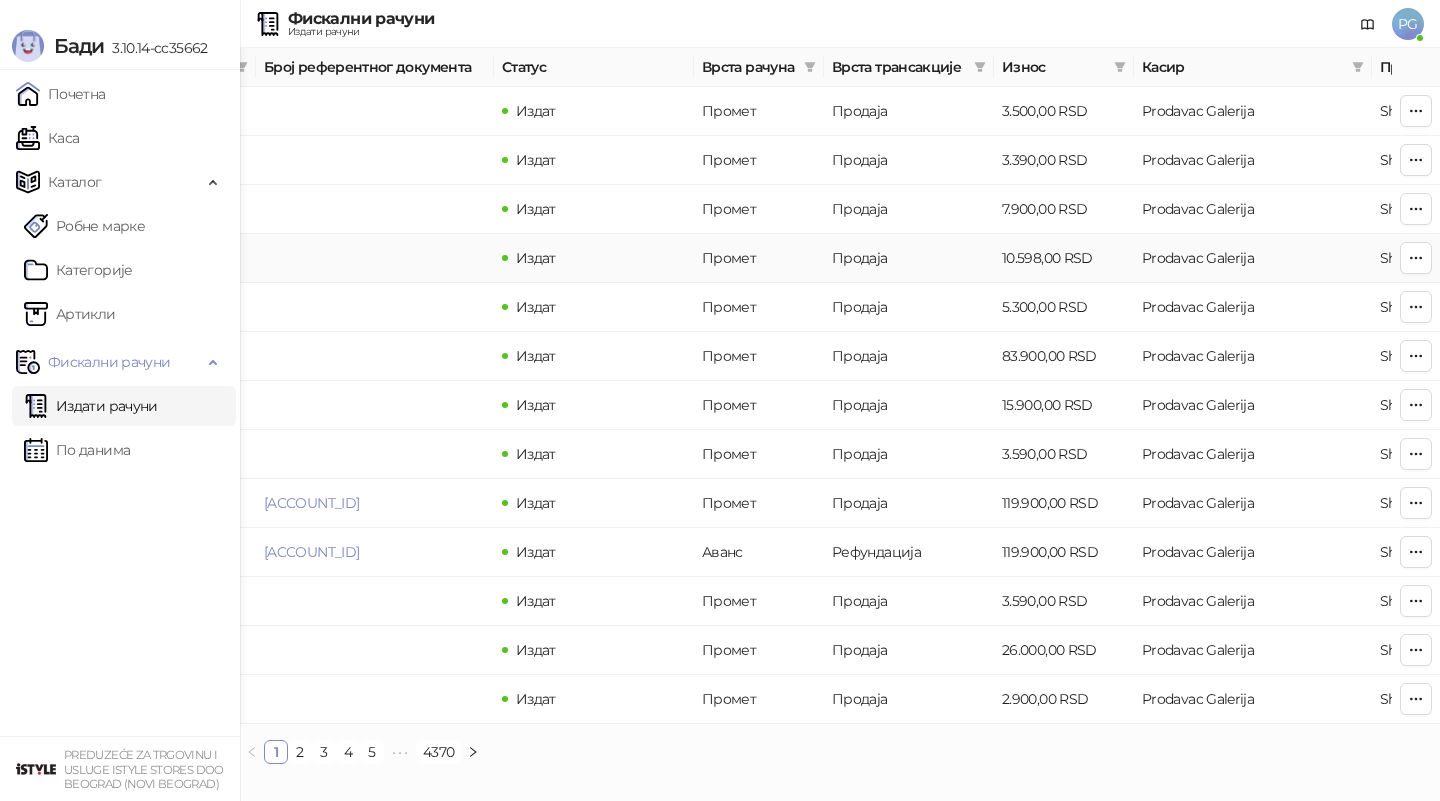 scroll, scrollTop: 0, scrollLeft: 600, axis: horizontal 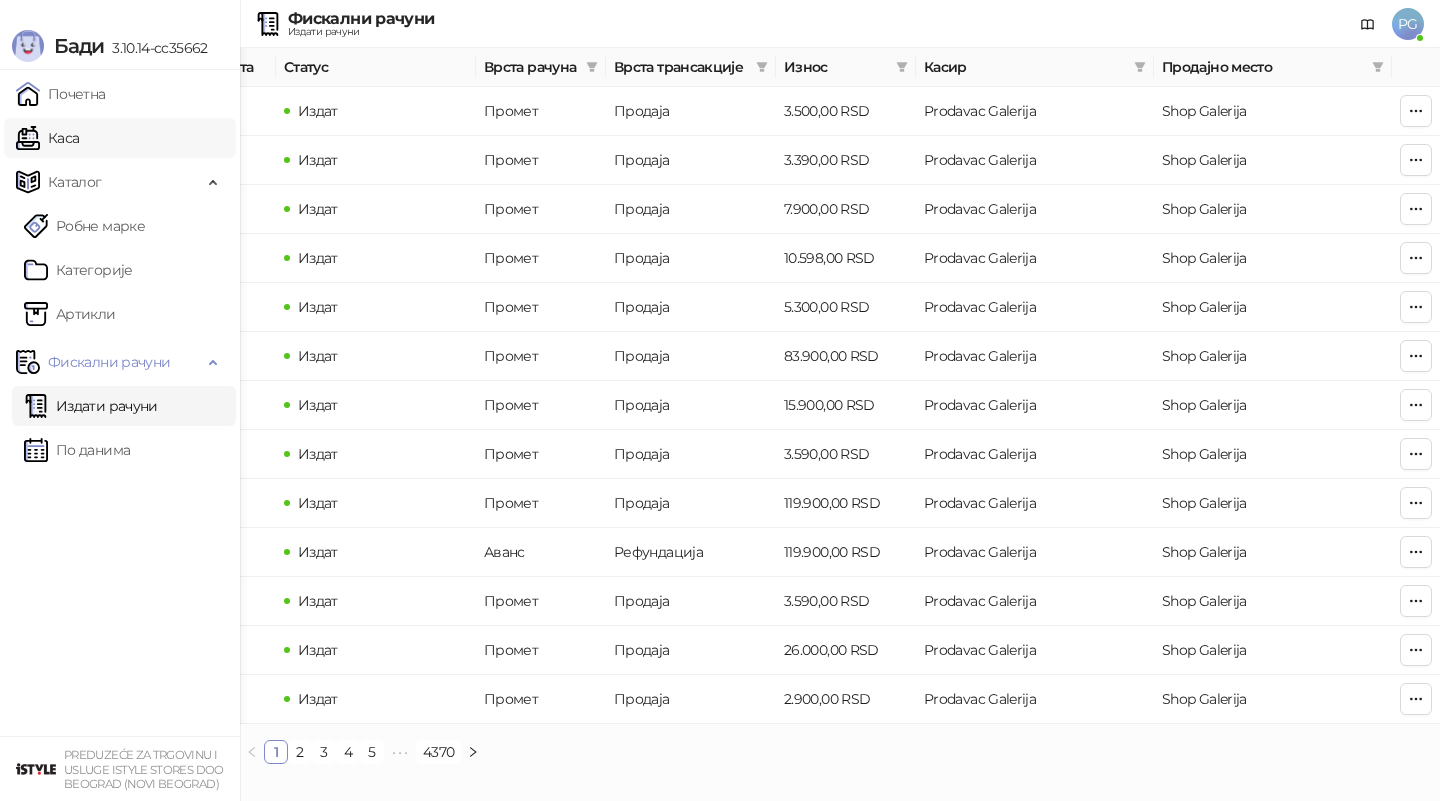 click on "Каса" at bounding box center (47, 138) 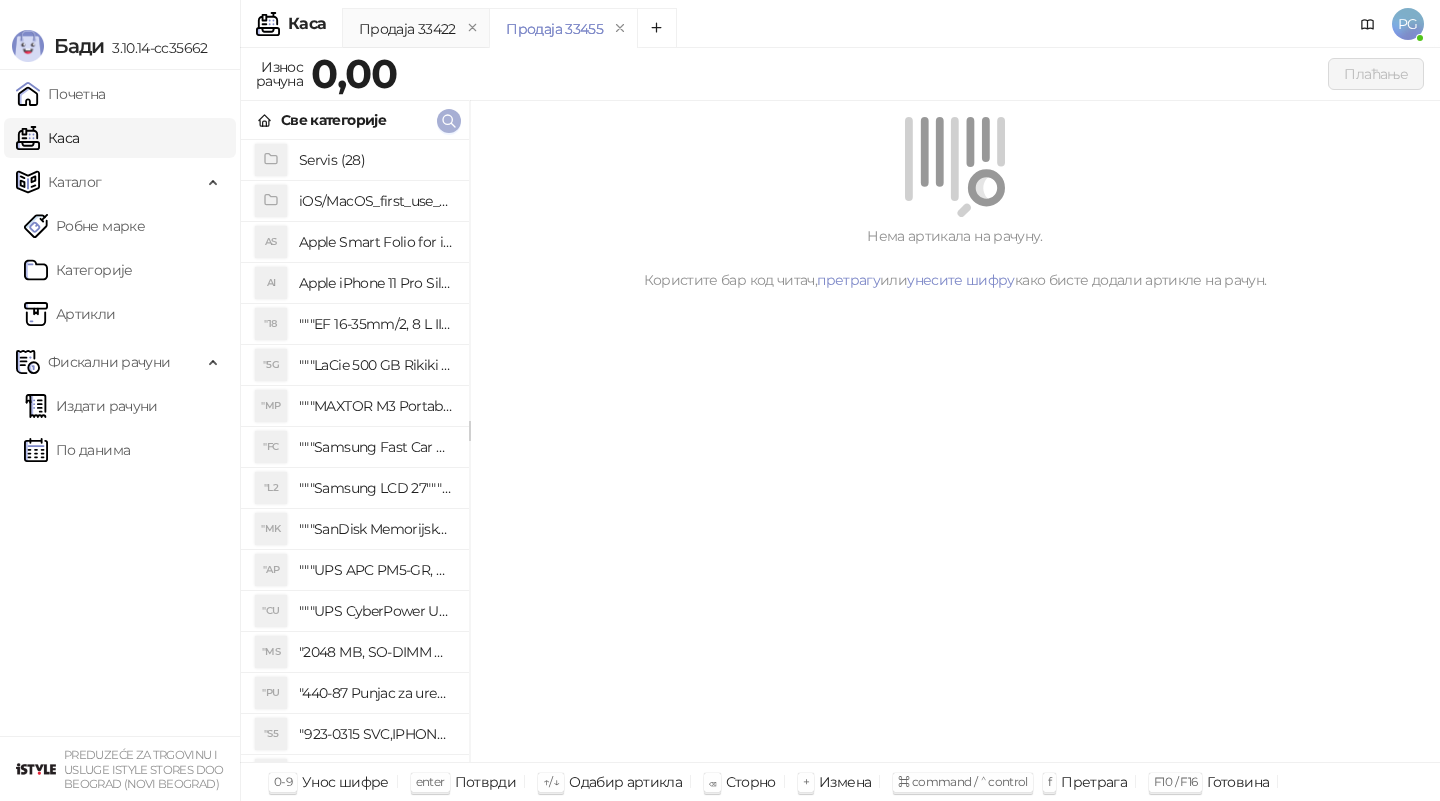 click at bounding box center [449, 121] 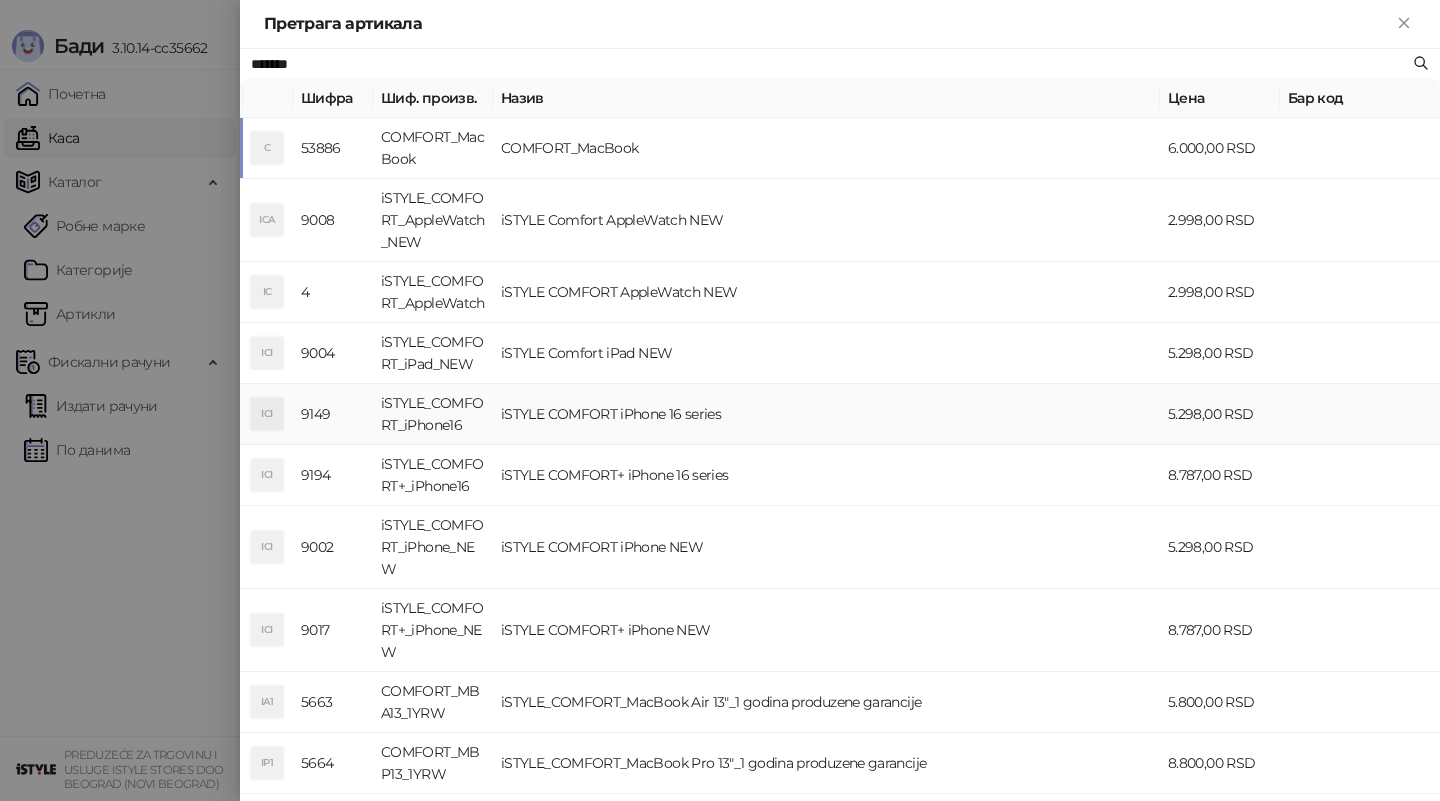 type on "*******" 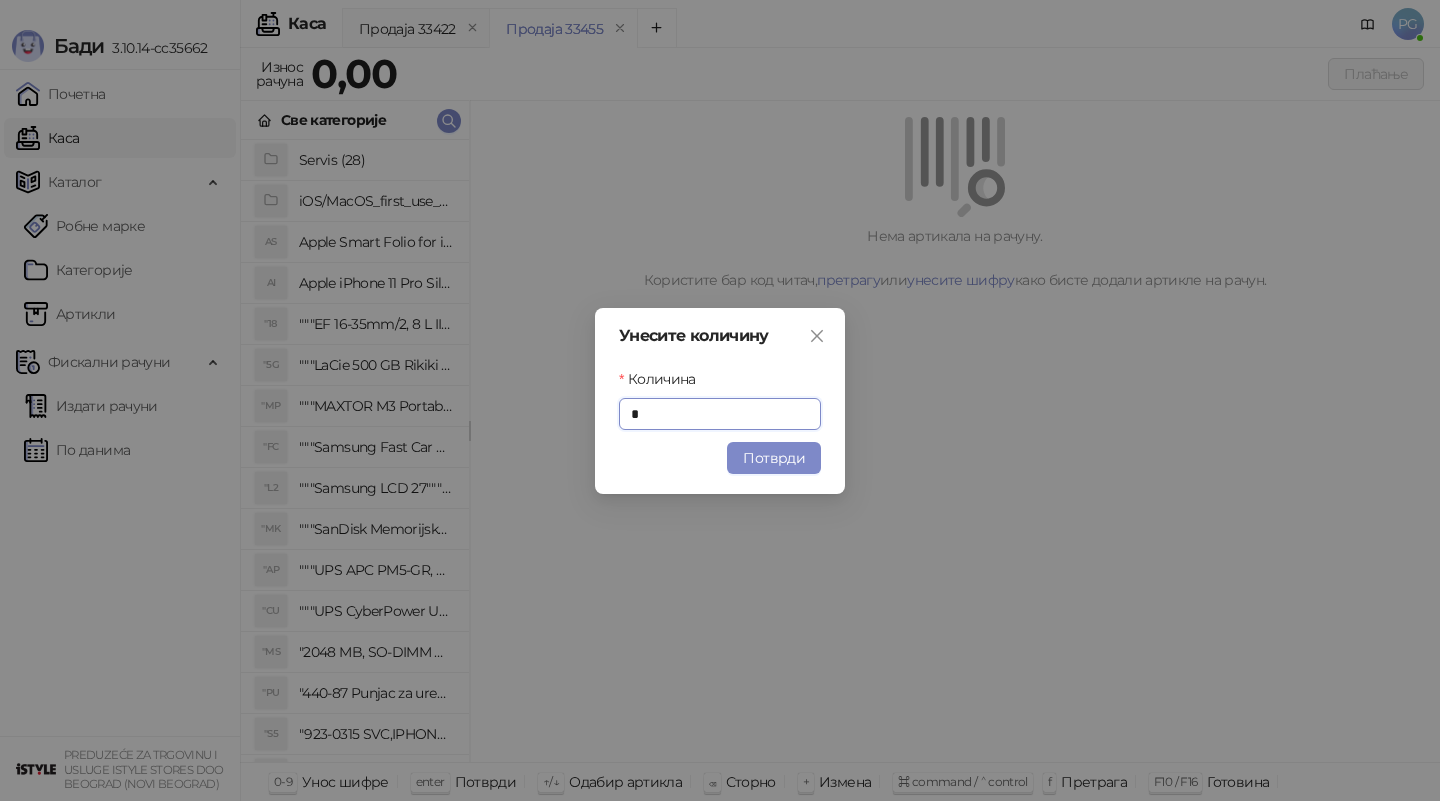 click on "Потврди" at bounding box center (774, 458) 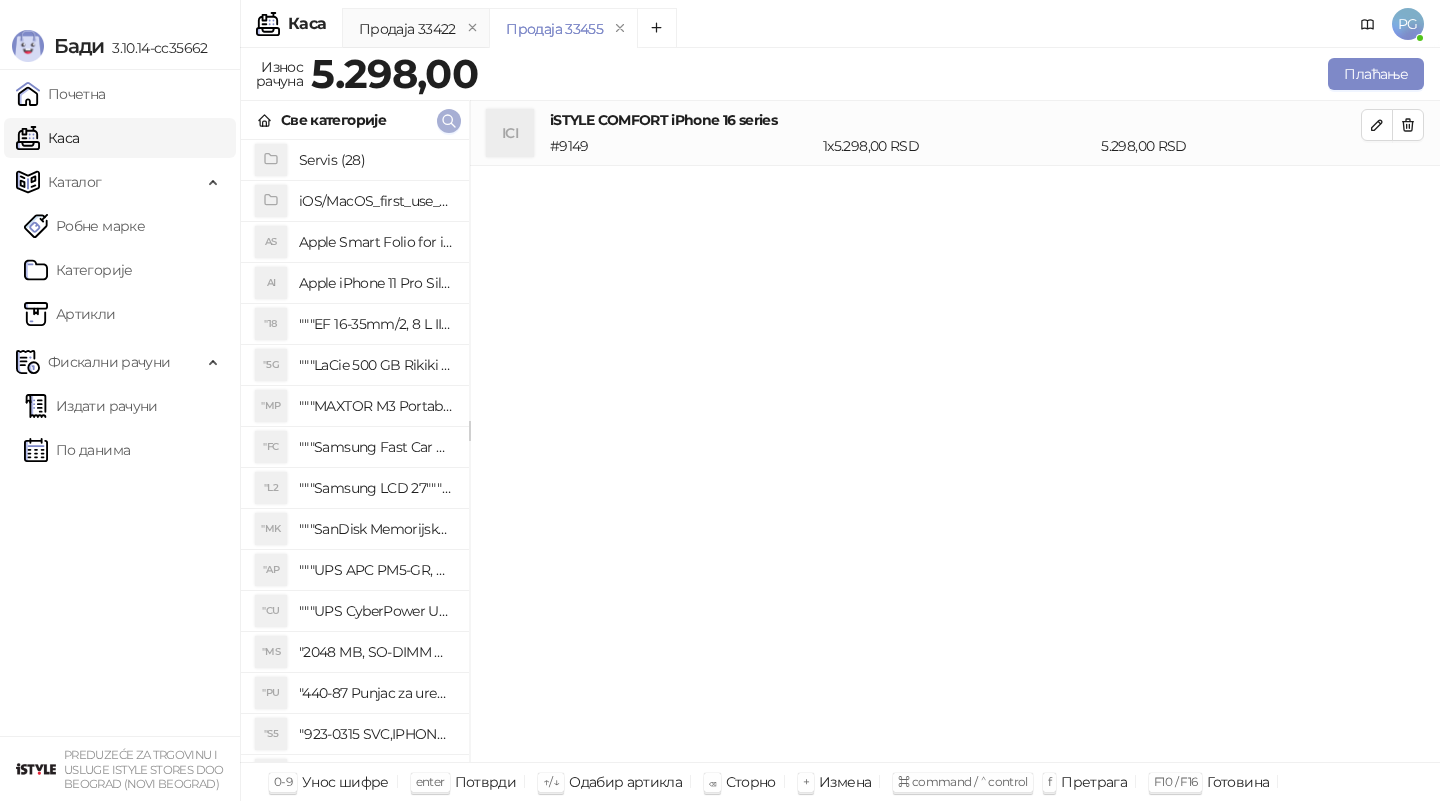 click at bounding box center (449, 121) 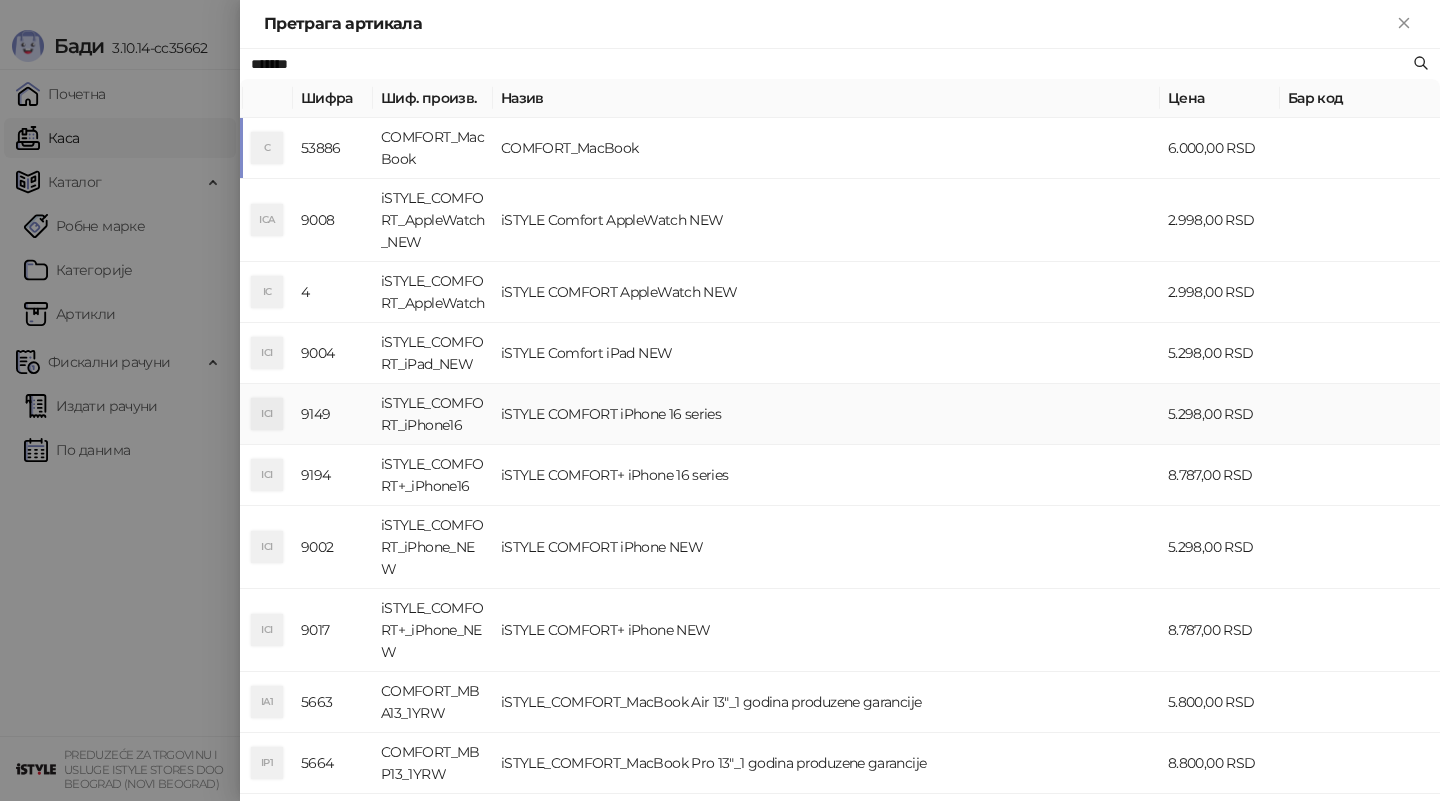 click on "iSTYLE COMFORT iPhone 16 series" at bounding box center (826, 414) 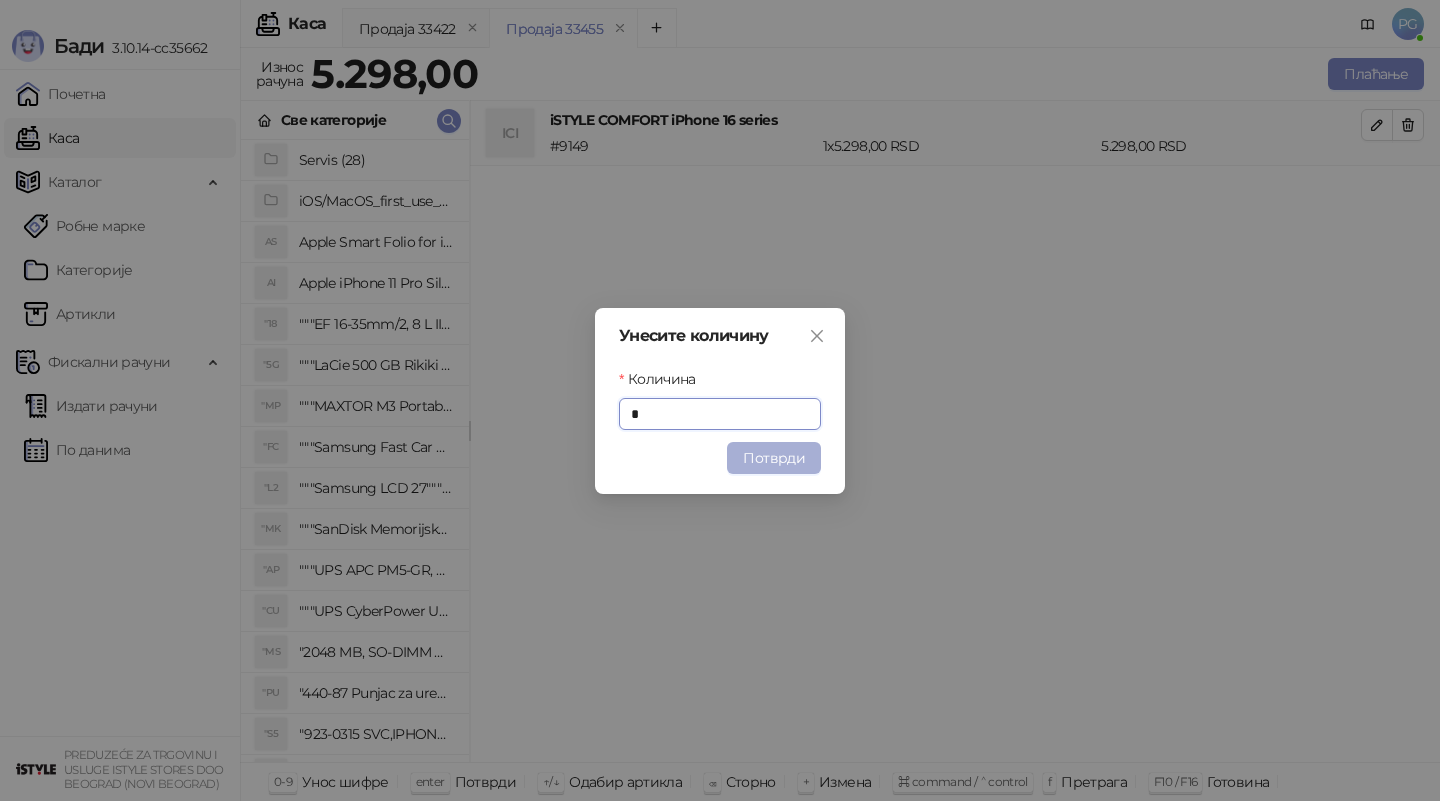 click on "Потврди" at bounding box center [774, 458] 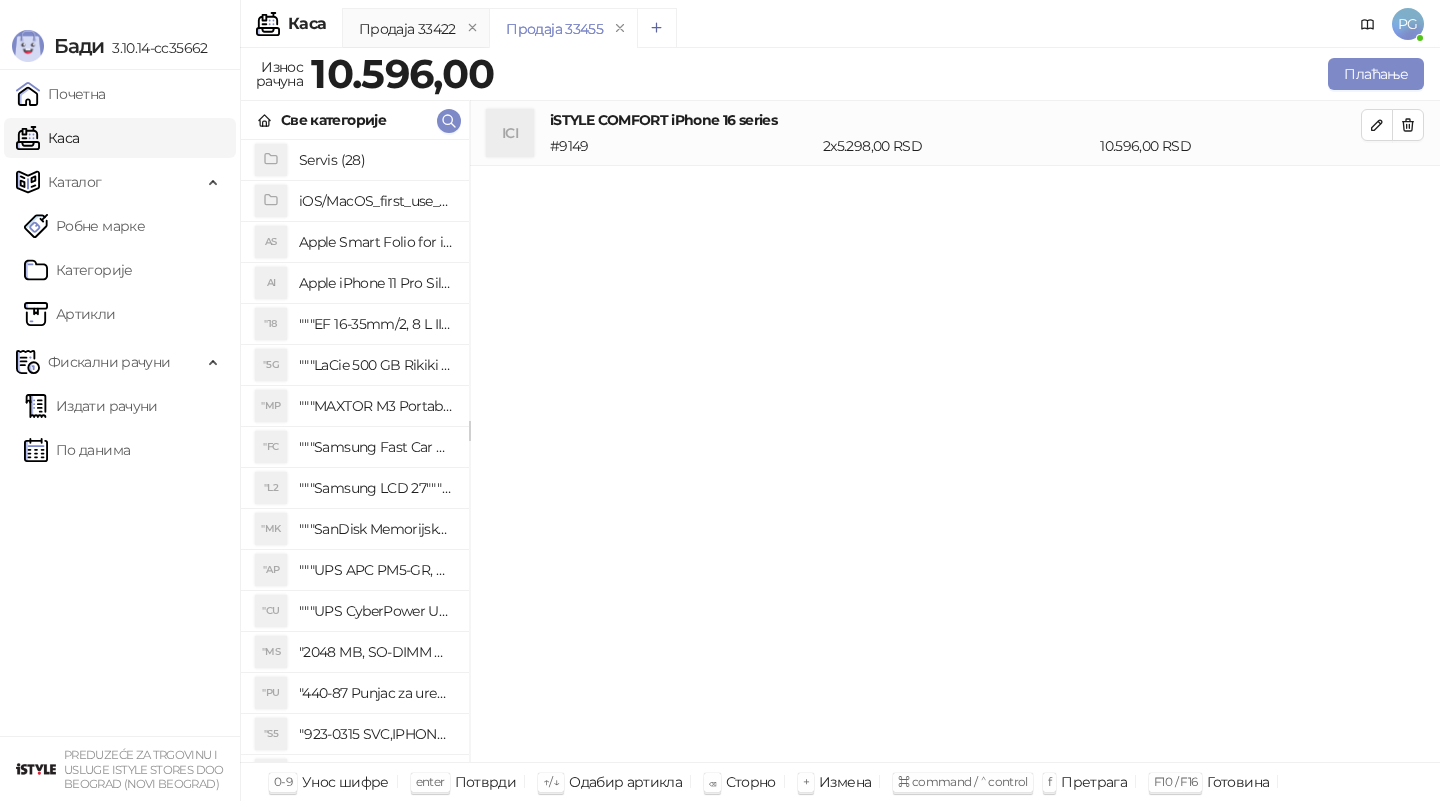 click at bounding box center [657, 28] 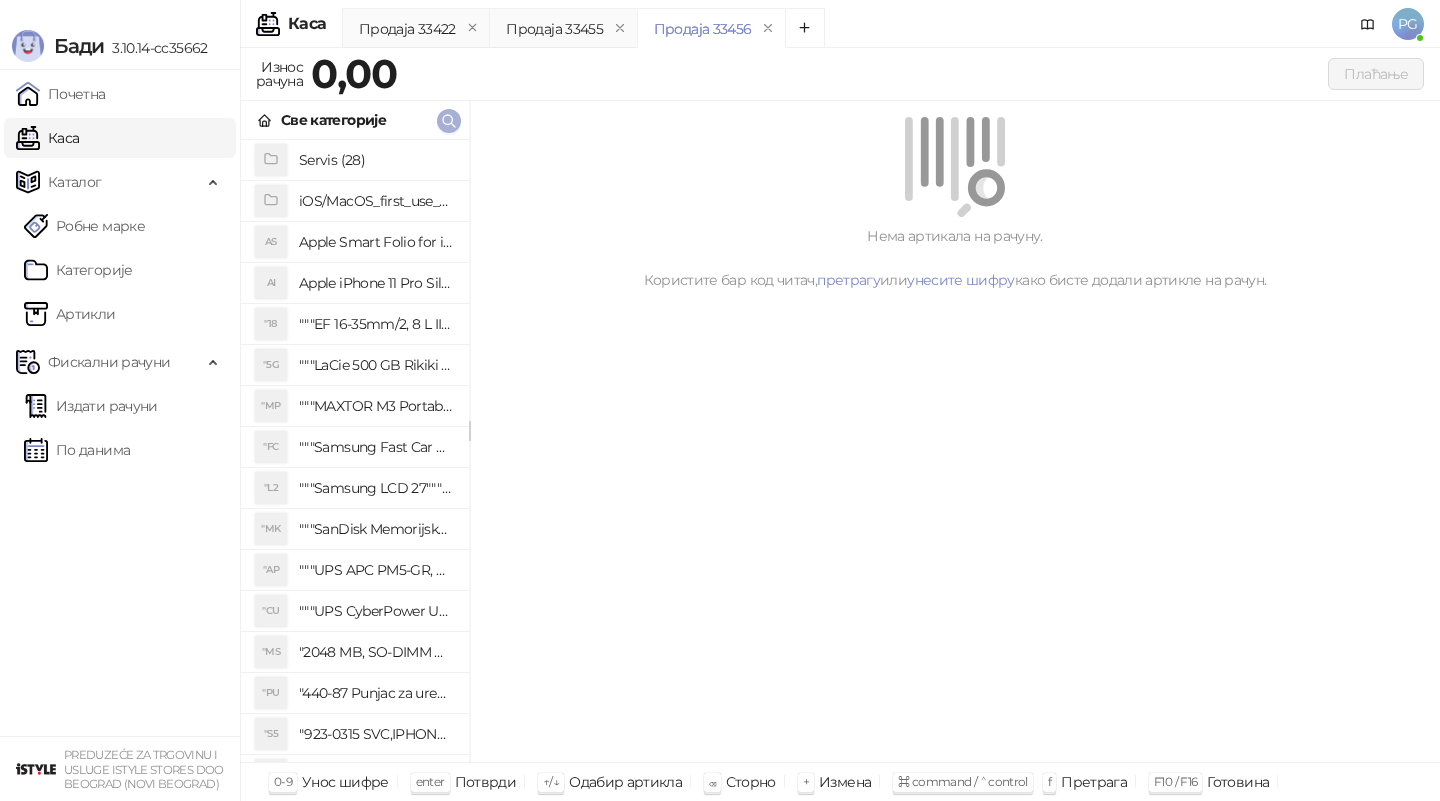 click 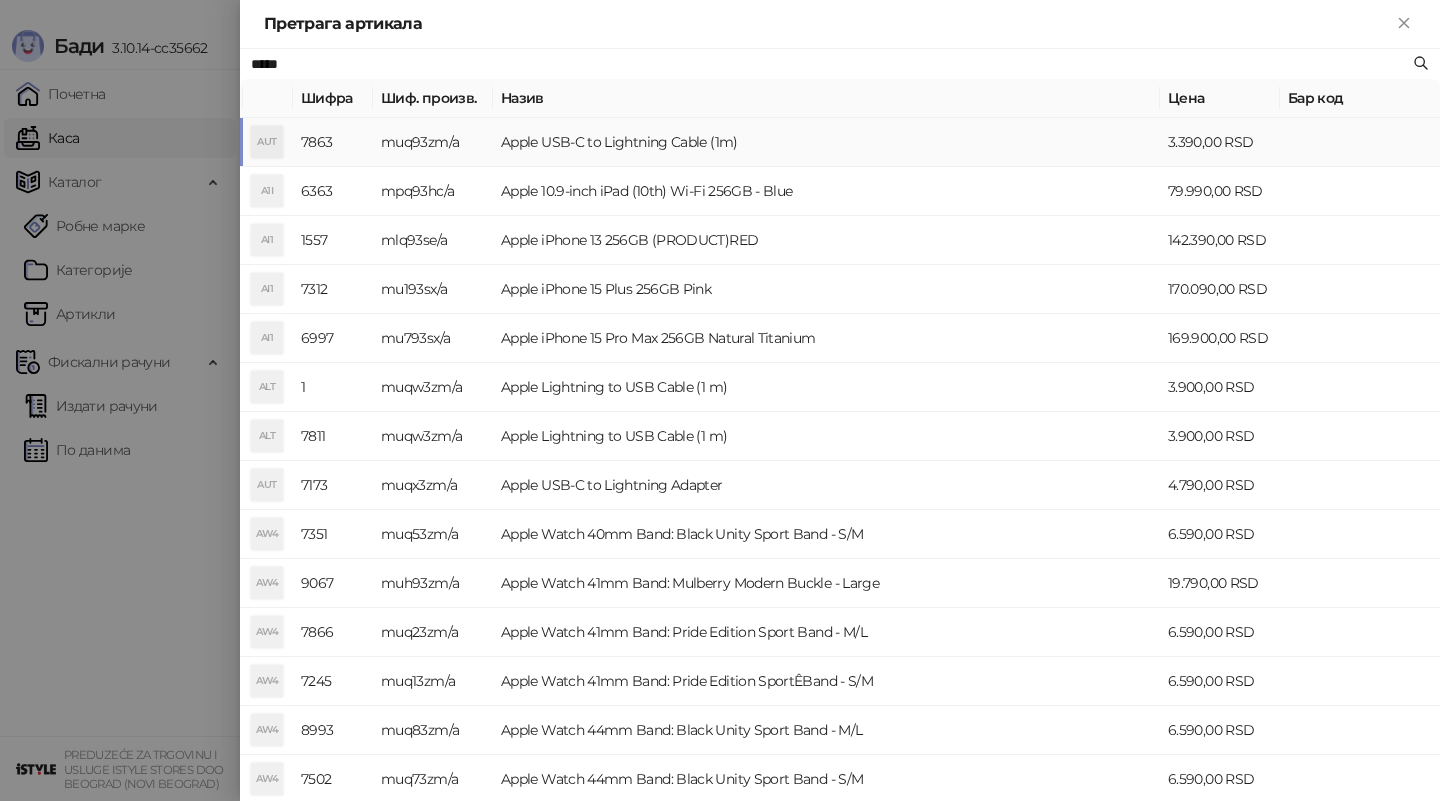 type on "*****" 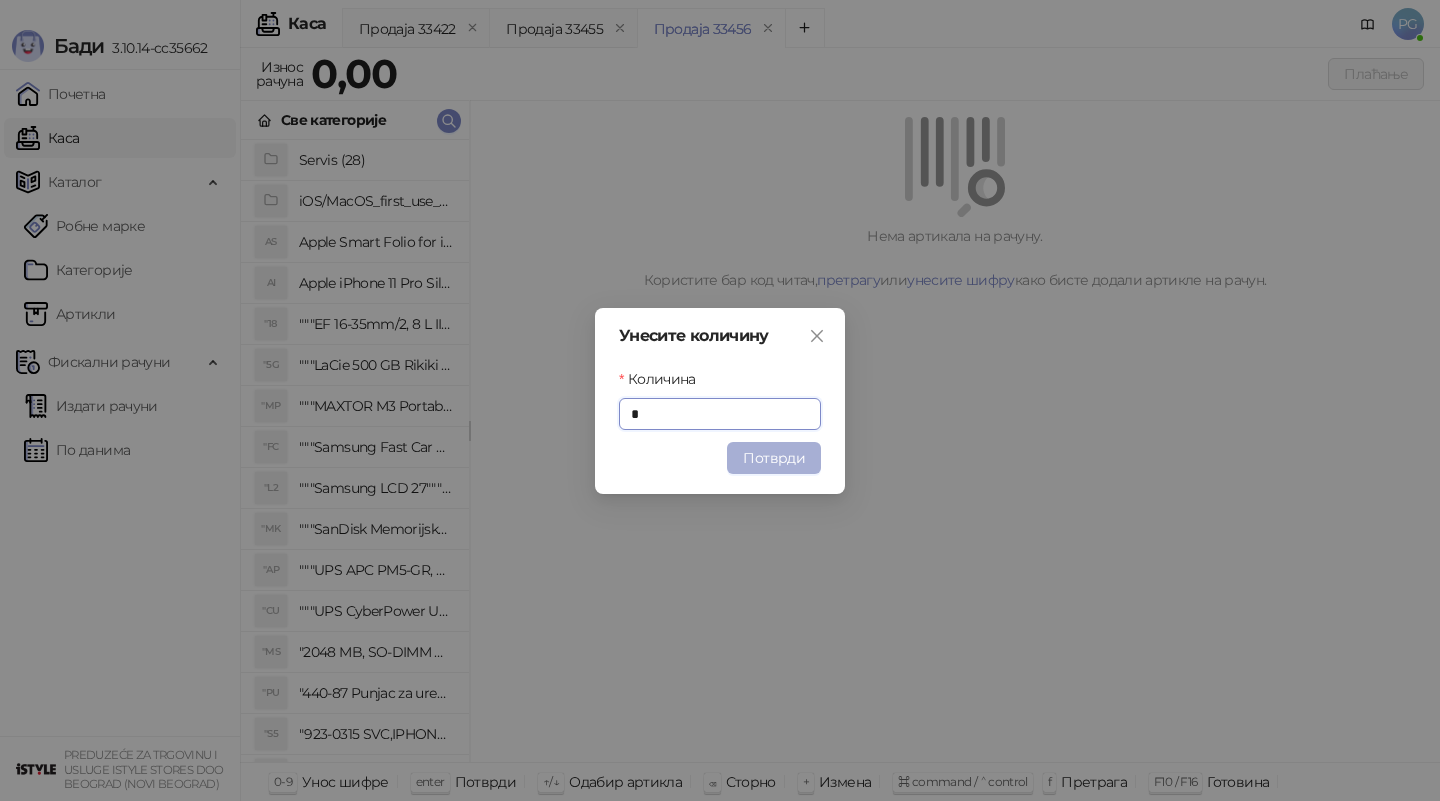 click on "Потврди" at bounding box center [774, 458] 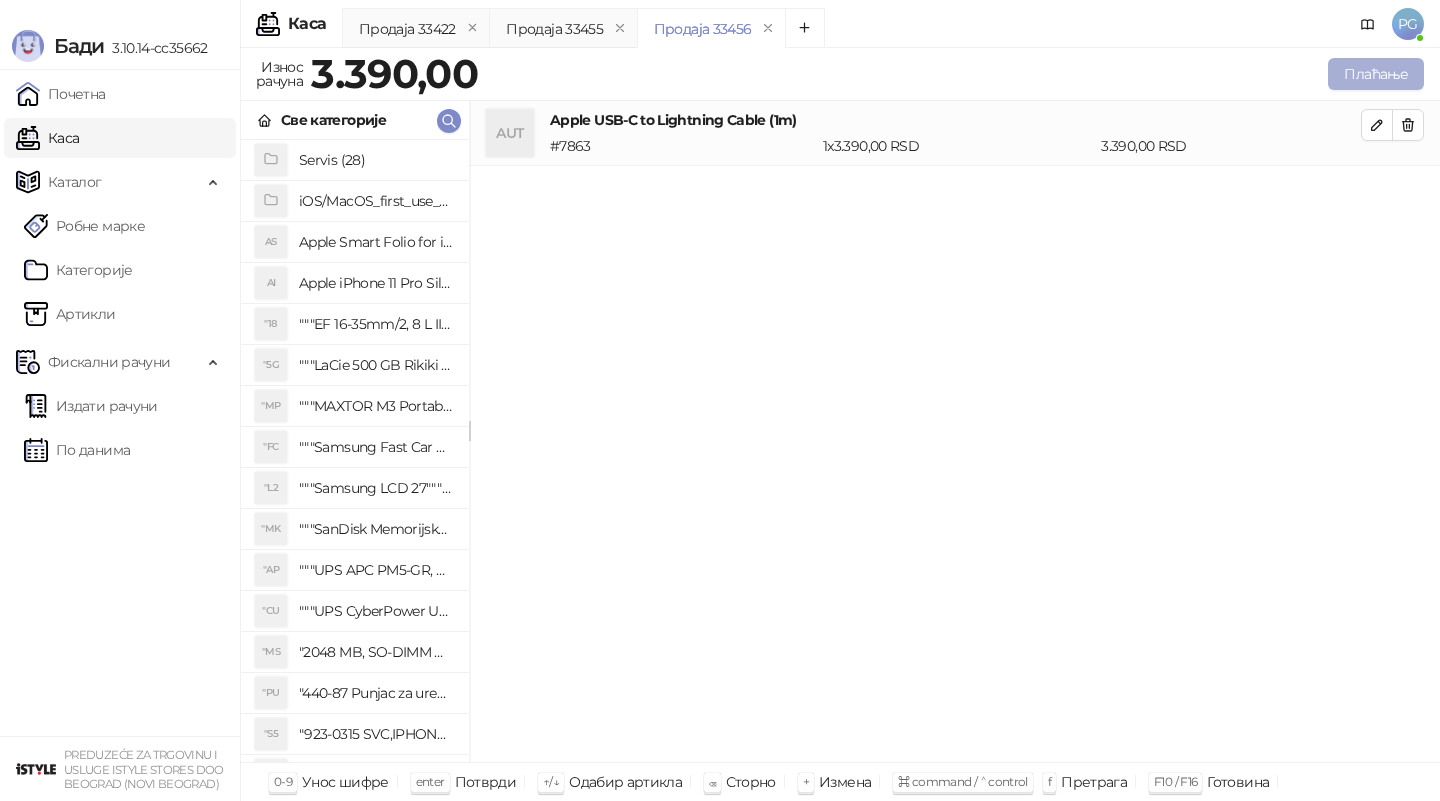 click on "Плаћање" at bounding box center [1376, 74] 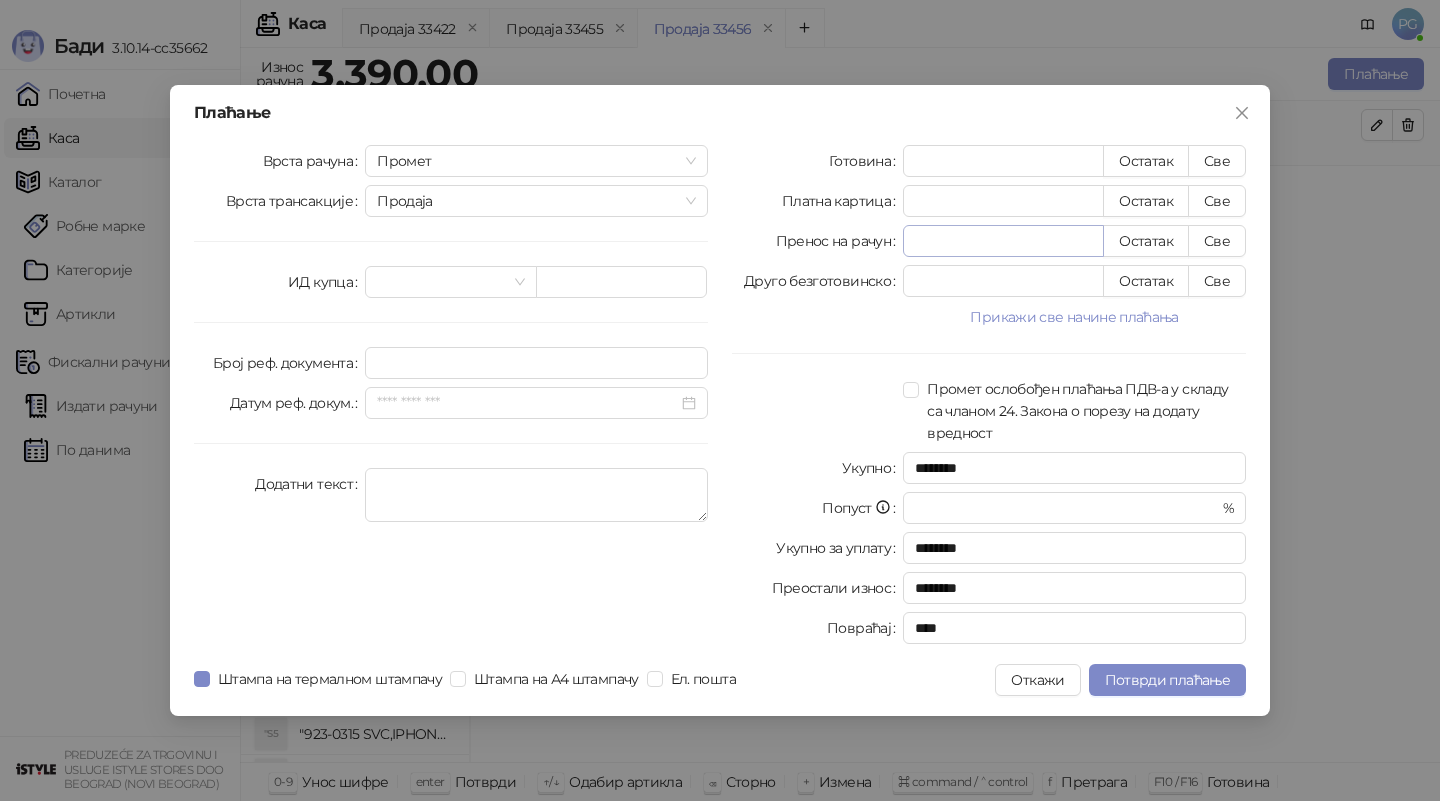 click on "Све" at bounding box center [1217, 201] 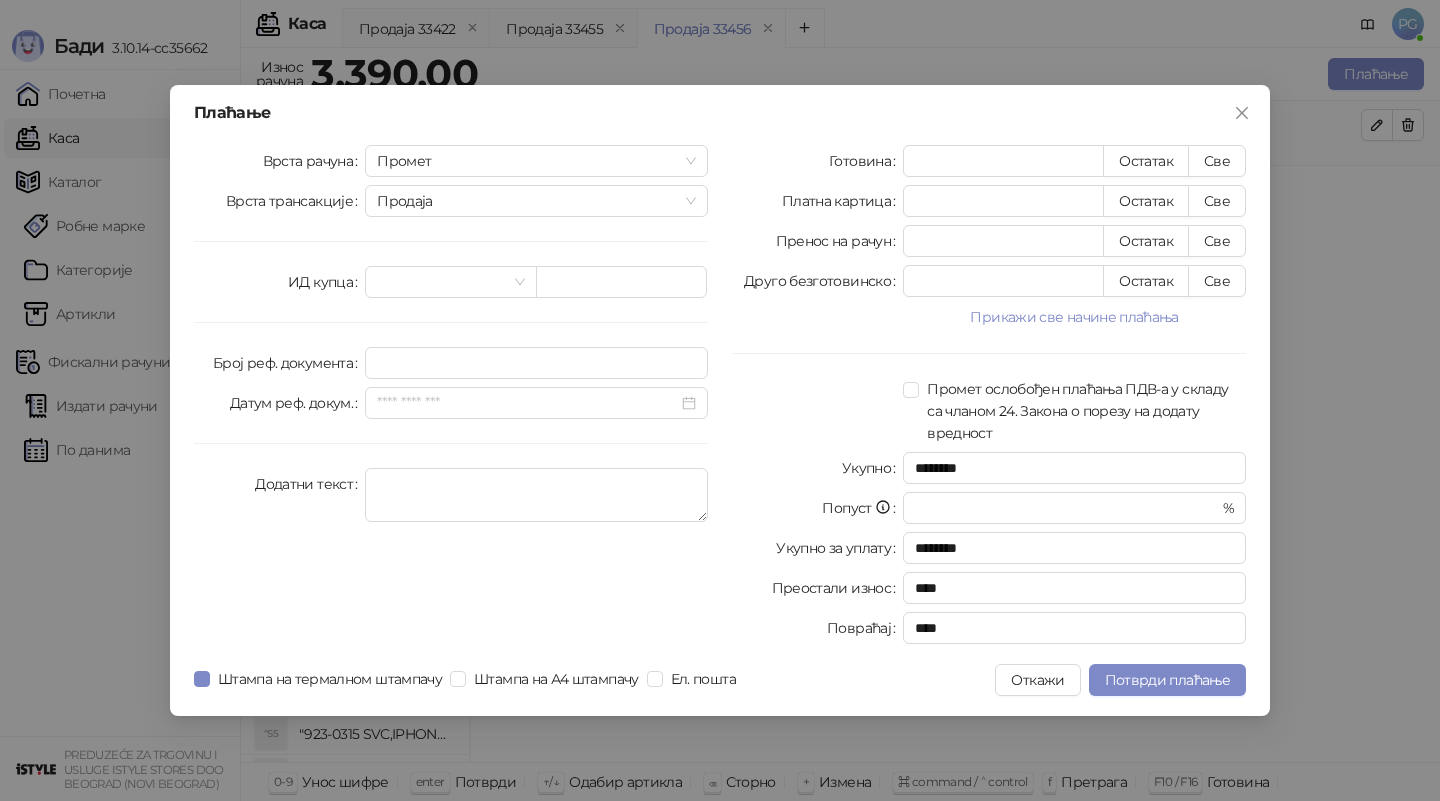 type on "****" 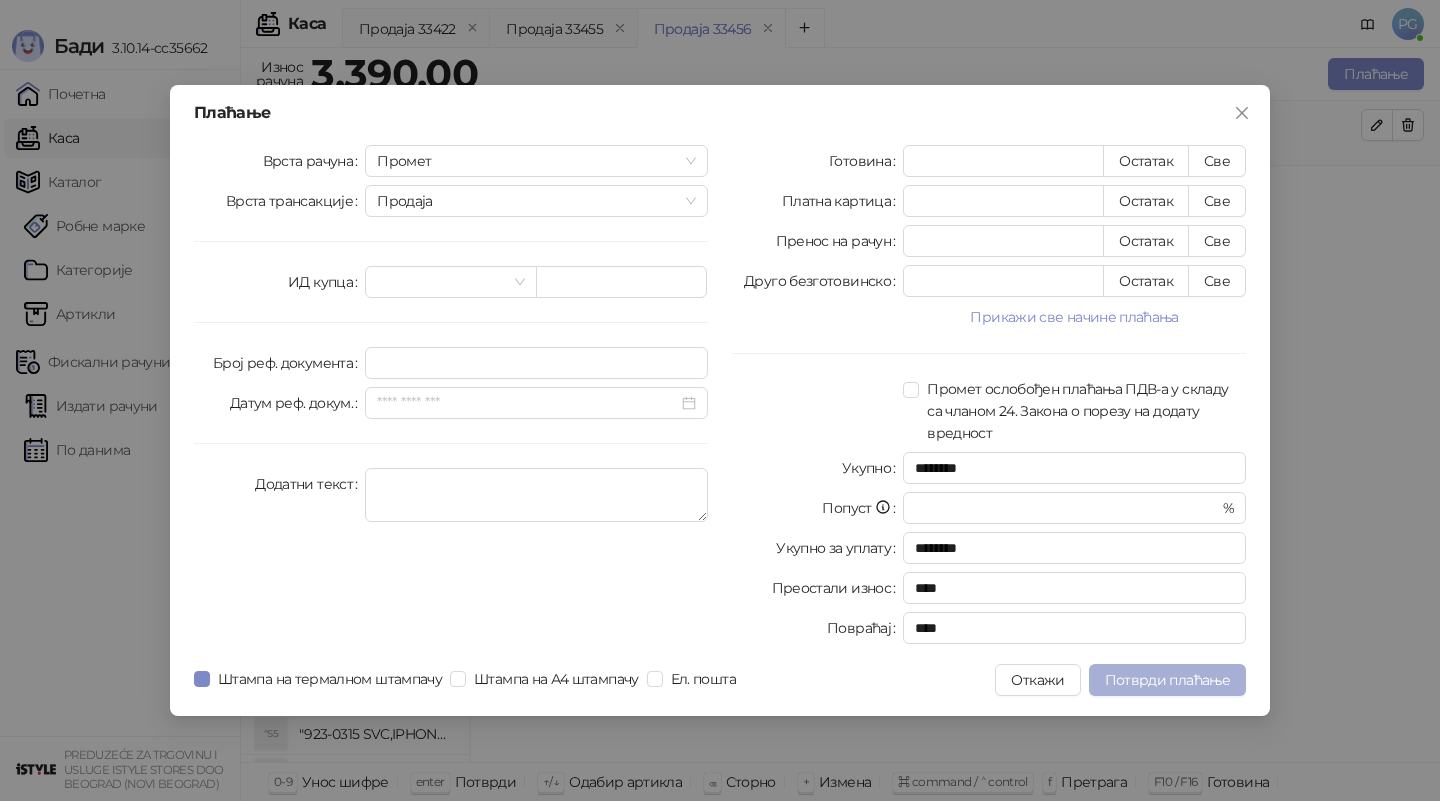 click on "Потврди плаћање" at bounding box center (1167, 680) 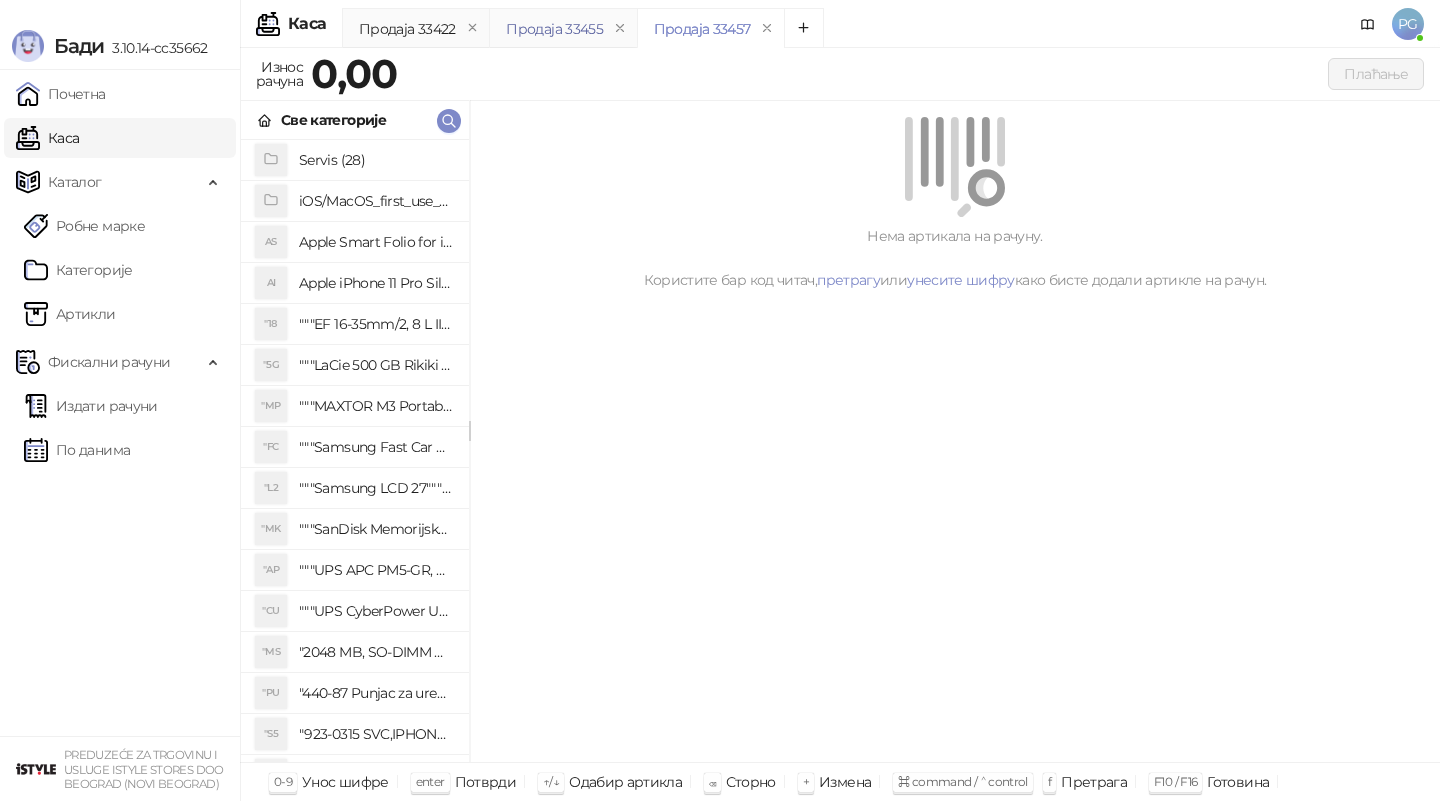 click on "Продаја 33455" at bounding box center [554, 29] 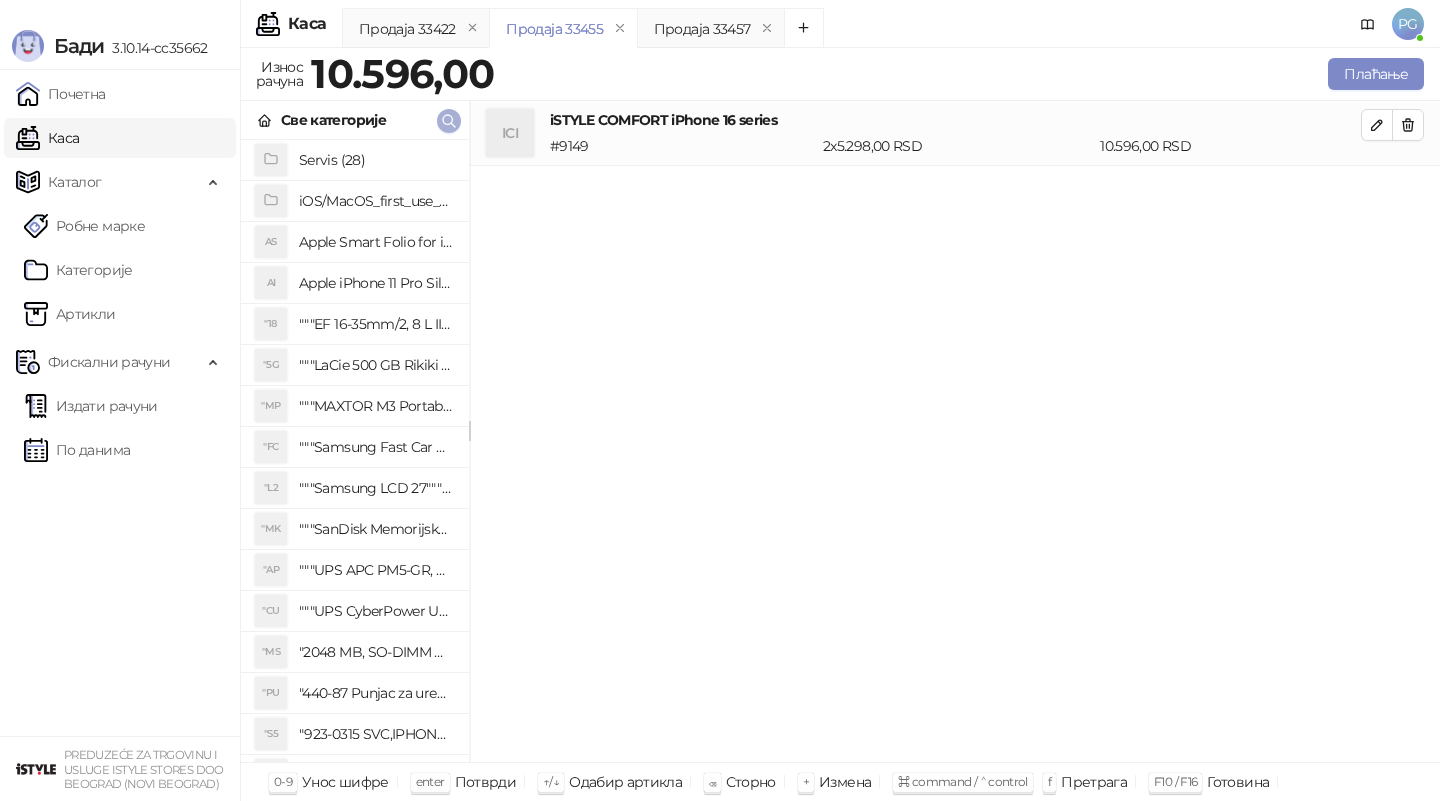 click 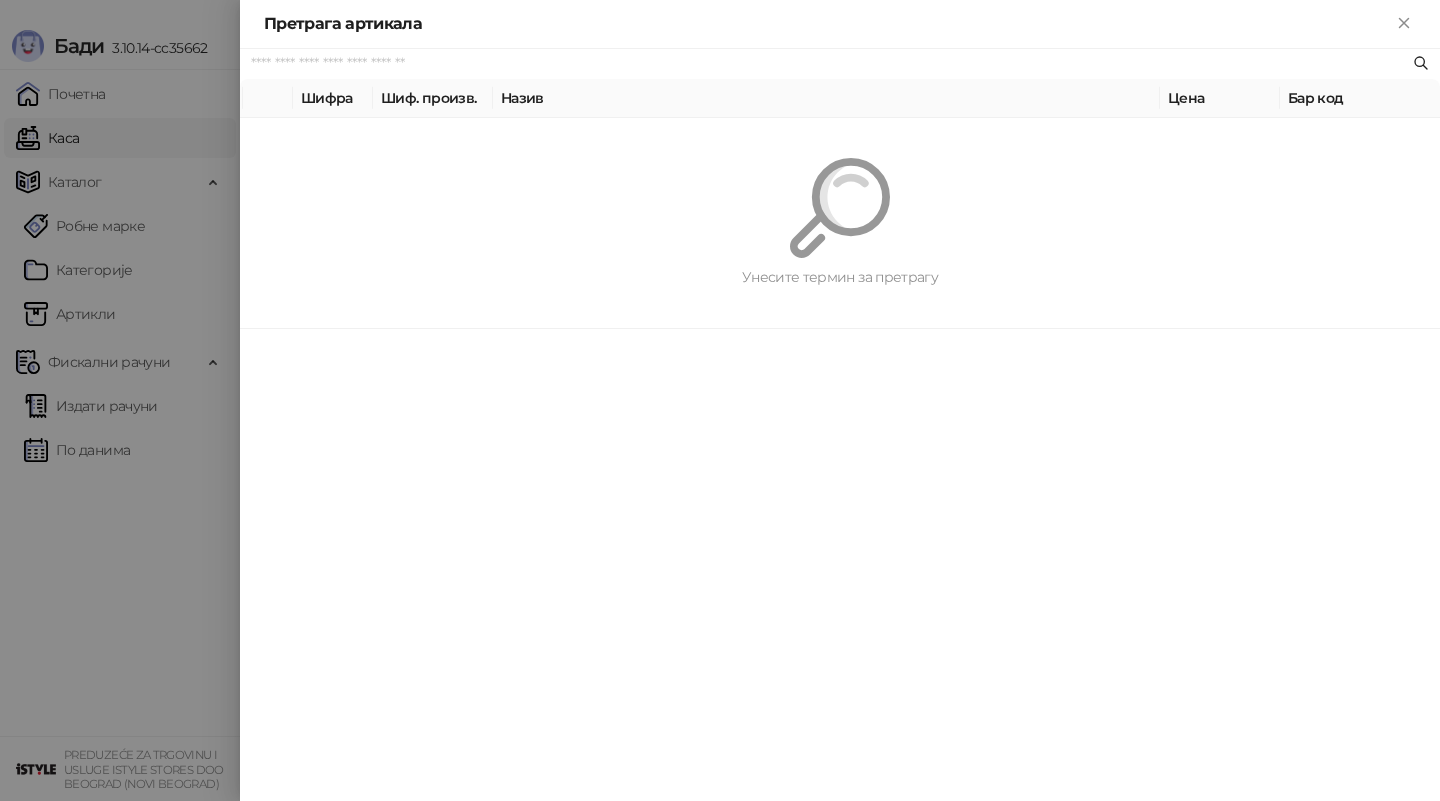 paste on "**********" 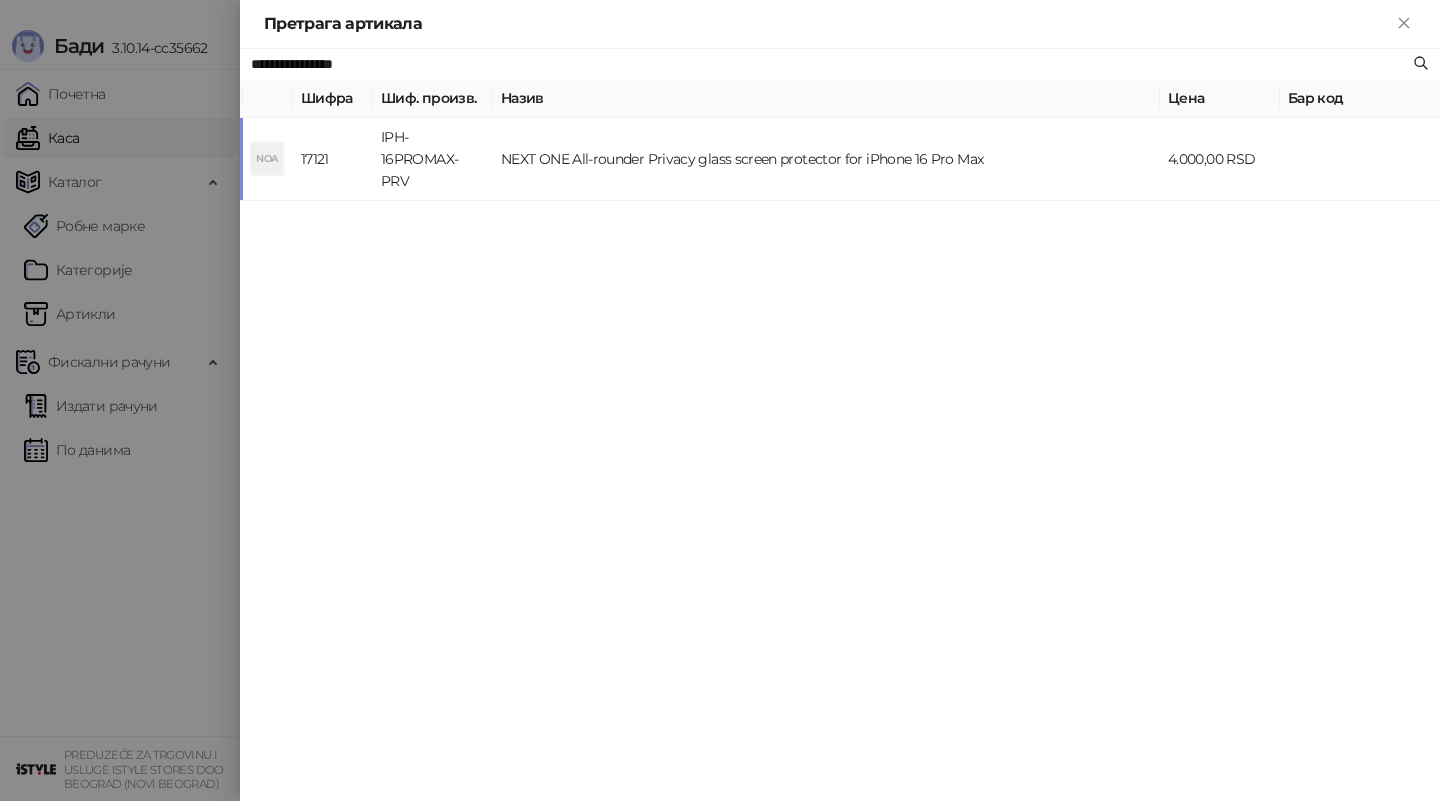 type on "**********" 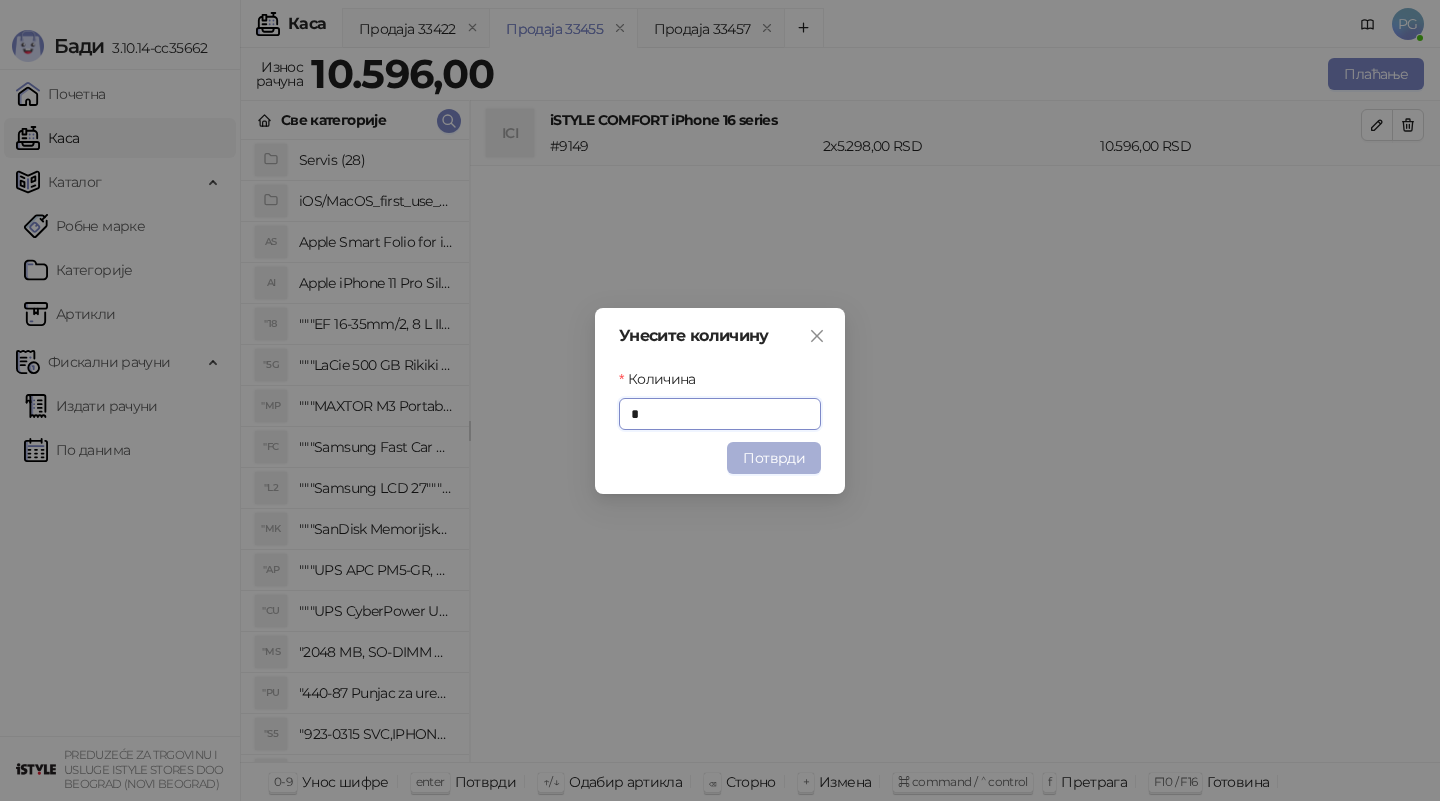 click on "Потврди" at bounding box center (774, 458) 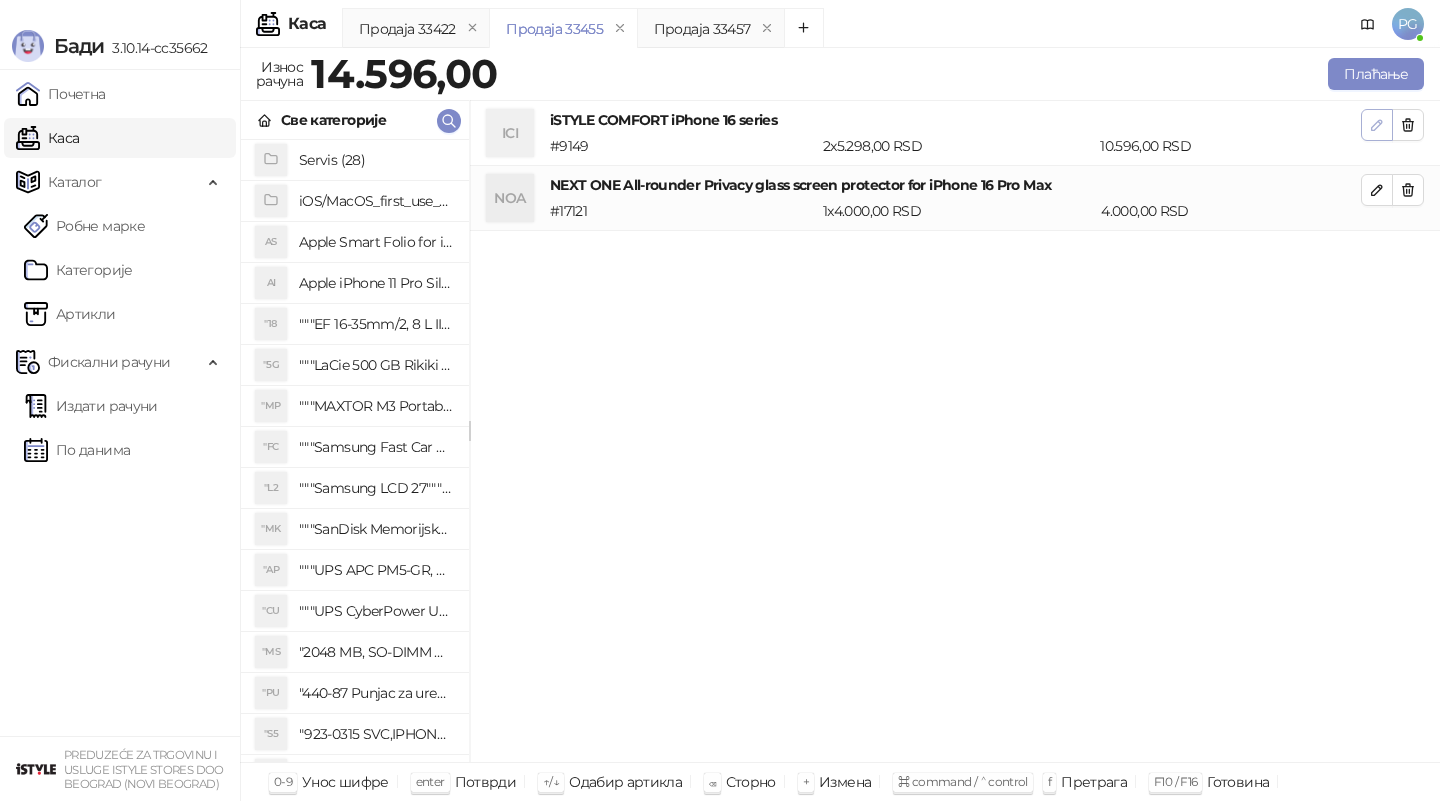 click 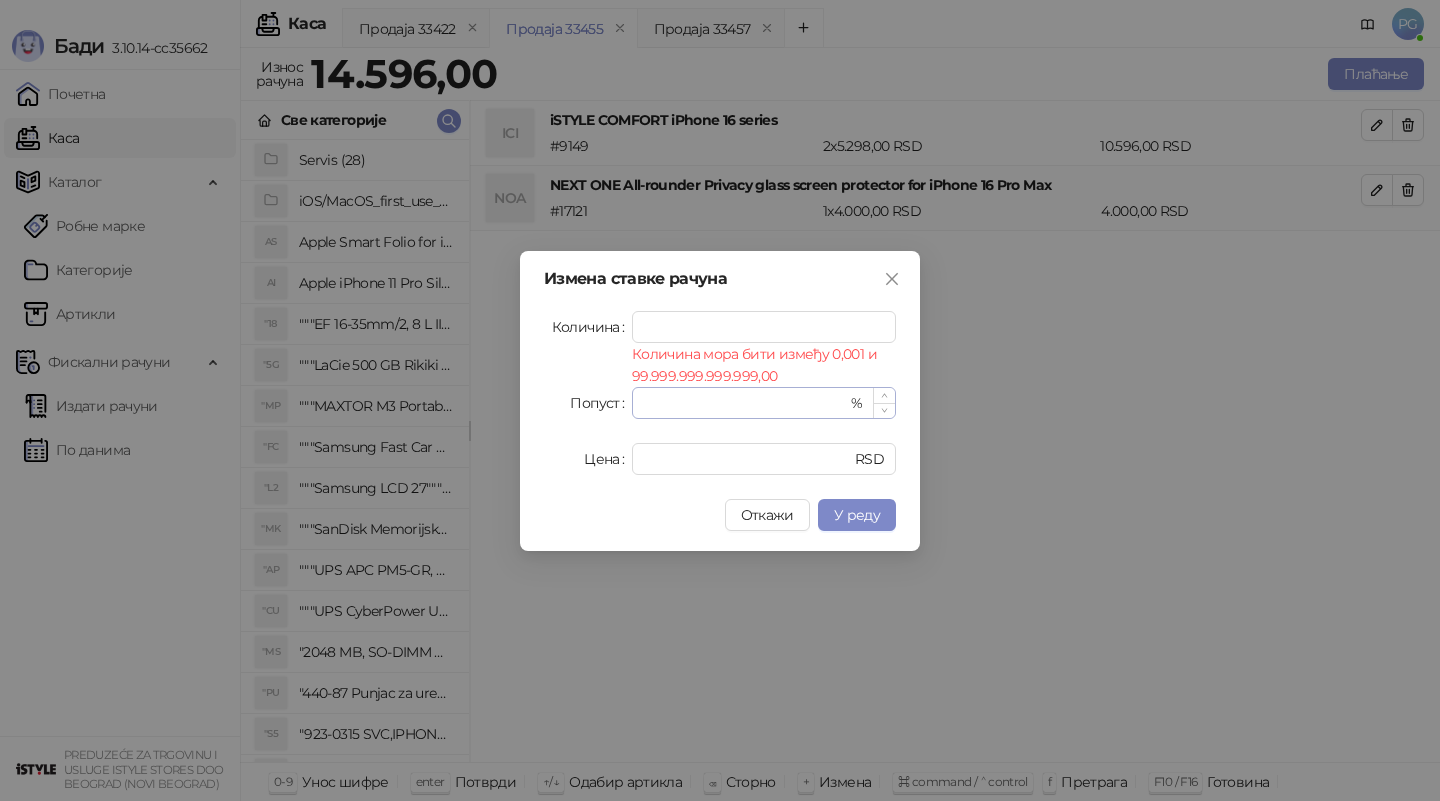 type on "*" 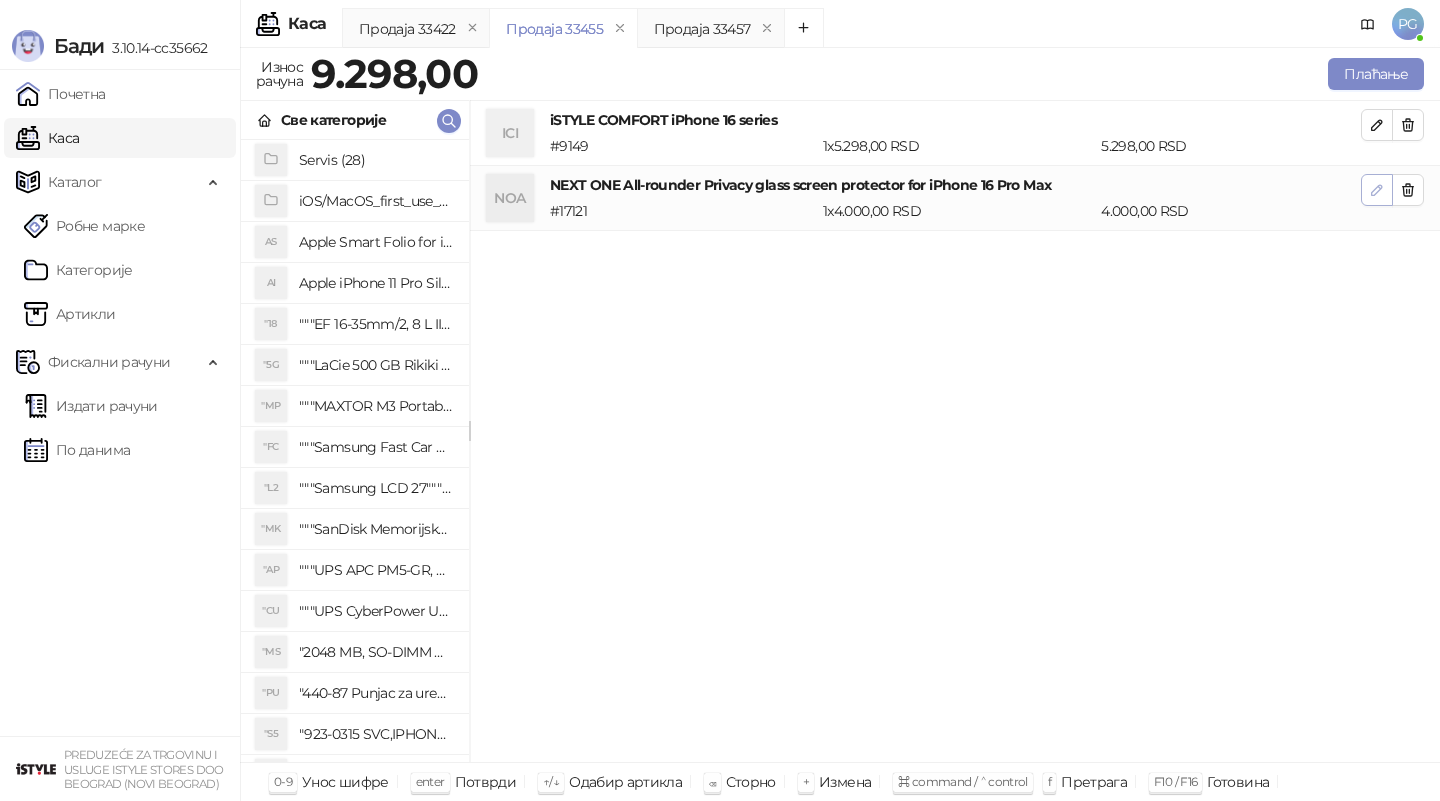 click at bounding box center [1377, 190] 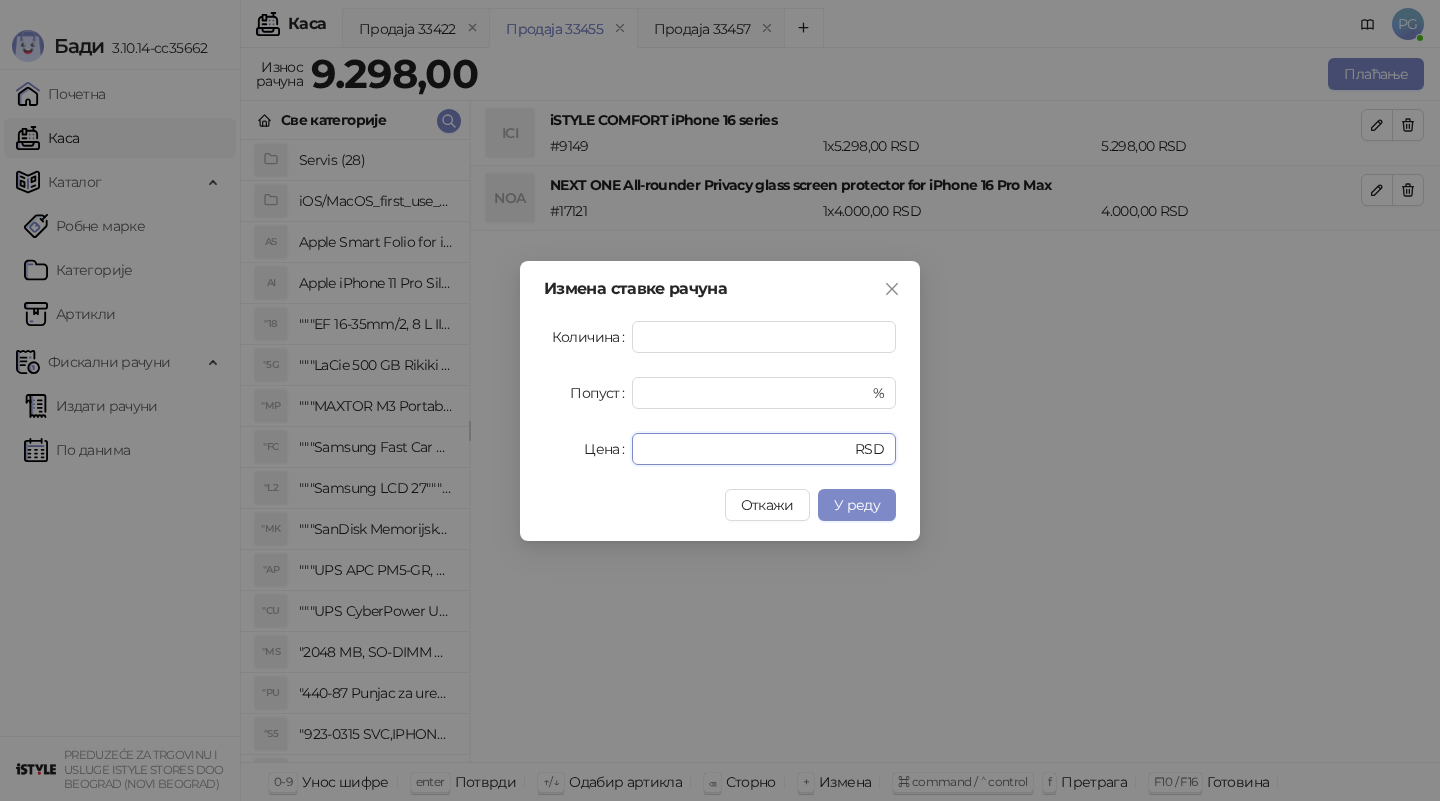 drag, startPoint x: 678, startPoint y: 449, endPoint x: 572, endPoint y: 447, distance: 106.01887 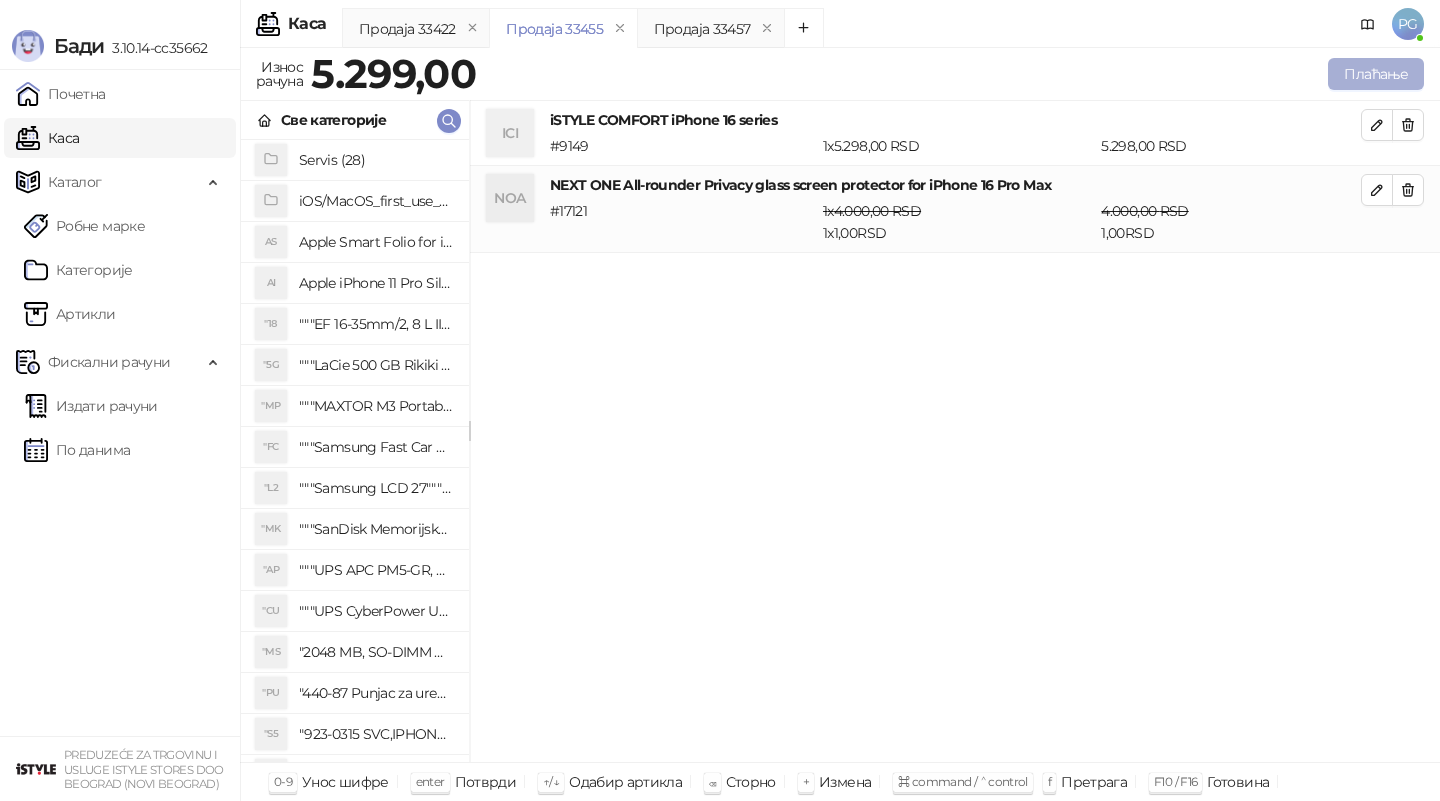 click on "Плаћање" at bounding box center [1376, 74] 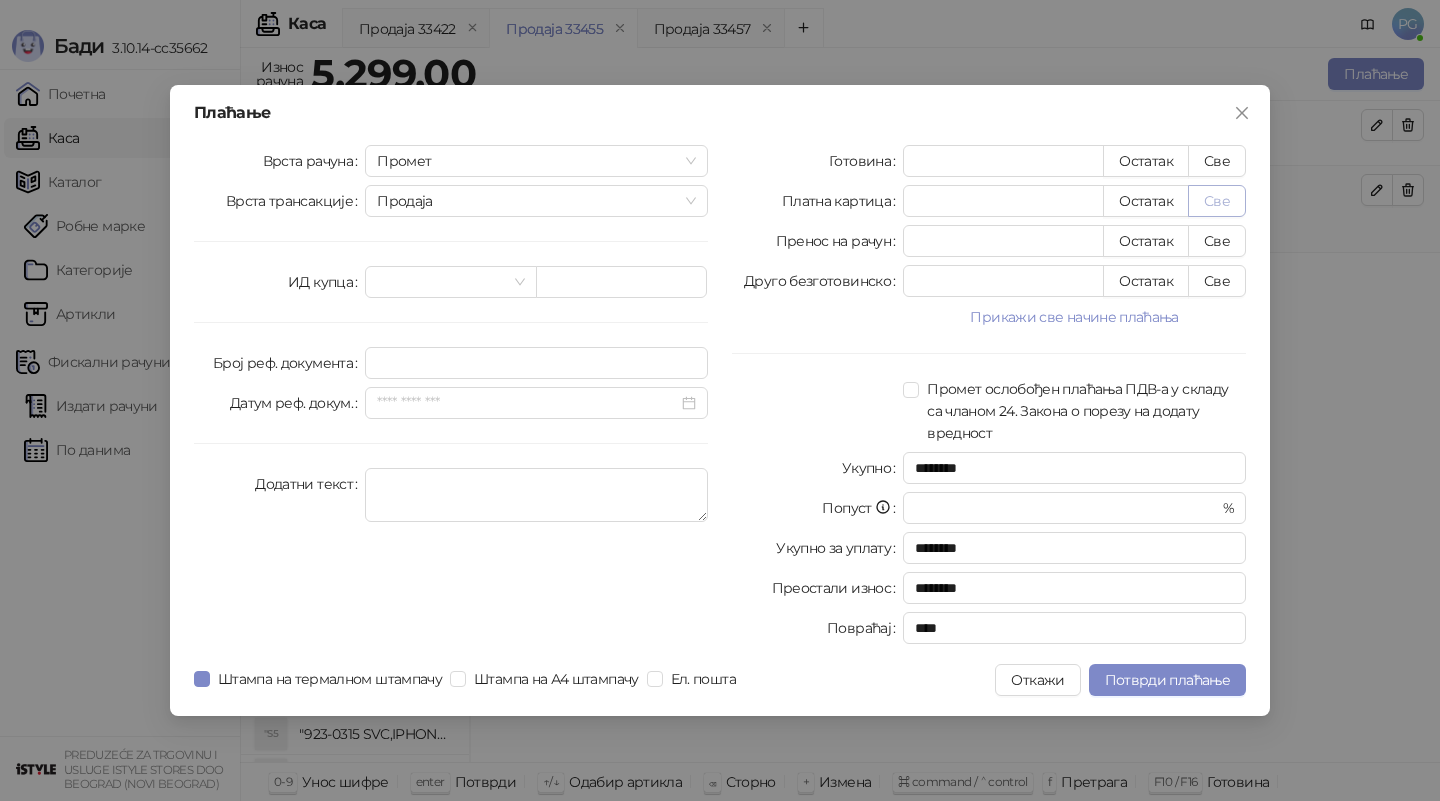 click on "Све" at bounding box center (1217, 201) 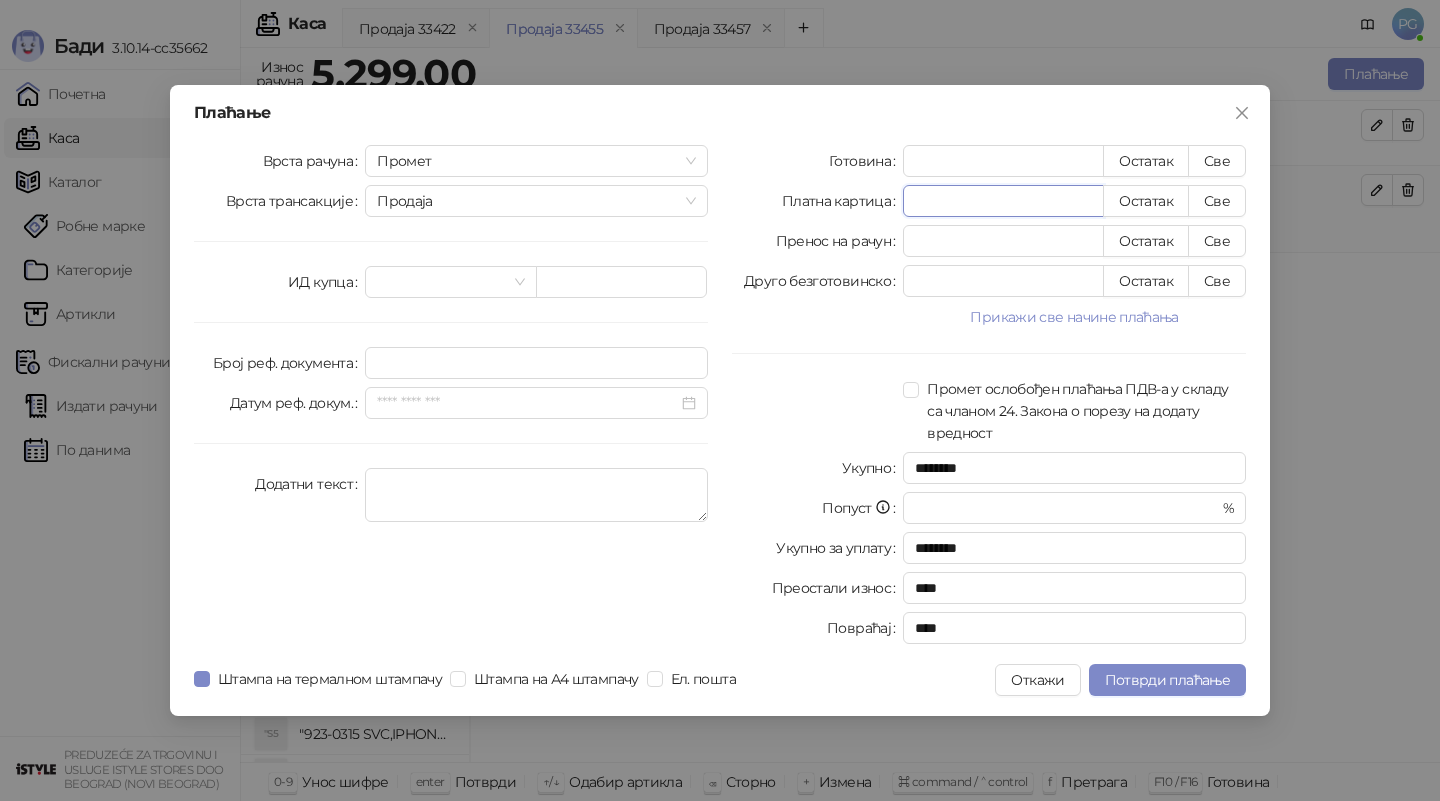 drag, startPoint x: 1025, startPoint y: 204, endPoint x: 844, endPoint y: 204, distance: 181 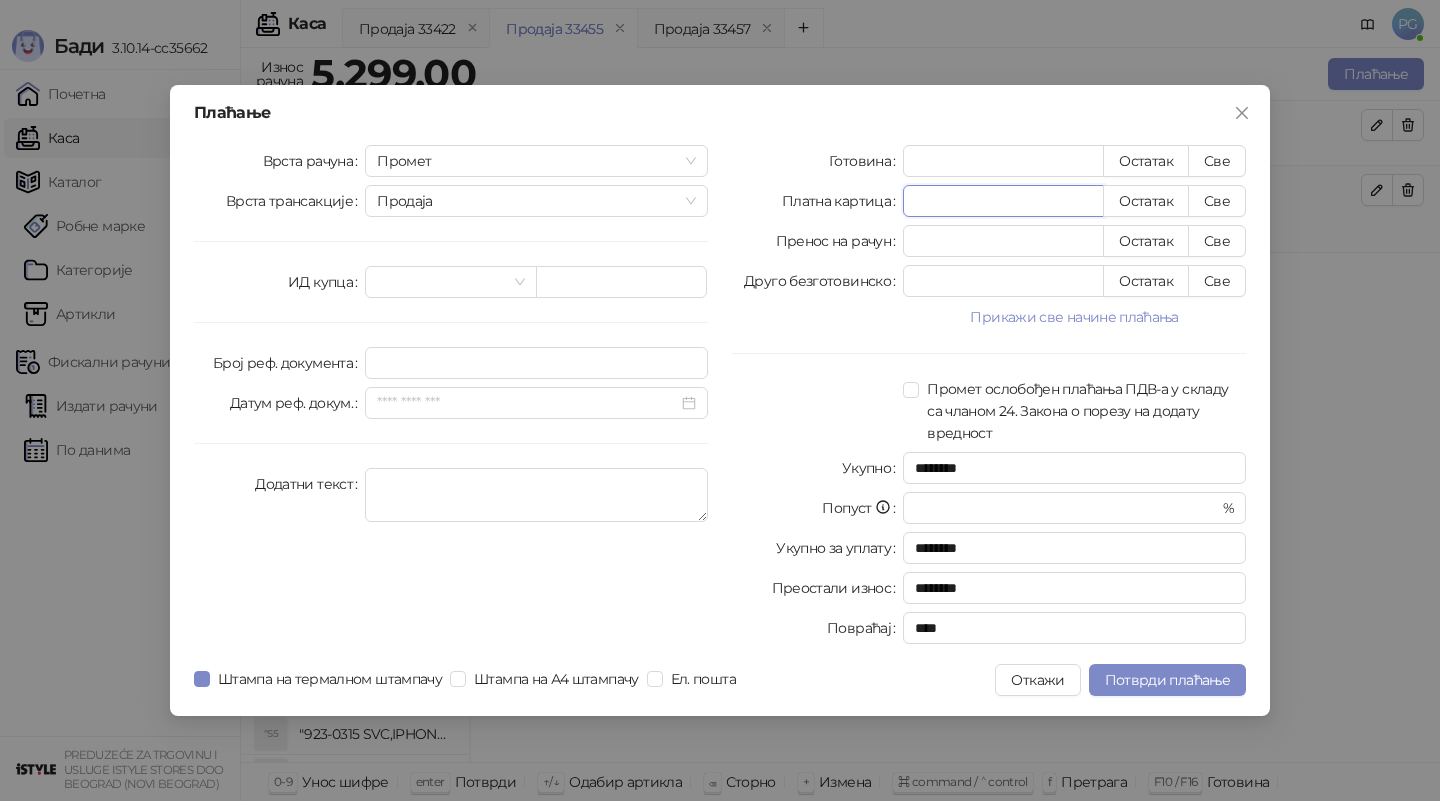 type 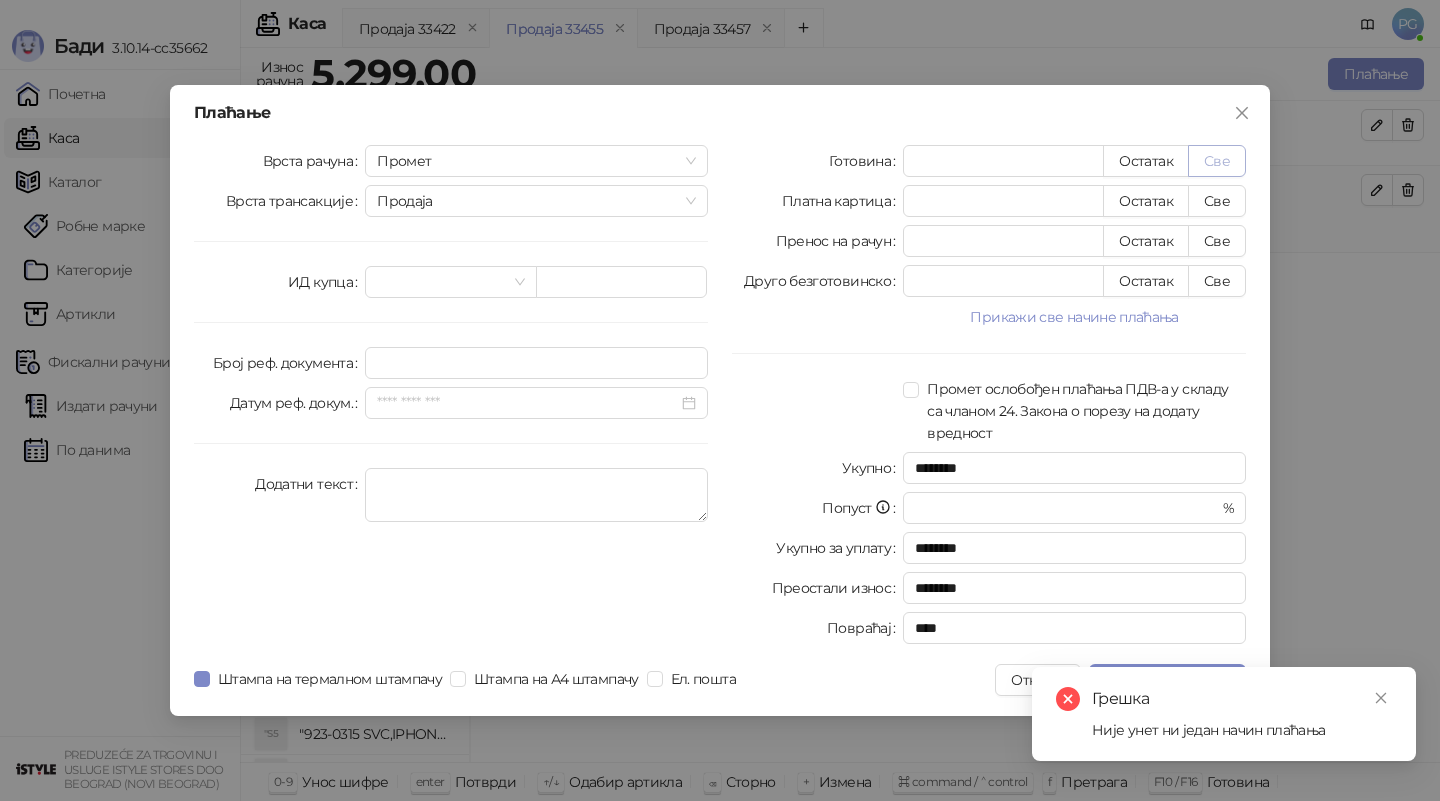click on "Све" at bounding box center (1217, 161) 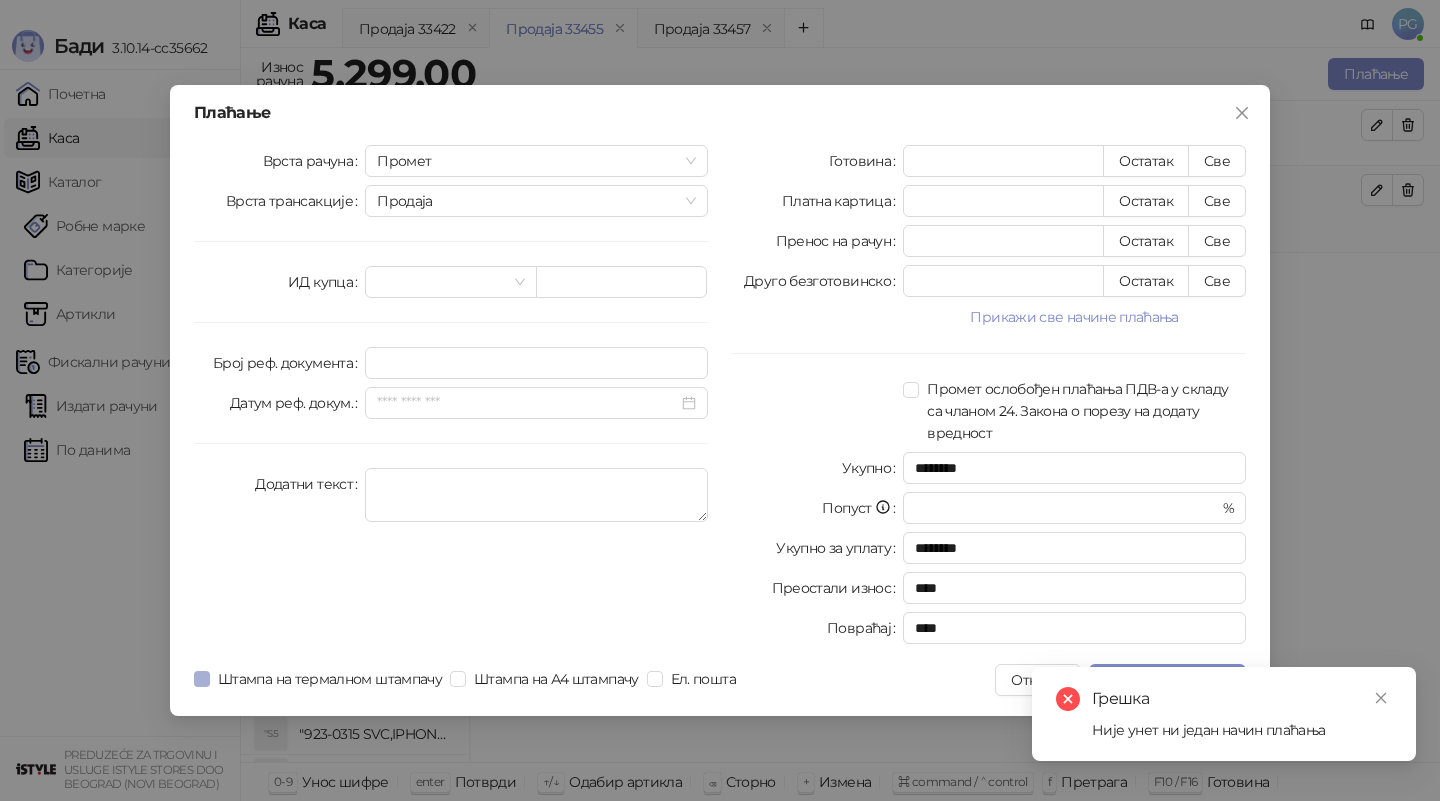 click on "Штампа на термалном штампачу" at bounding box center (330, 679) 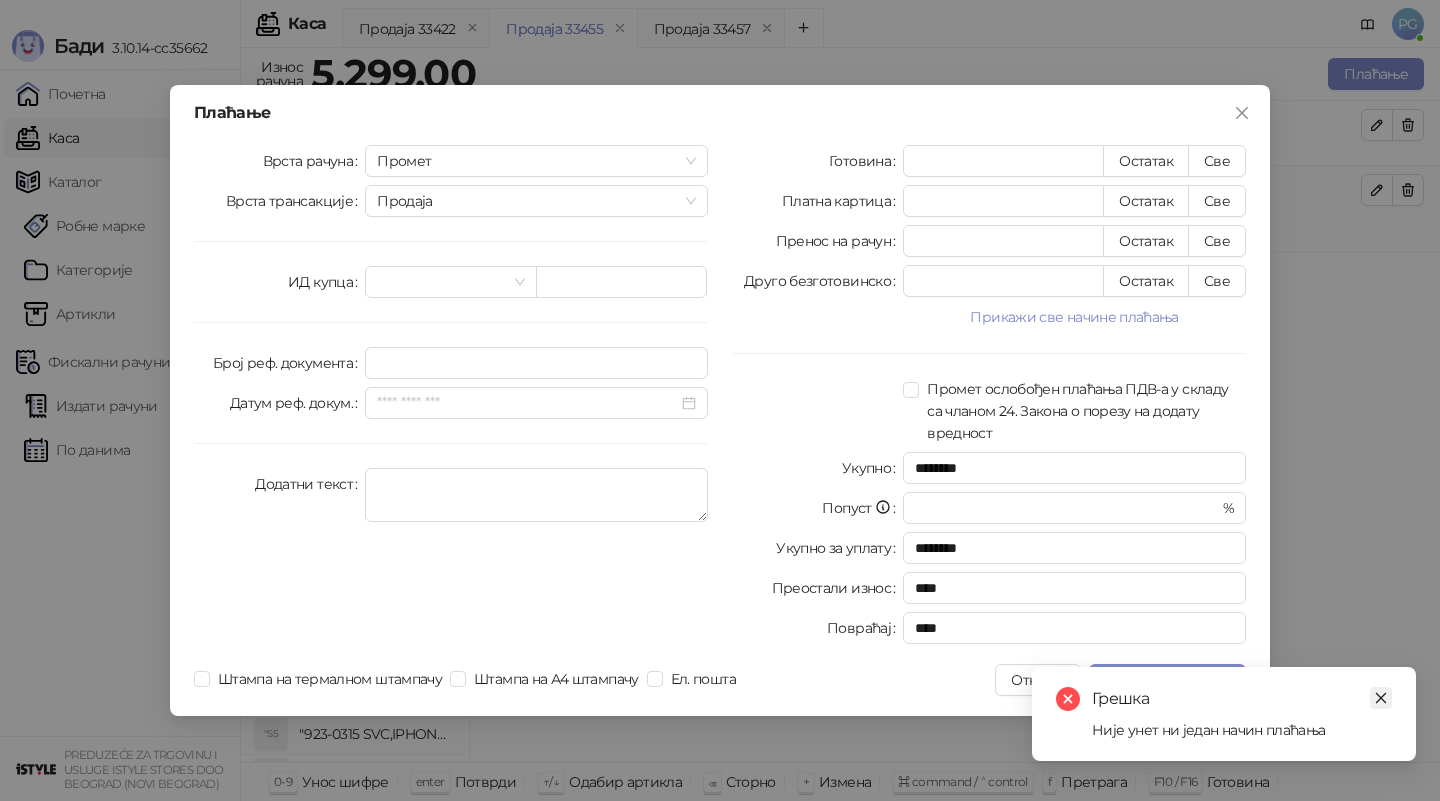click 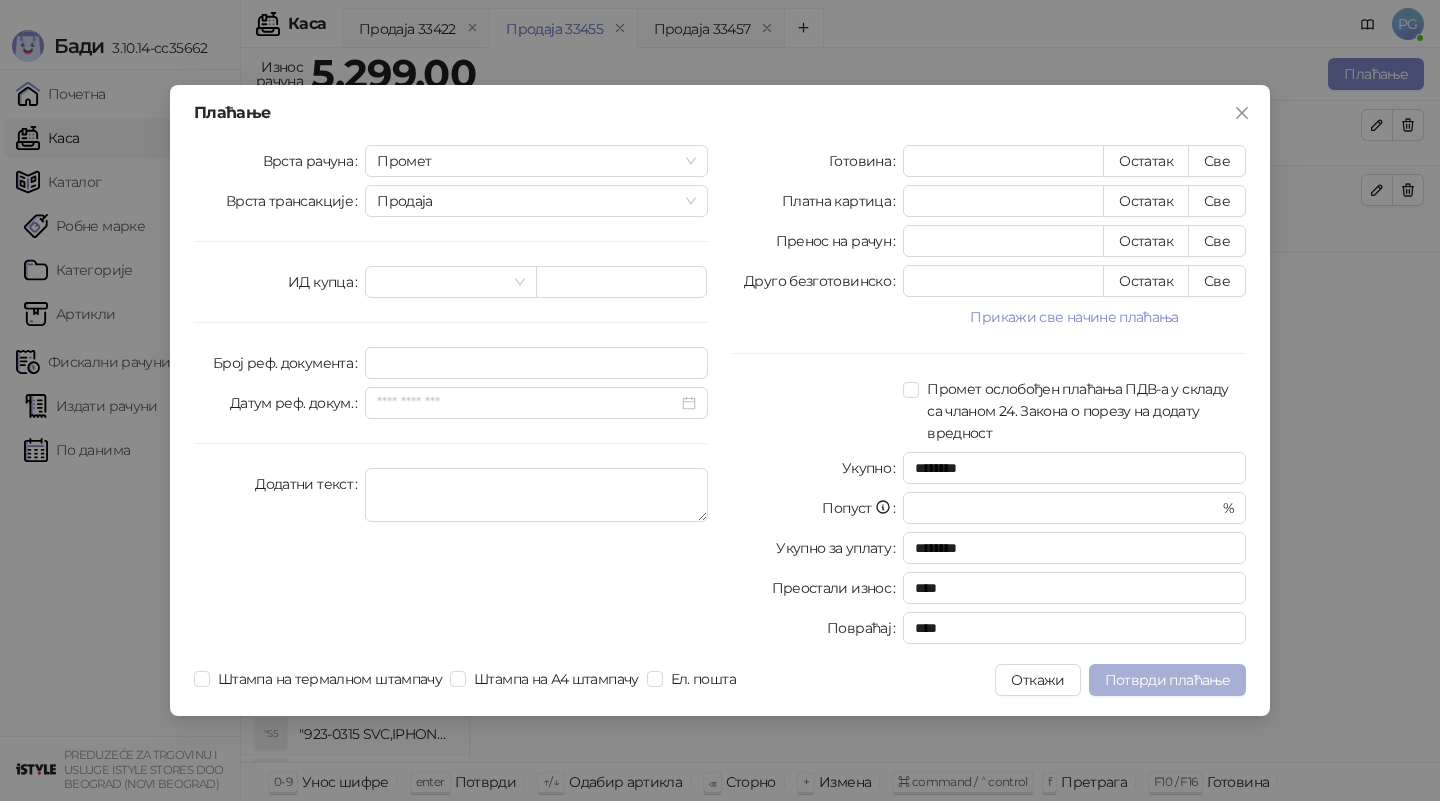 click on "Потврди плаћање" at bounding box center [1167, 680] 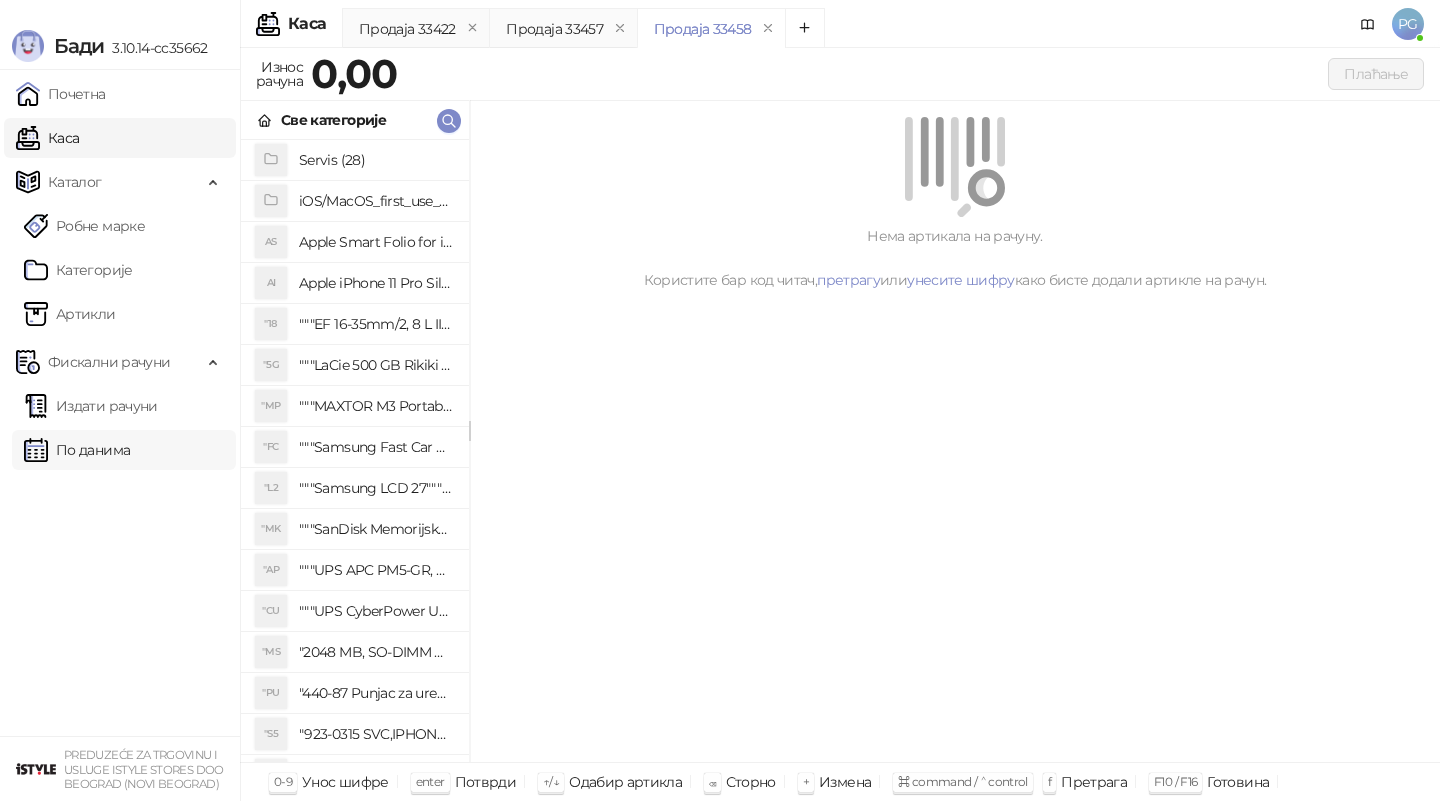 click on "По данима" at bounding box center (77, 450) 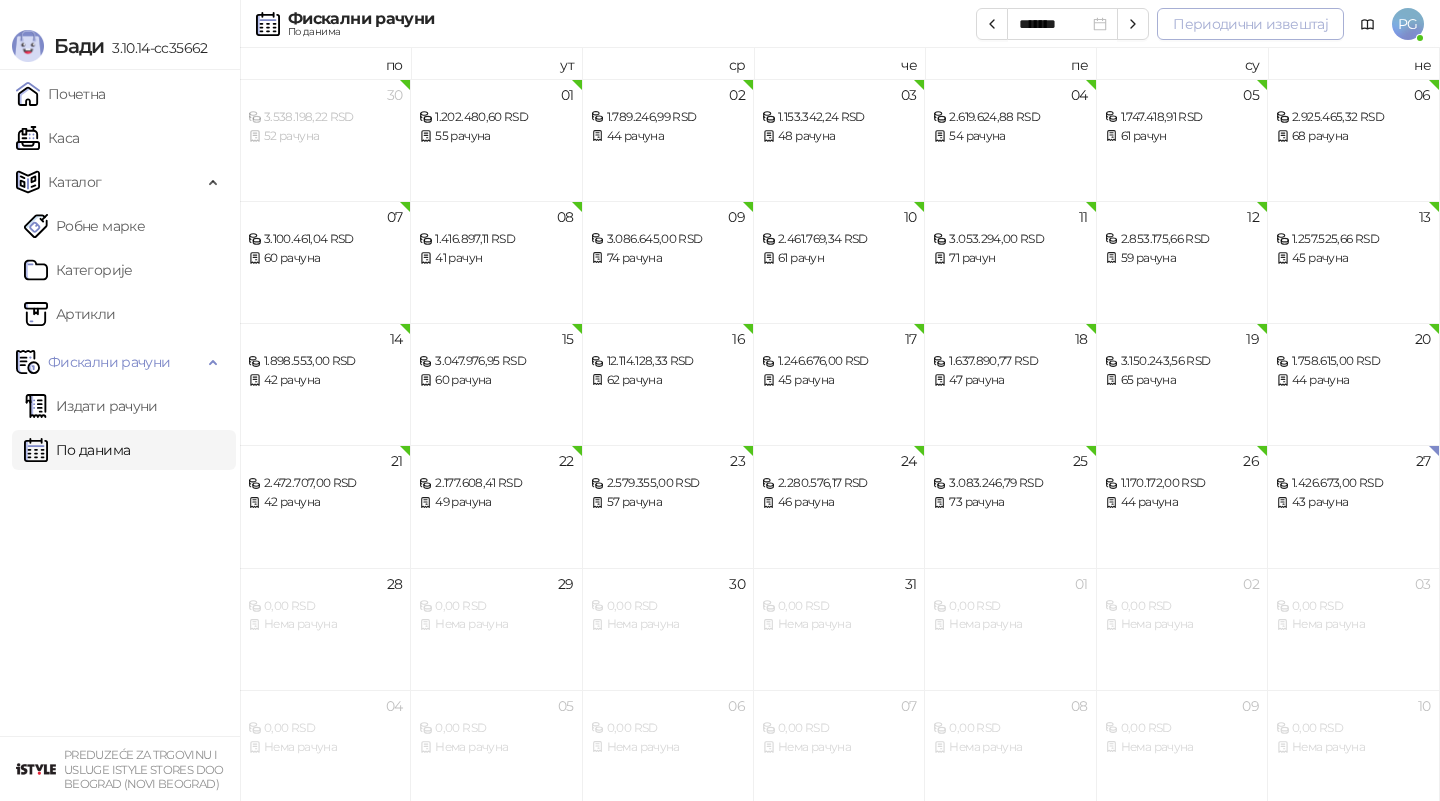click on "Периодични извештај" at bounding box center (1250, 24) 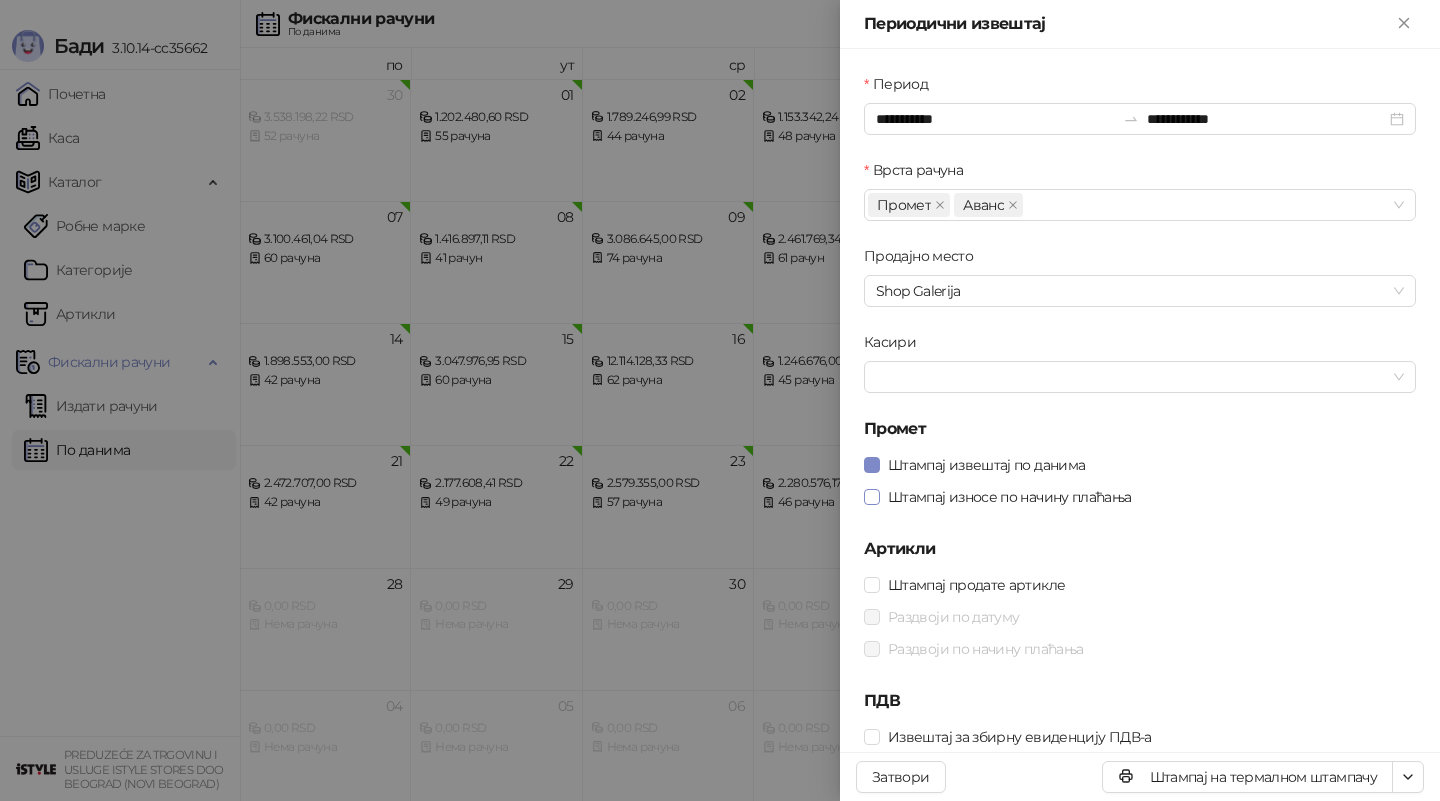 click on "Штампај износе по начину плаћања" at bounding box center [1010, 497] 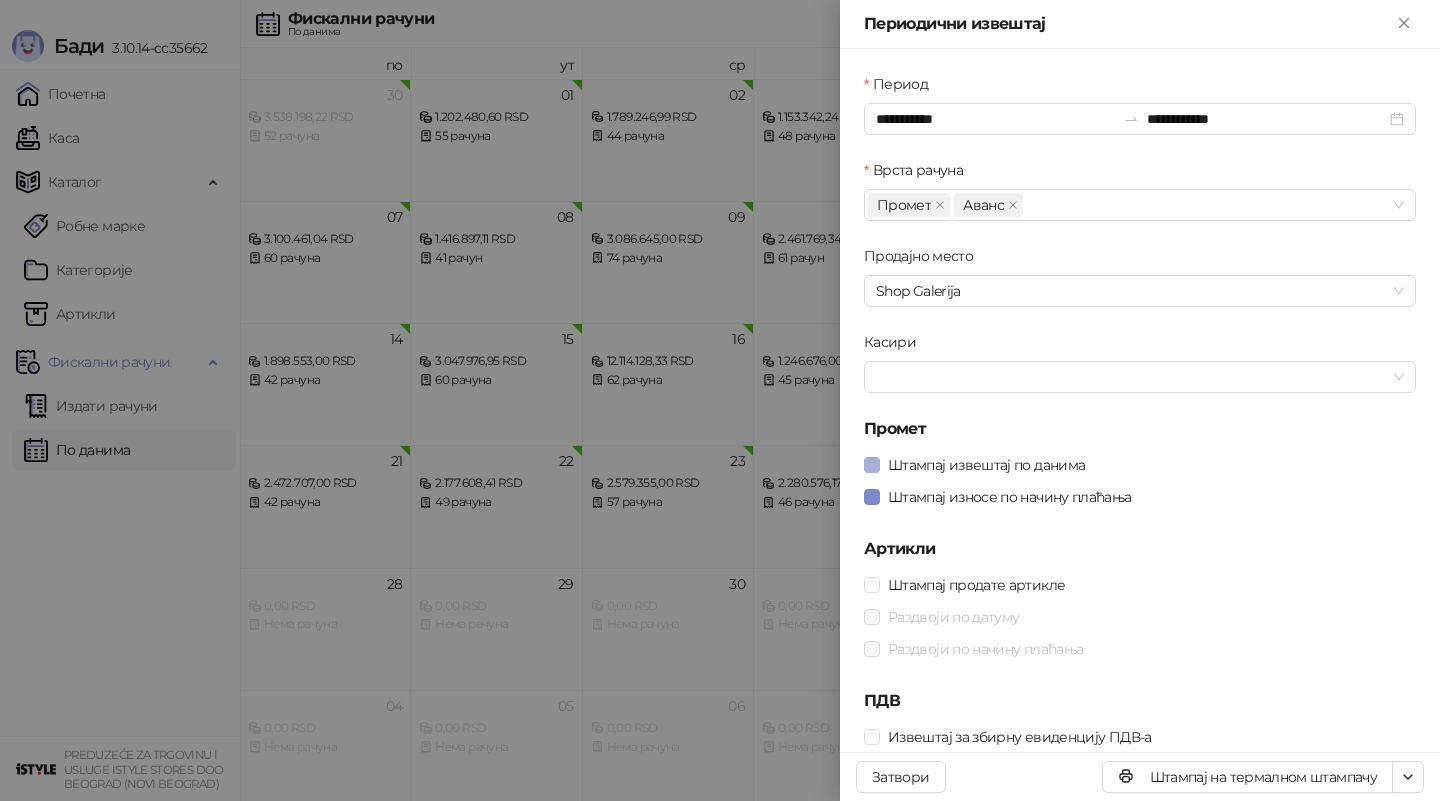 click on "Штампај извештај по данима" at bounding box center (986, 465) 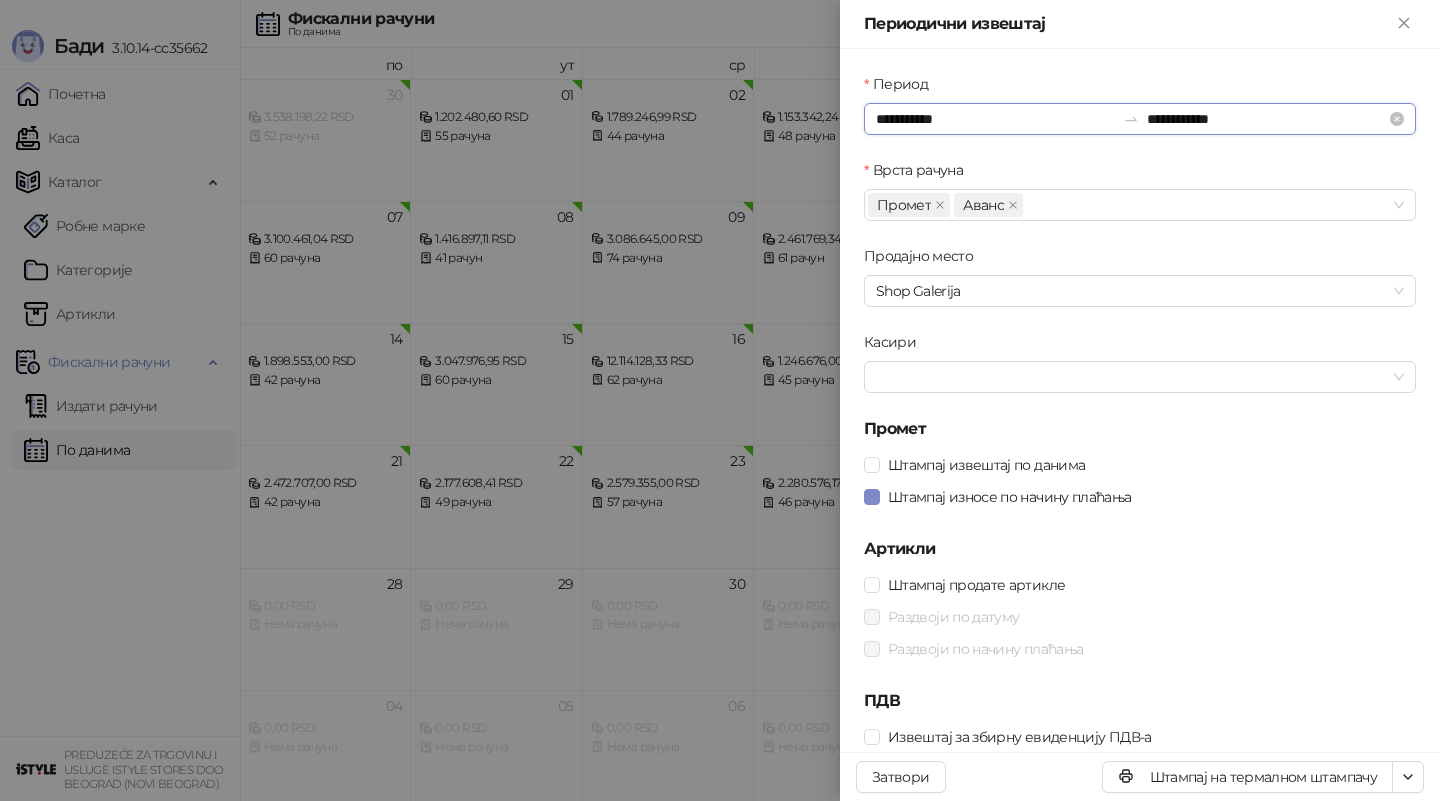 click on "**********" at bounding box center (995, 119) 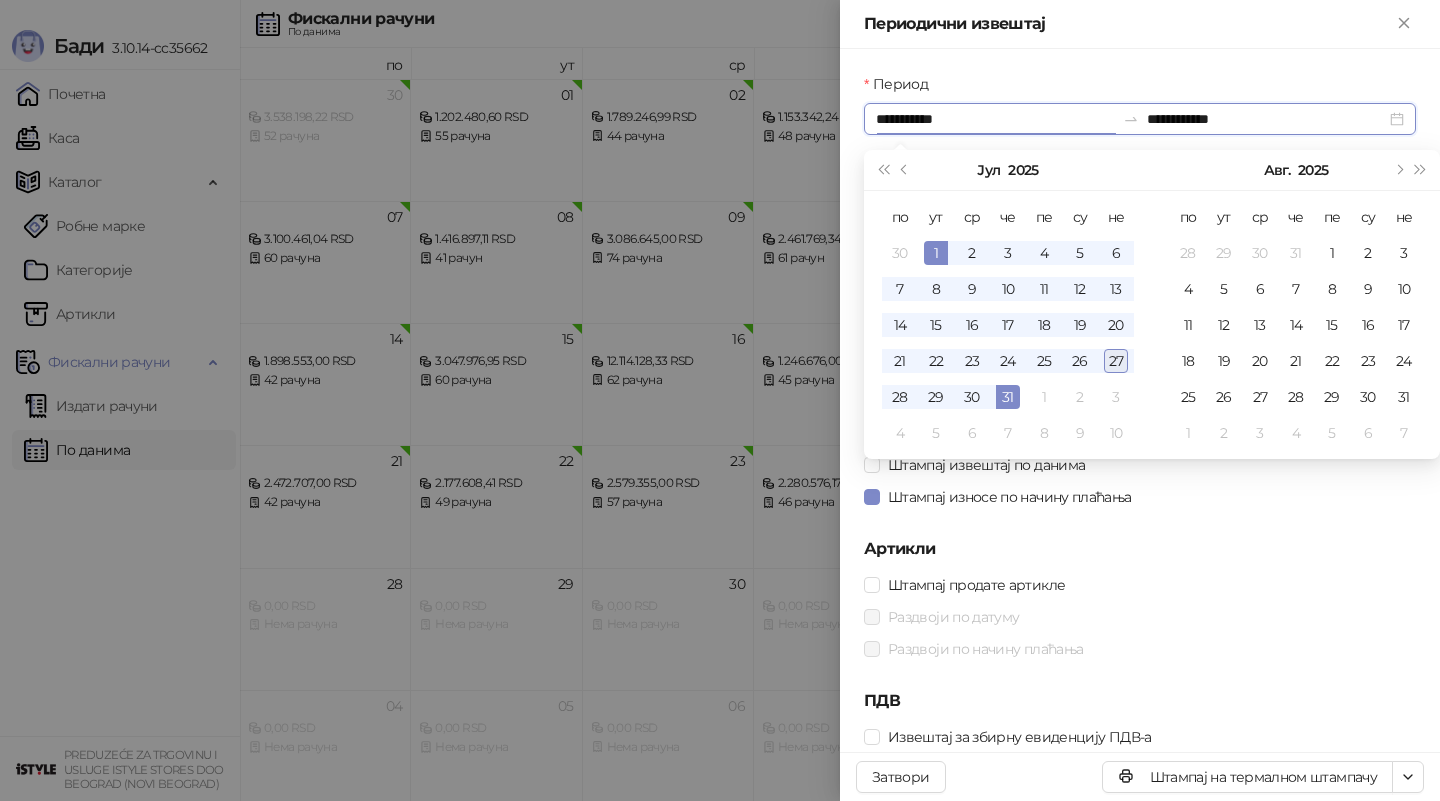 type on "**********" 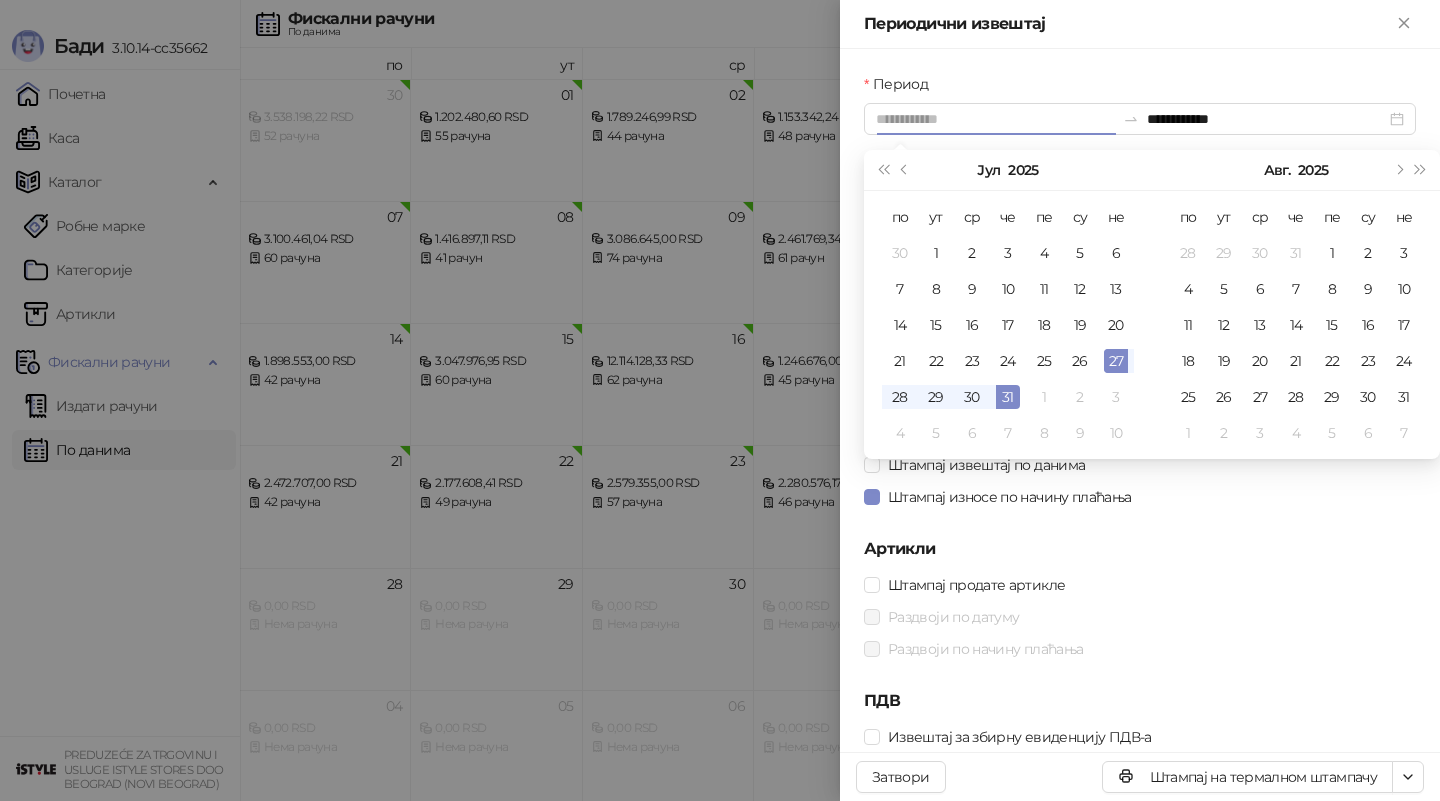 click on "27" at bounding box center [1116, 361] 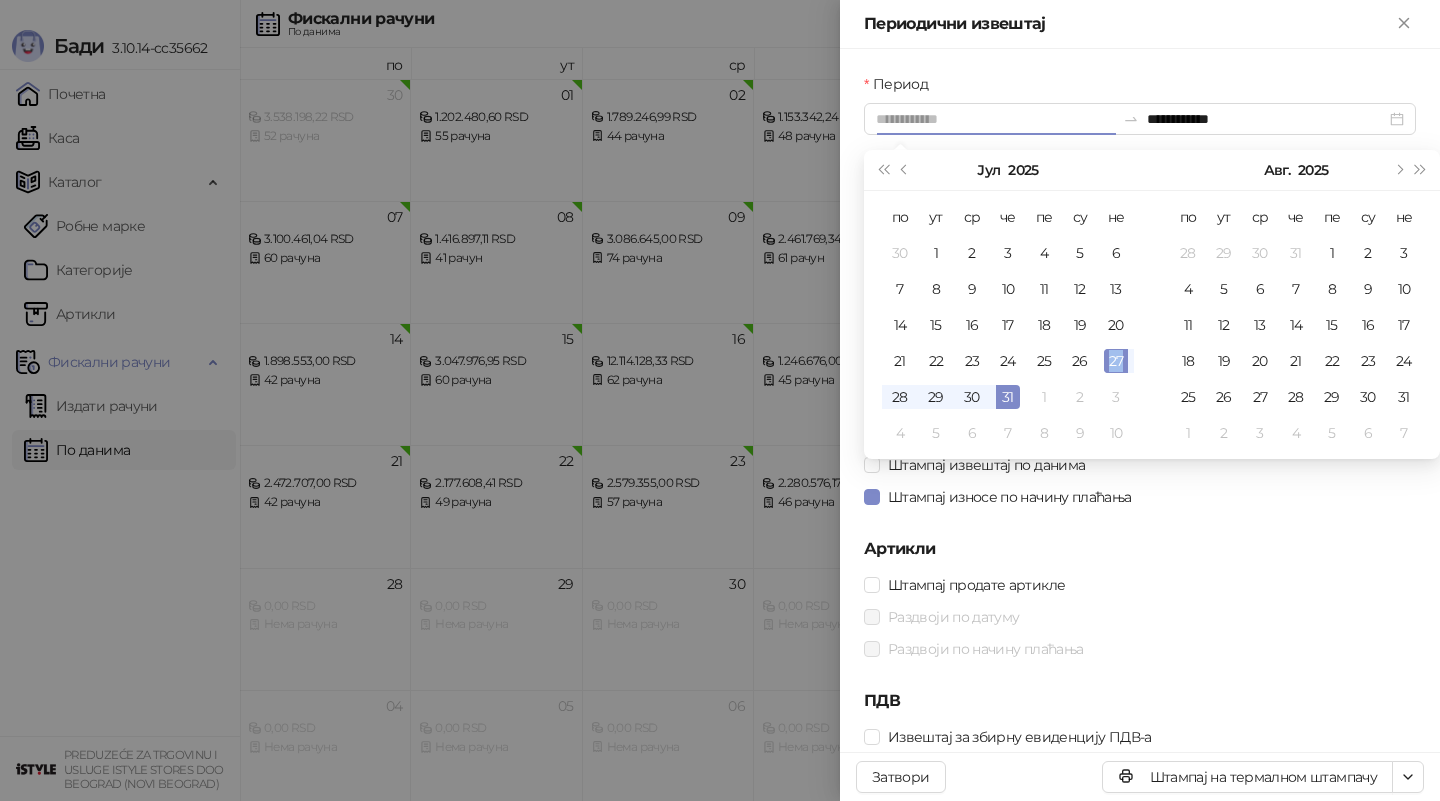 type on "**********" 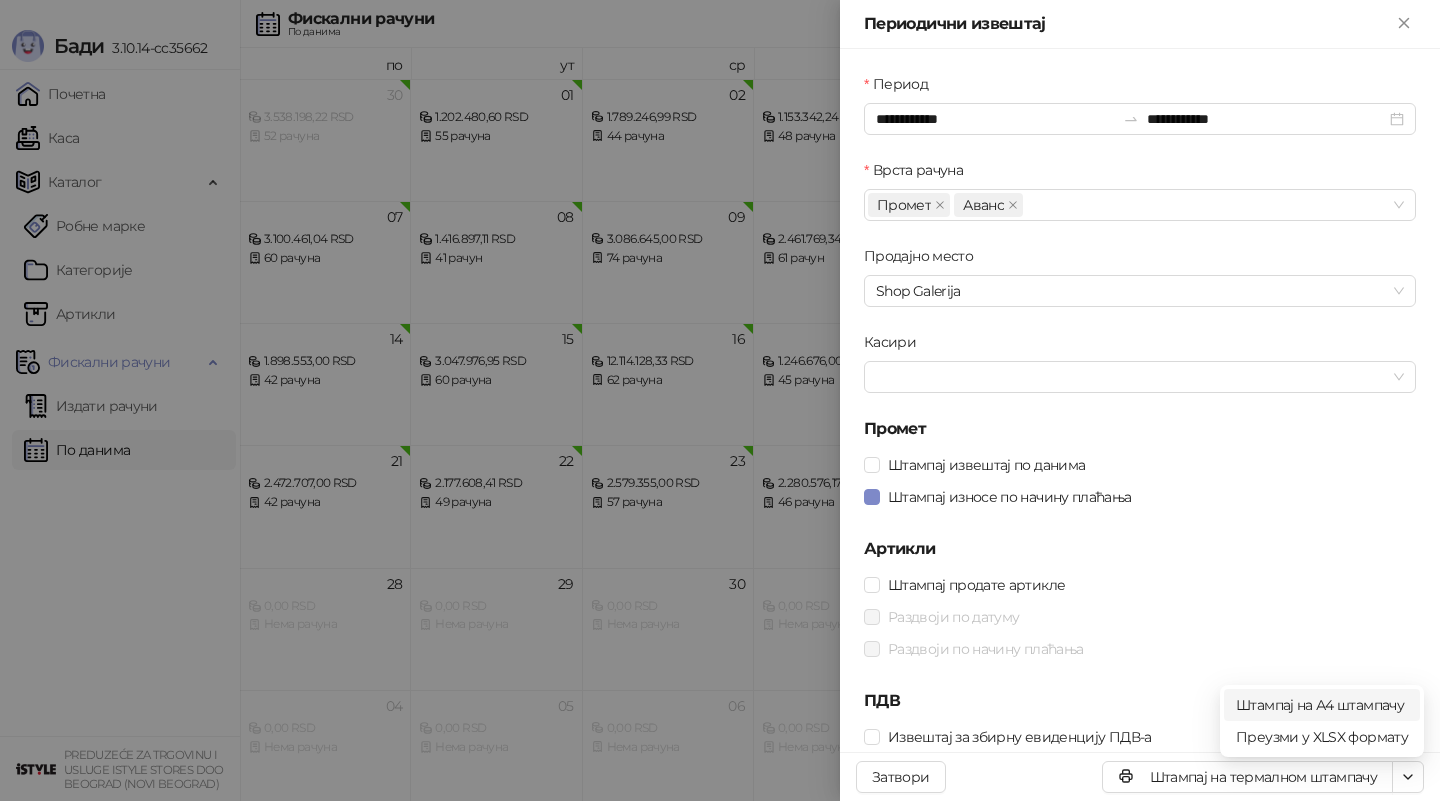 click on "Штампај на А4 штампачу" at bounding box center (1322, 705) 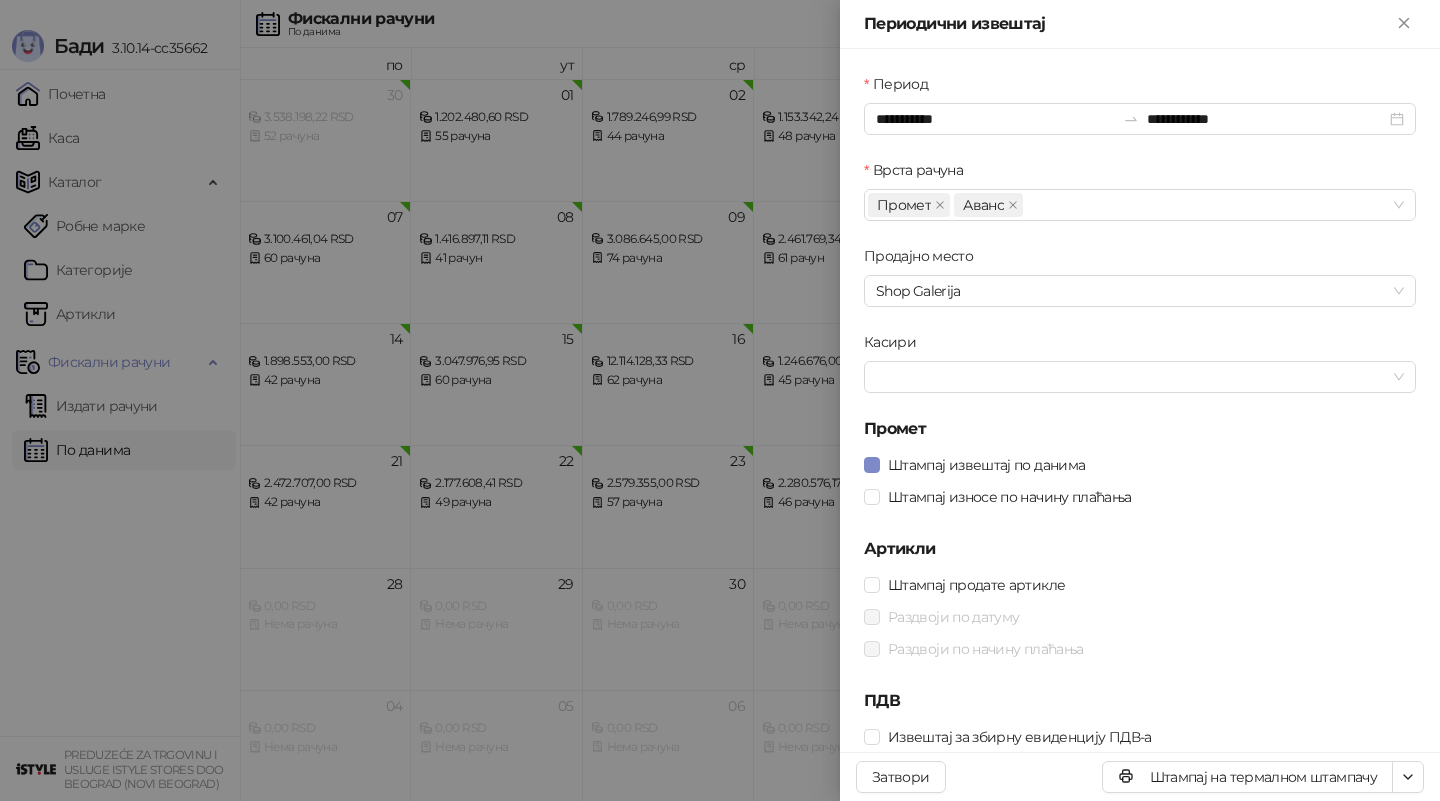 click at bounding box center (720, 400) 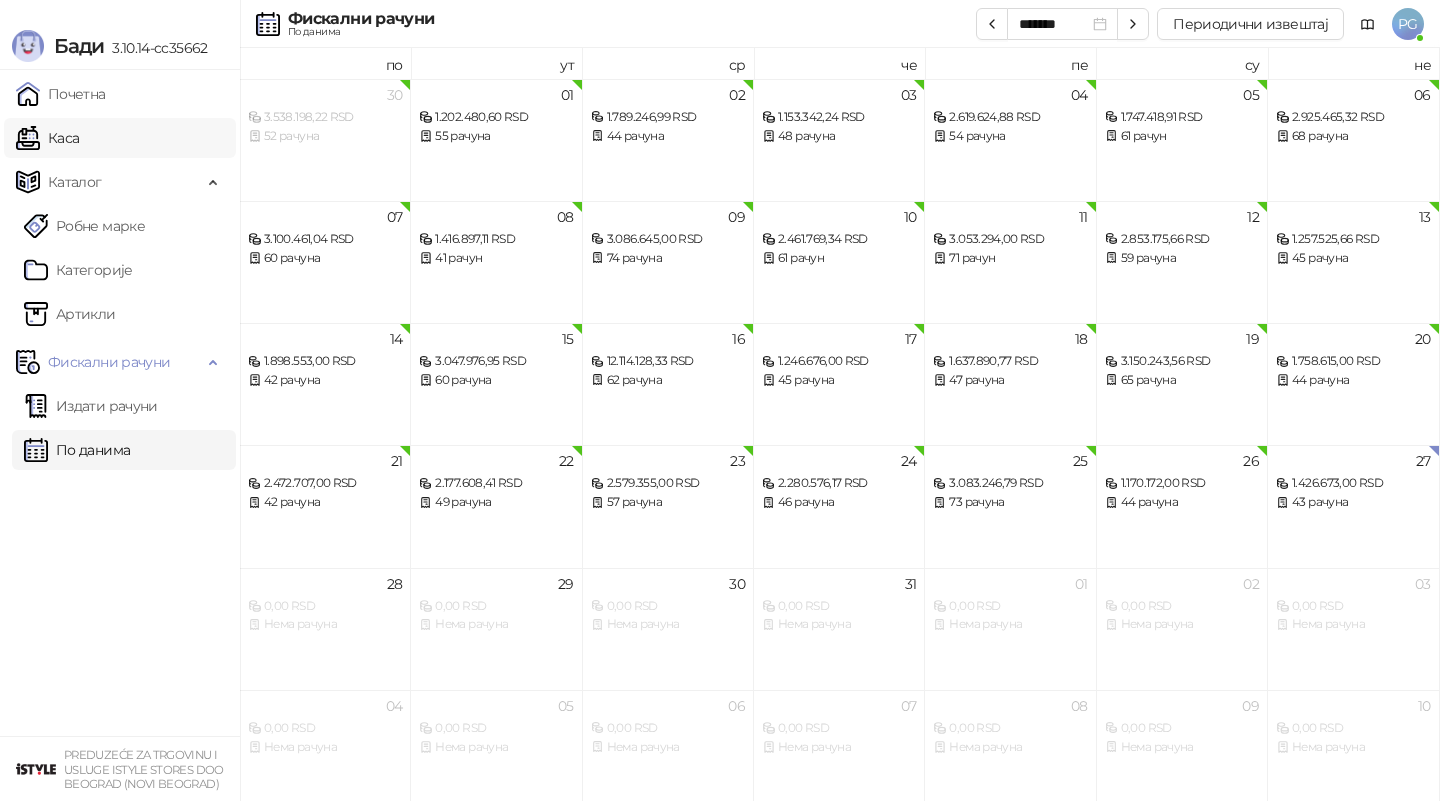 click on "Каса" at bounding box center (47, 138) 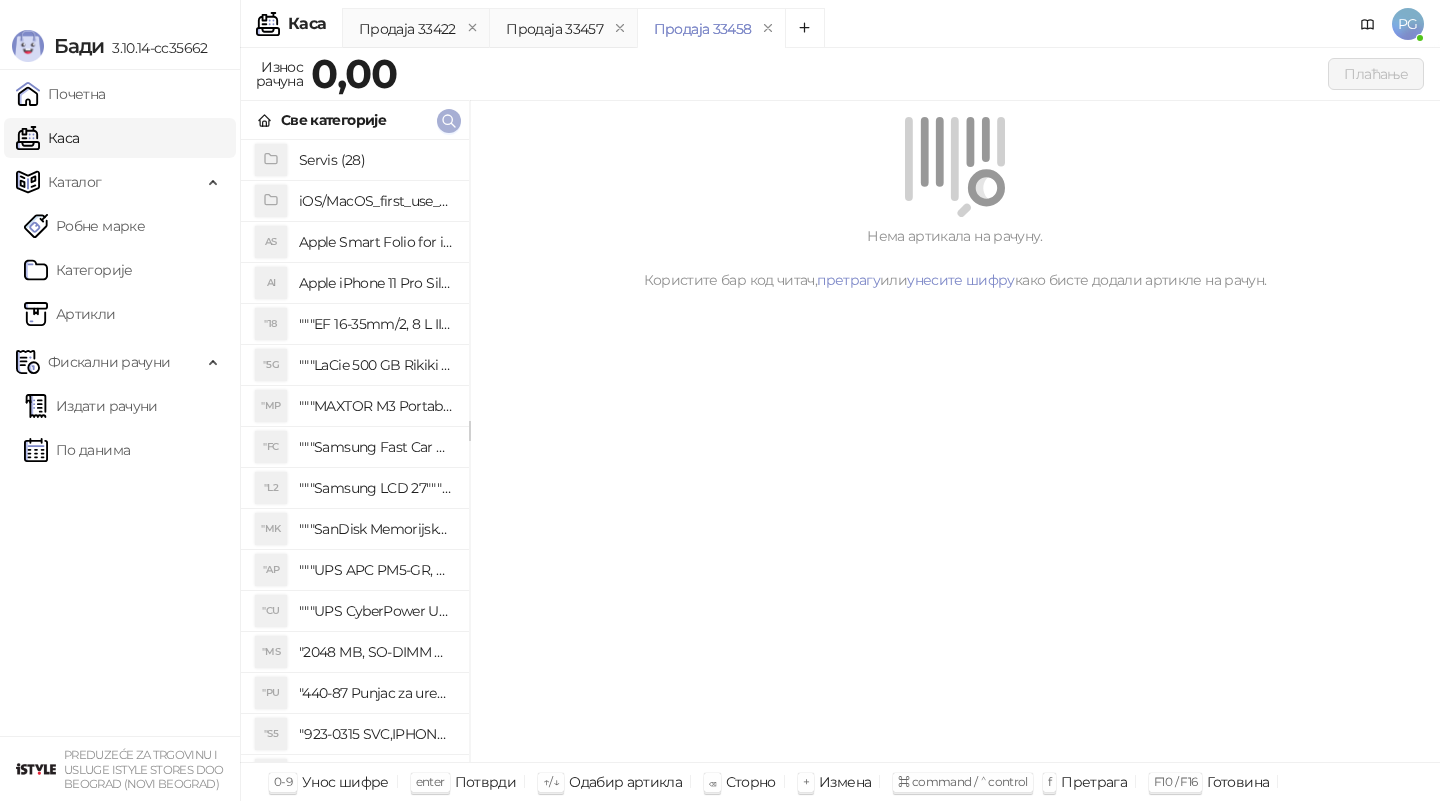 click 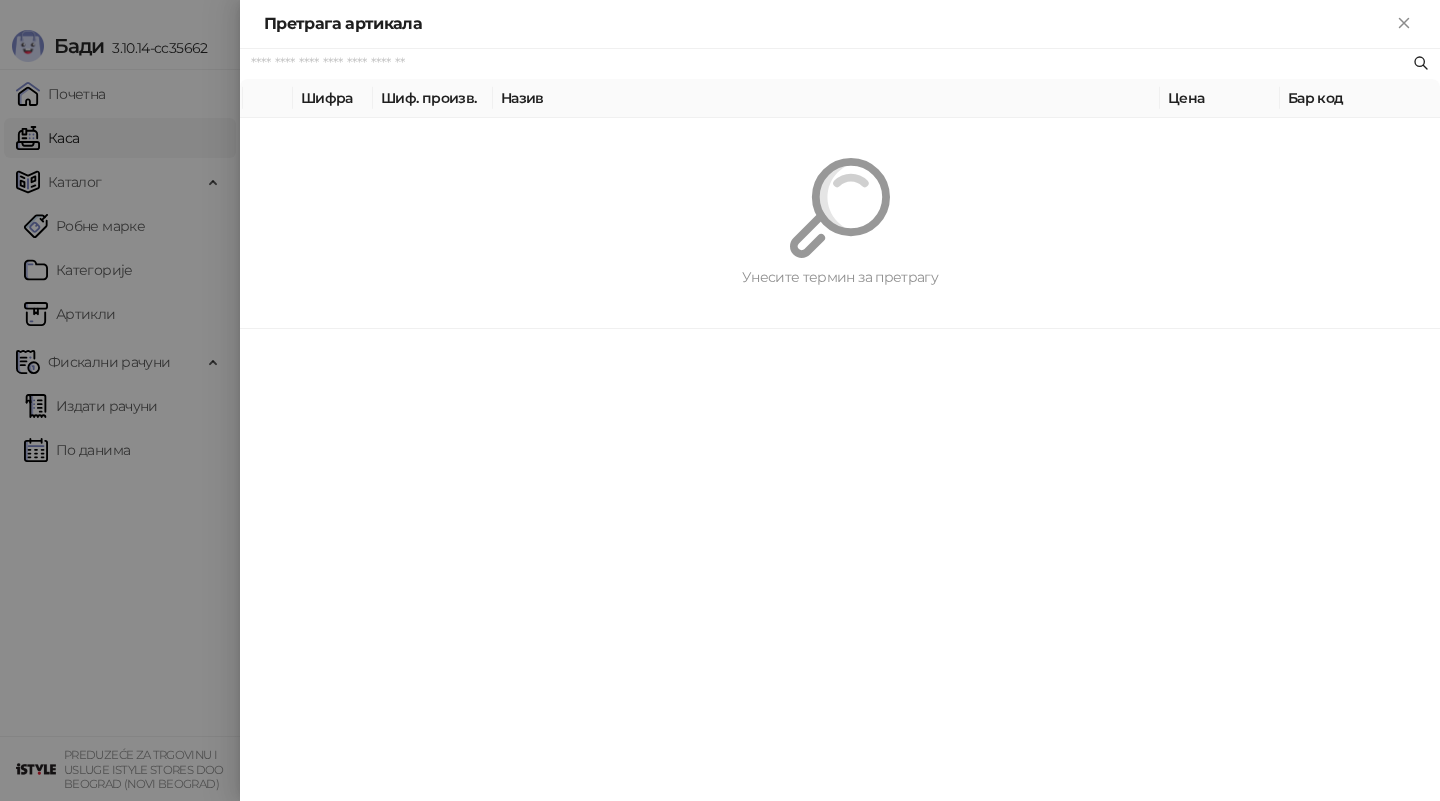 paste on "*********" 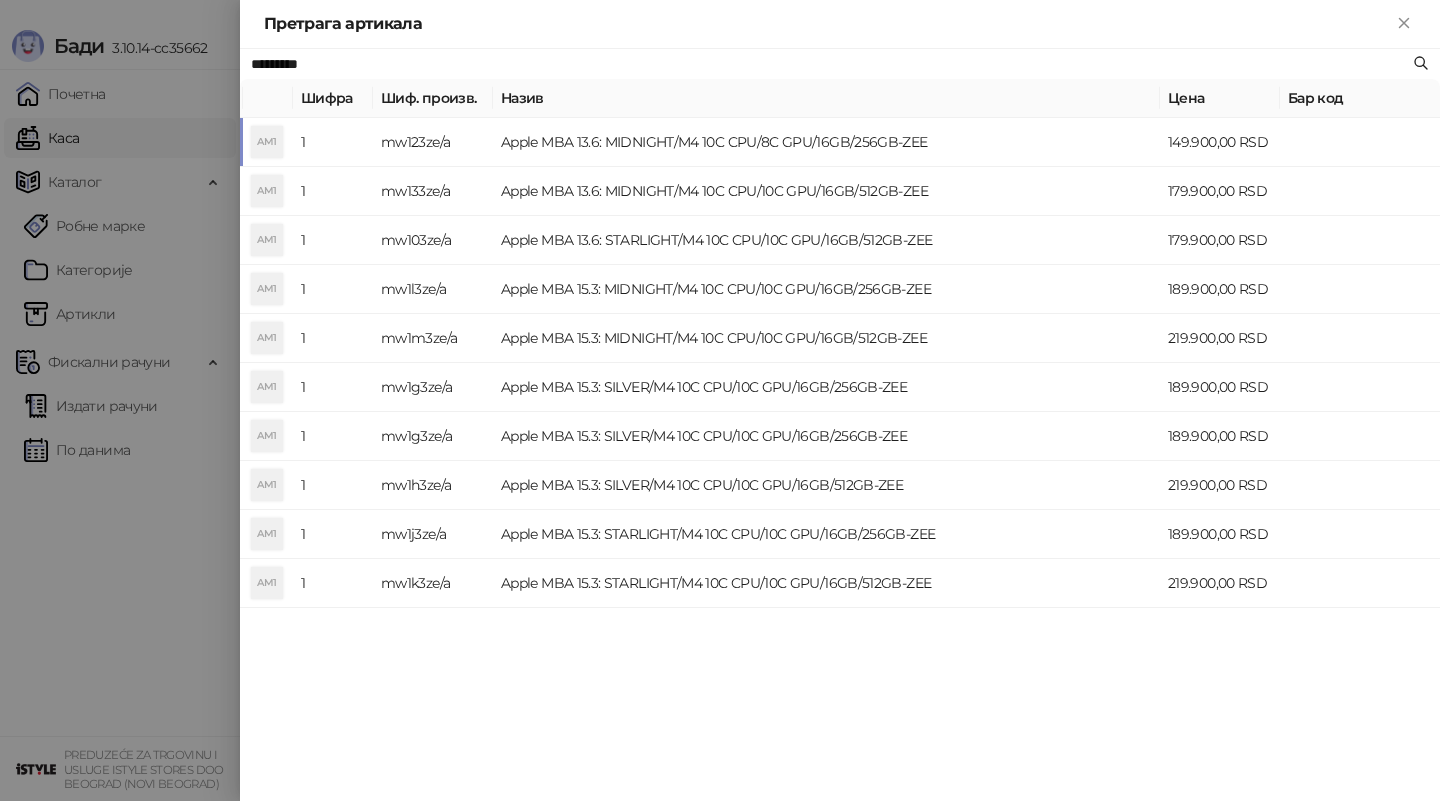 click on "Apple MBA 13.6: MIDNIGHT/M4 10C CPU/8C GPU/16GB/256GB-ZEE" at bounding box center [826, 142] 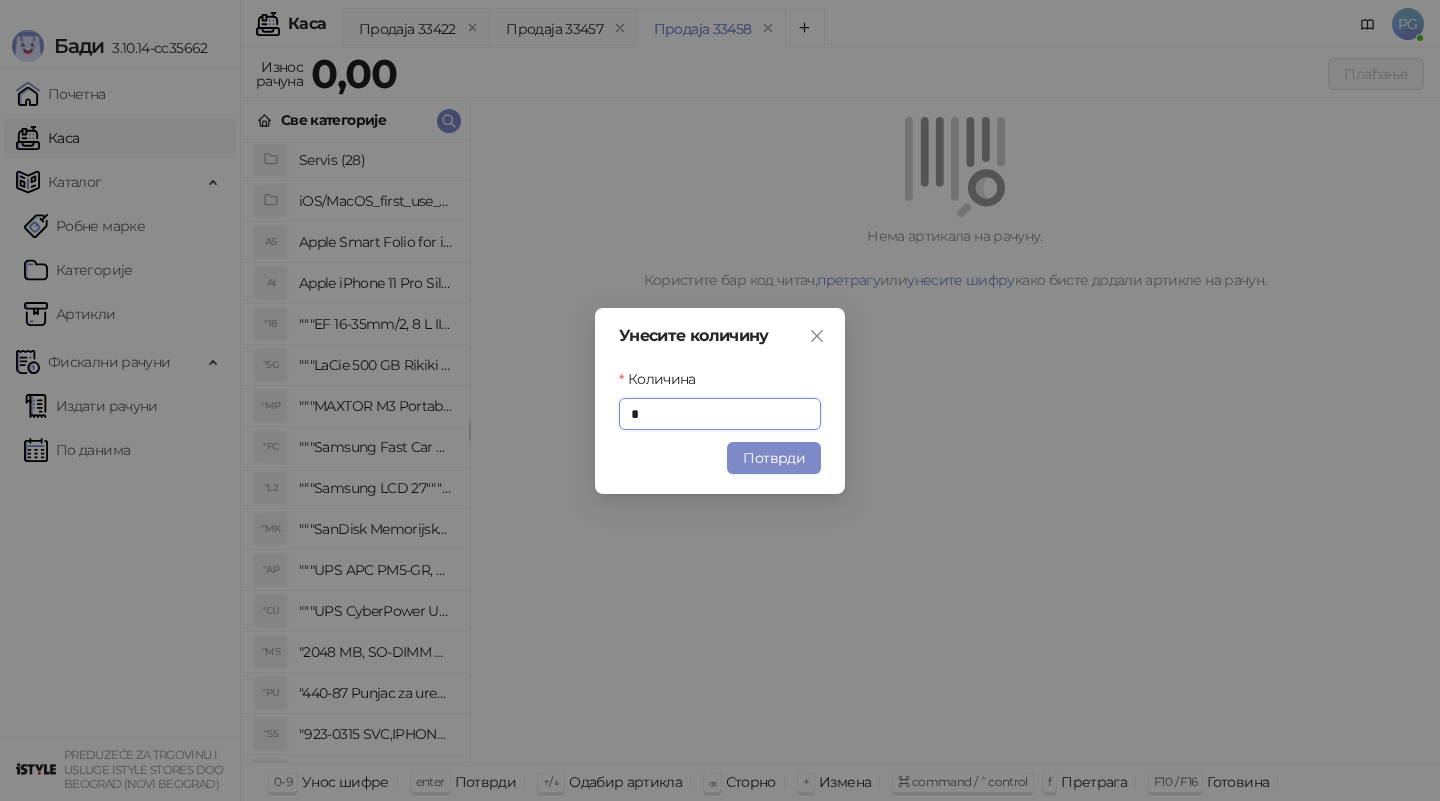 click on "Потврди" at bounding box center [774, 458] 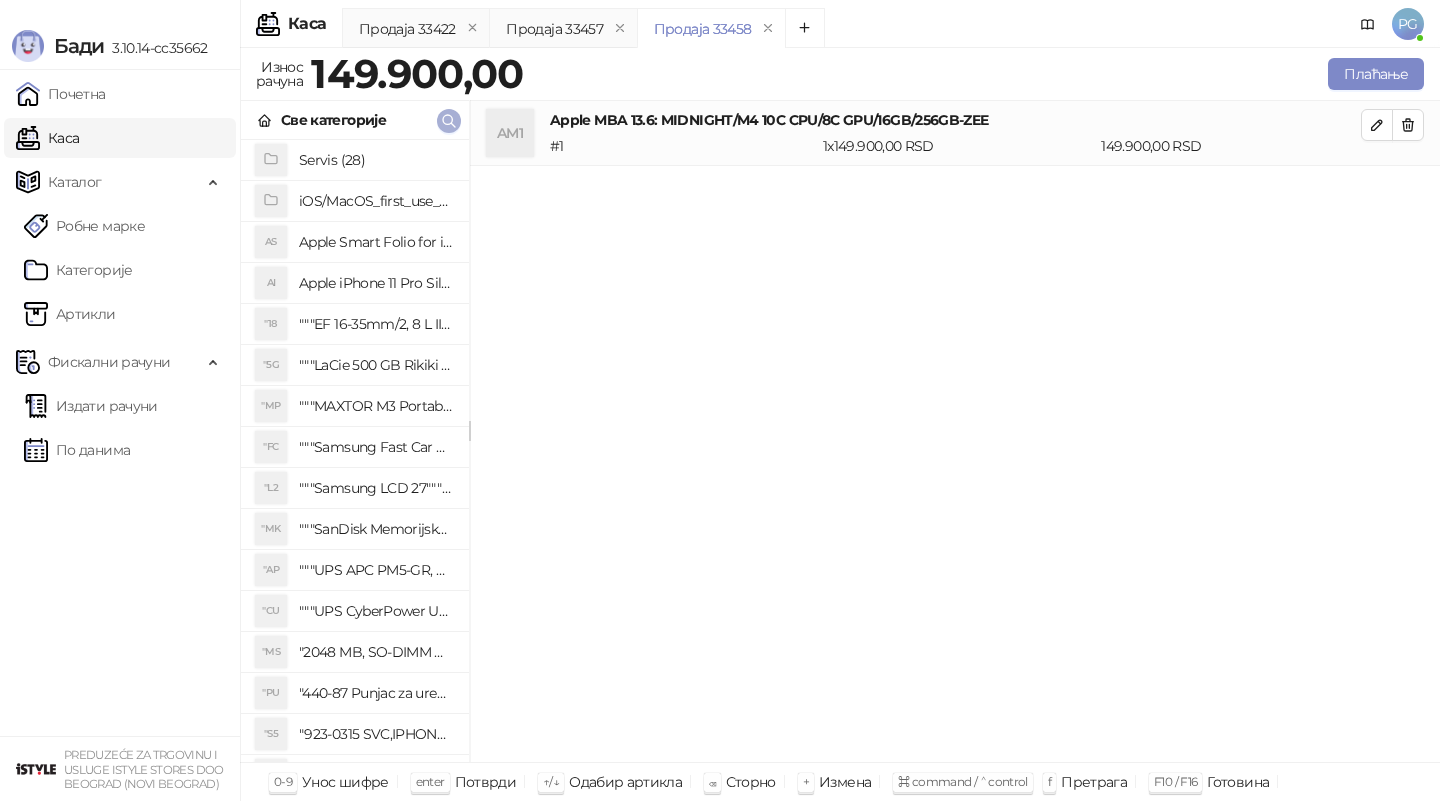 click at bounding box center (449, 120) 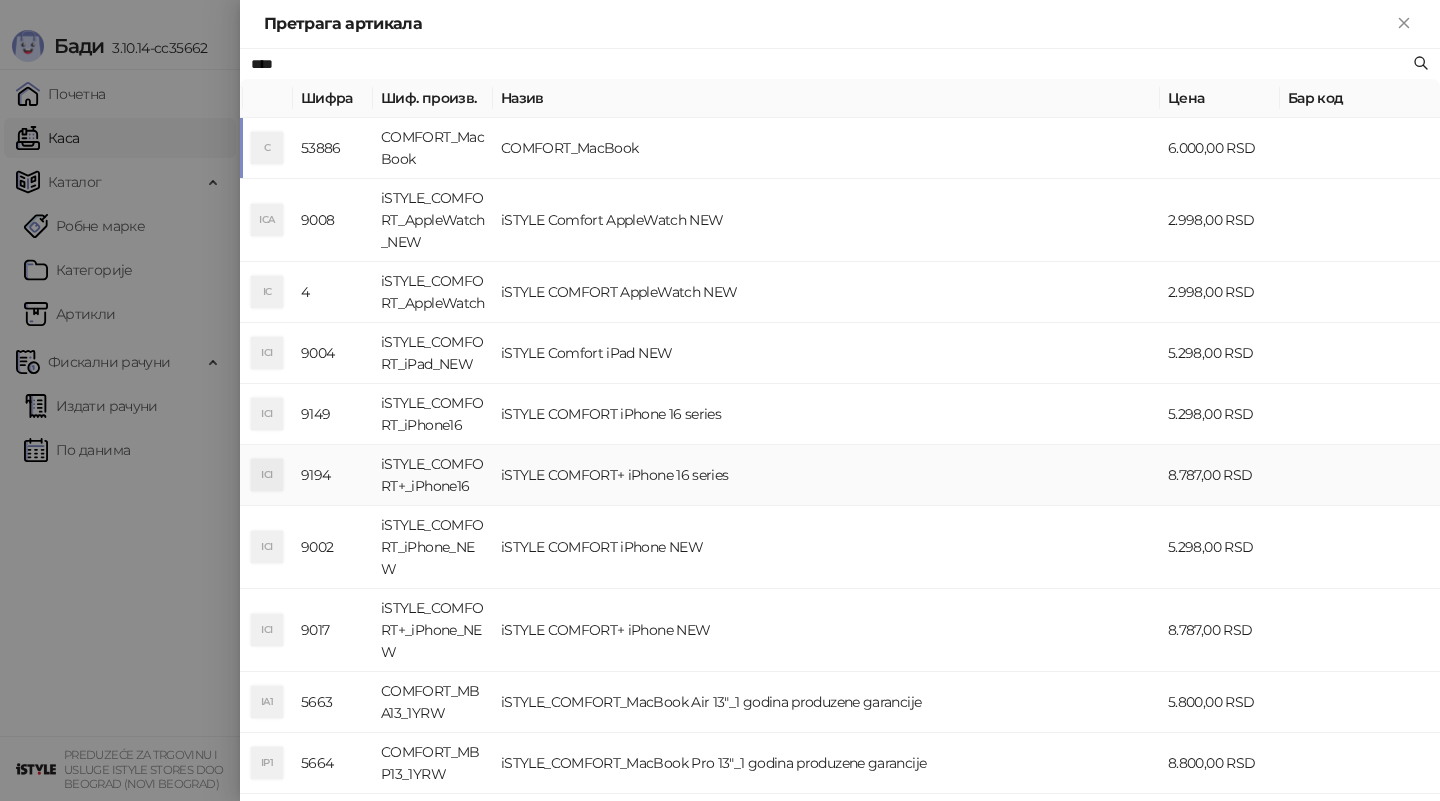 scroll, scrollTop: 282, scrollLeft: 0, axis: vertical 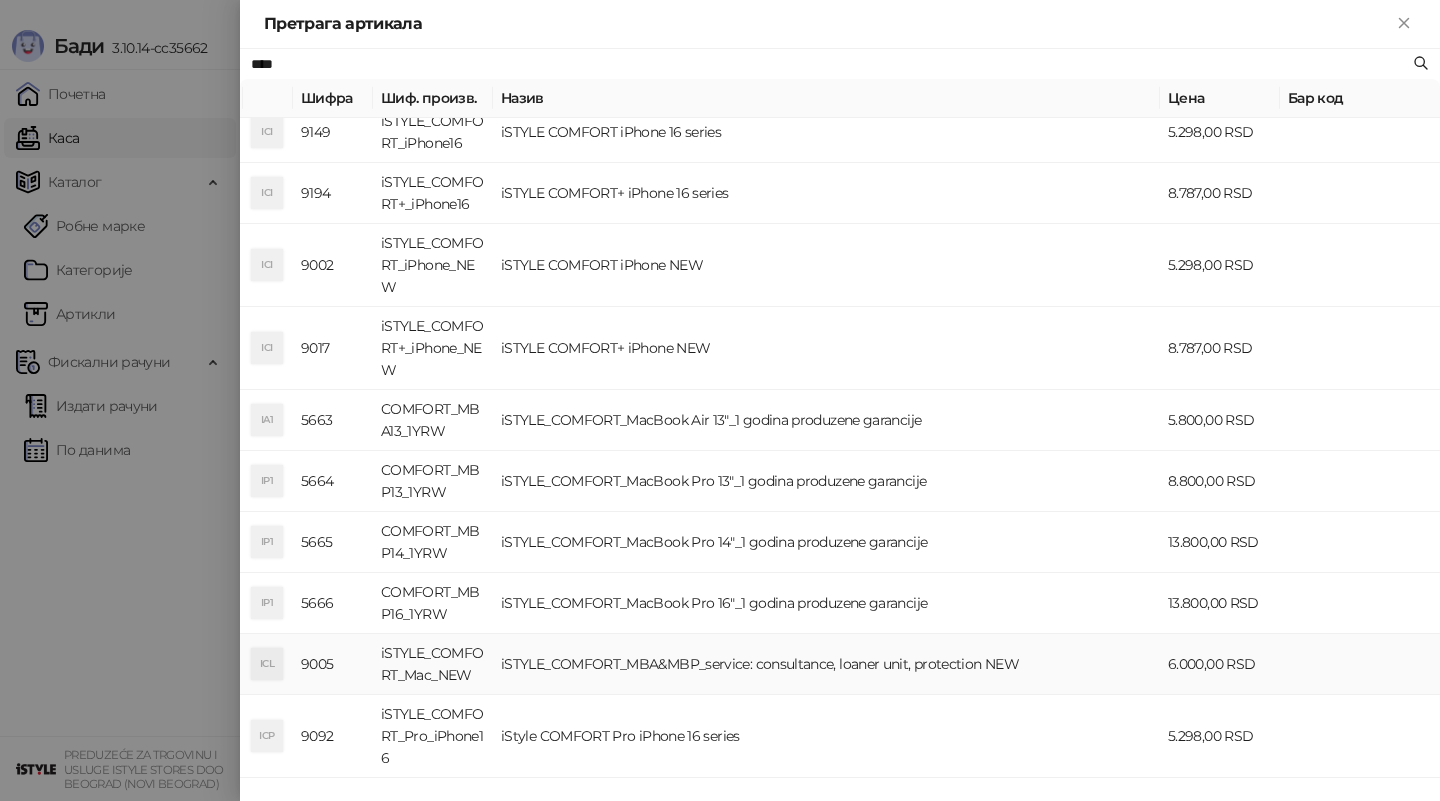 click on "iSTYLE_COMFORT_MBA&MBP_service: consultance, loaner unit, protection NEW" at bounding box center [826, 664] 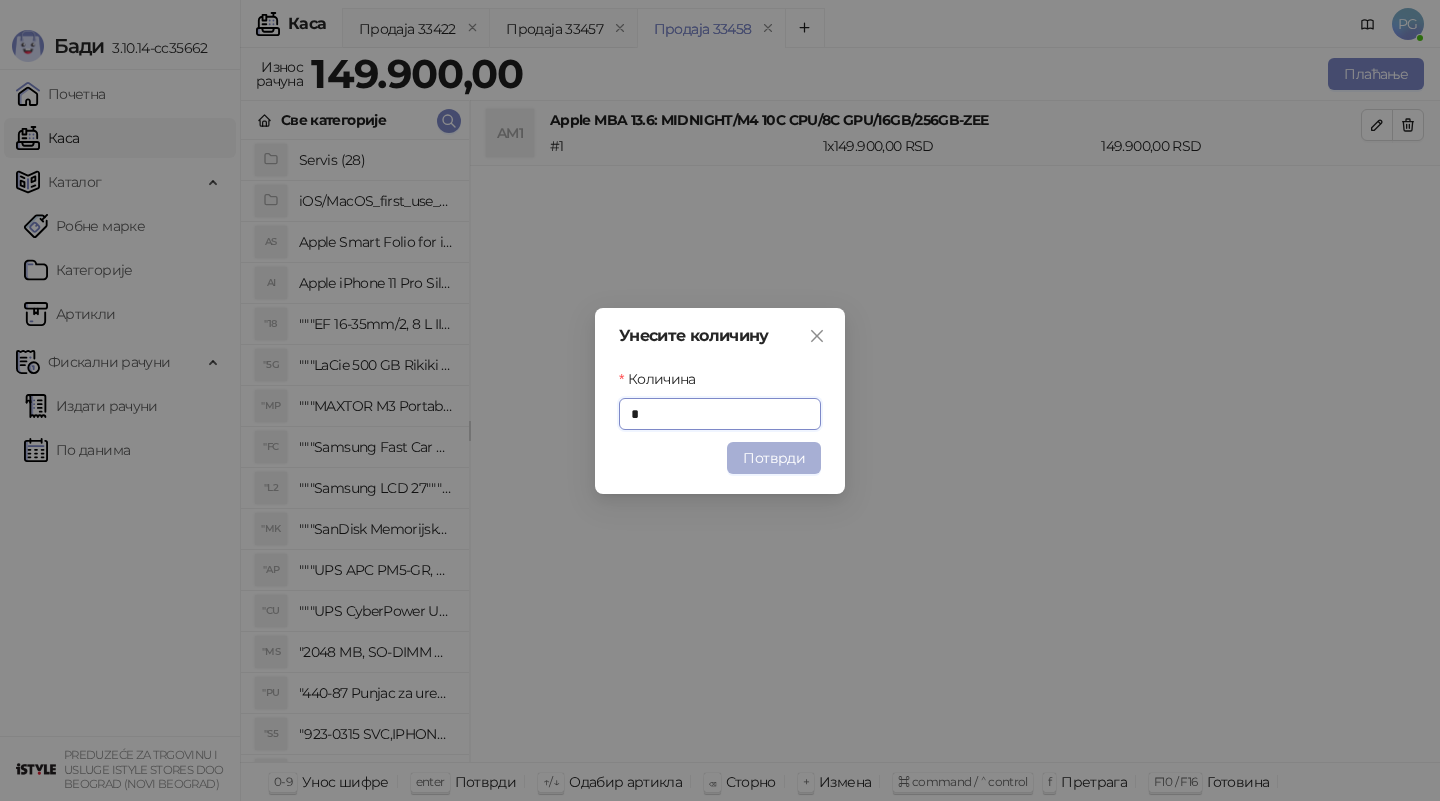 click on "Потврди" at bounding box center [774, 458] 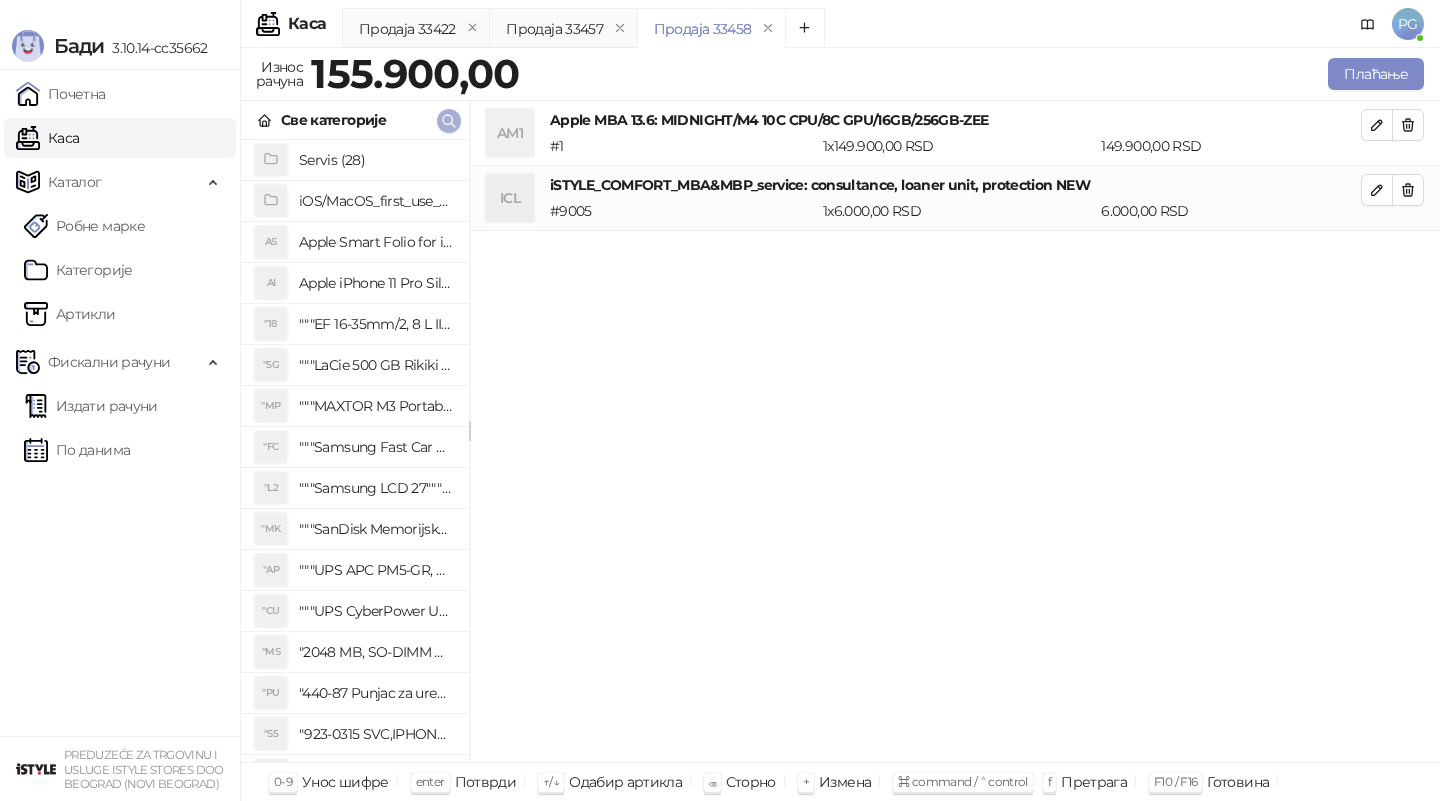 click 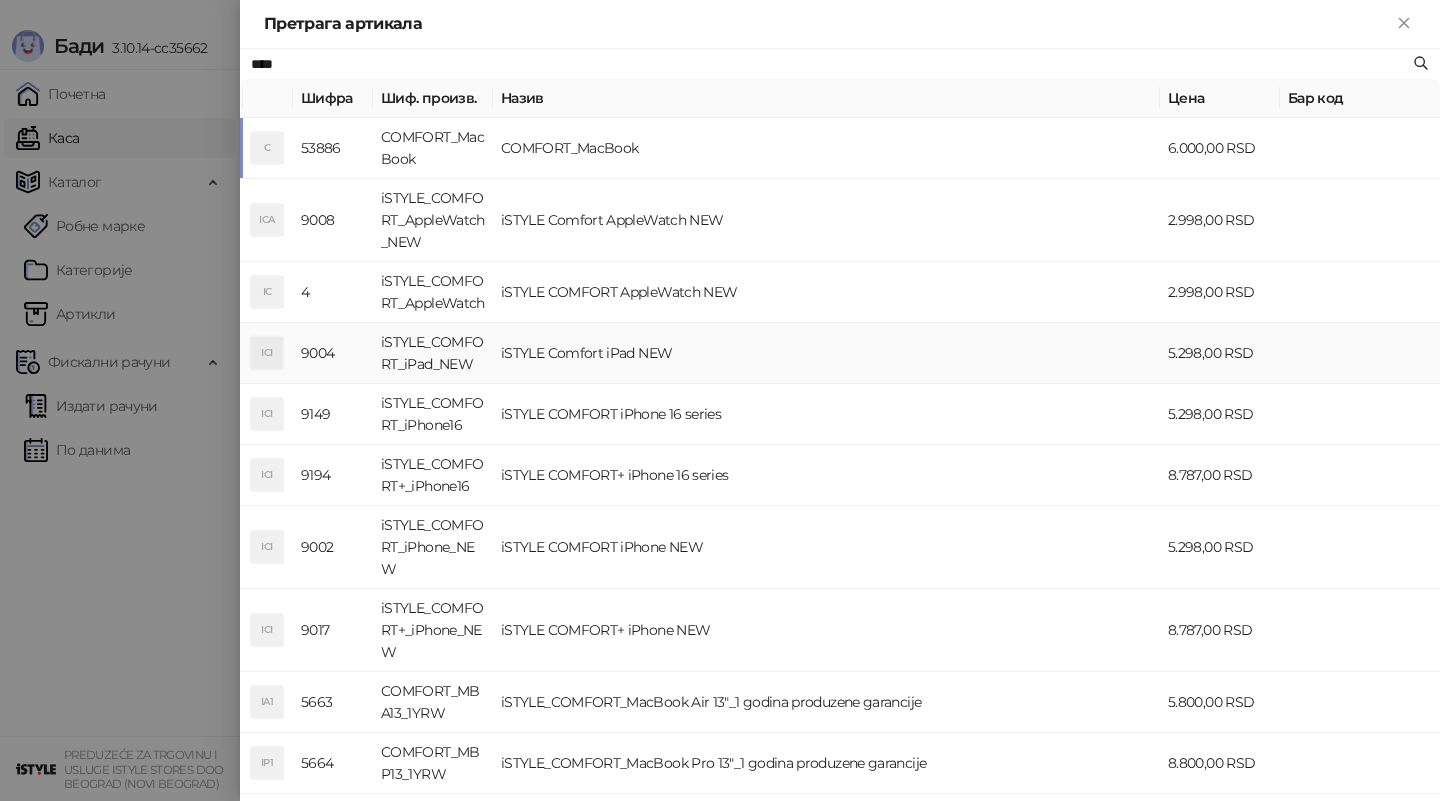 scroll, scrollTop: 282, scrollLeft: 0, axis: vertical 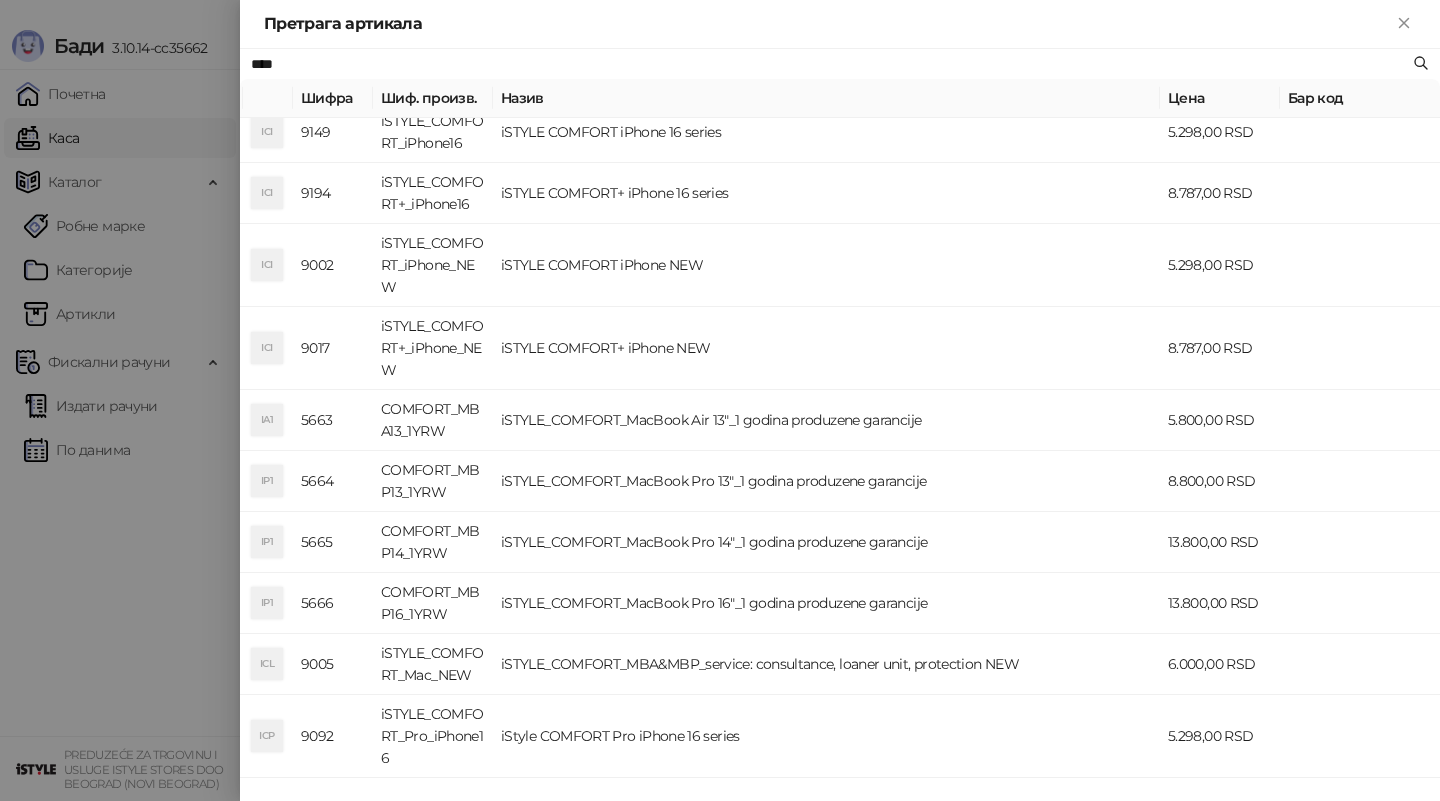 click at bounding box center [720, 400] 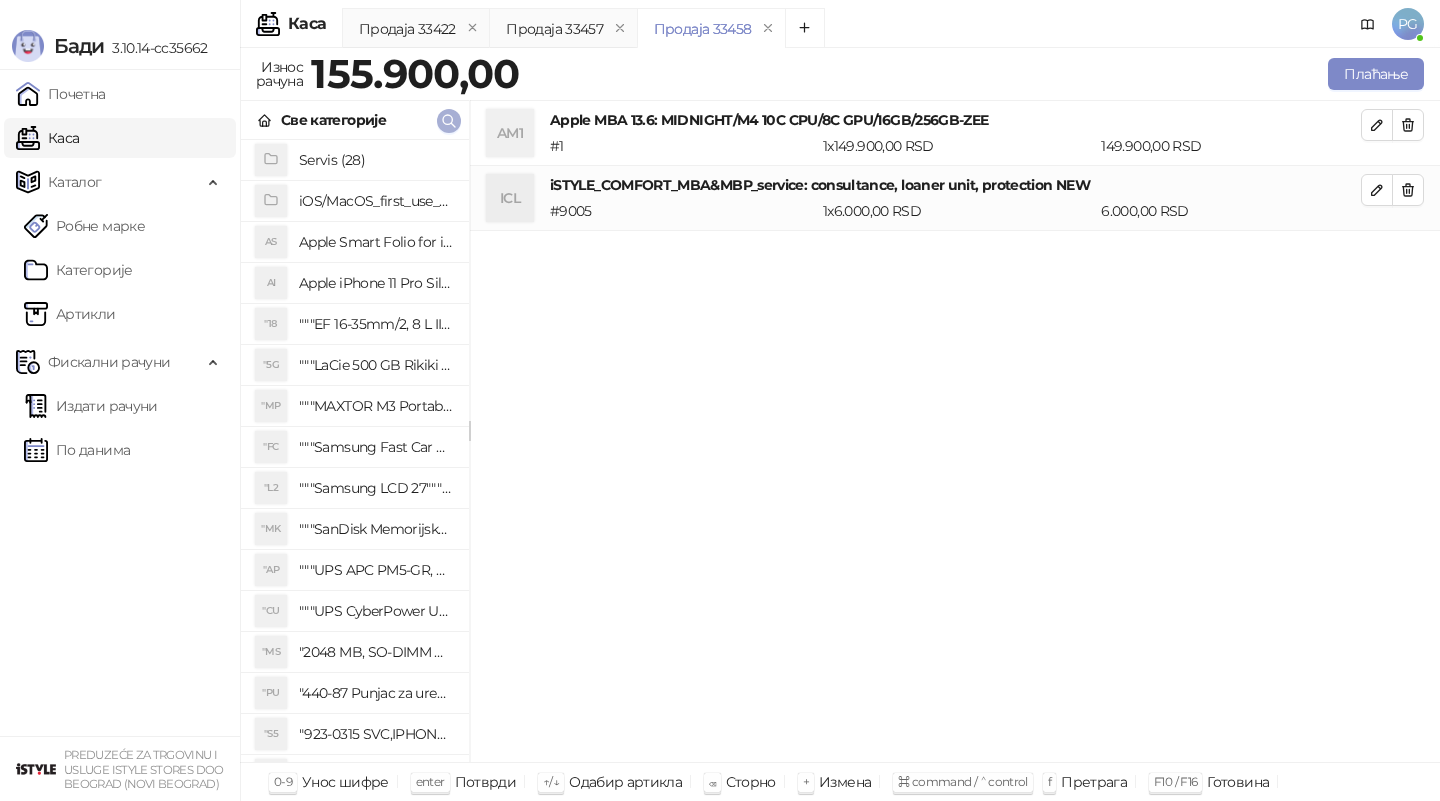 click 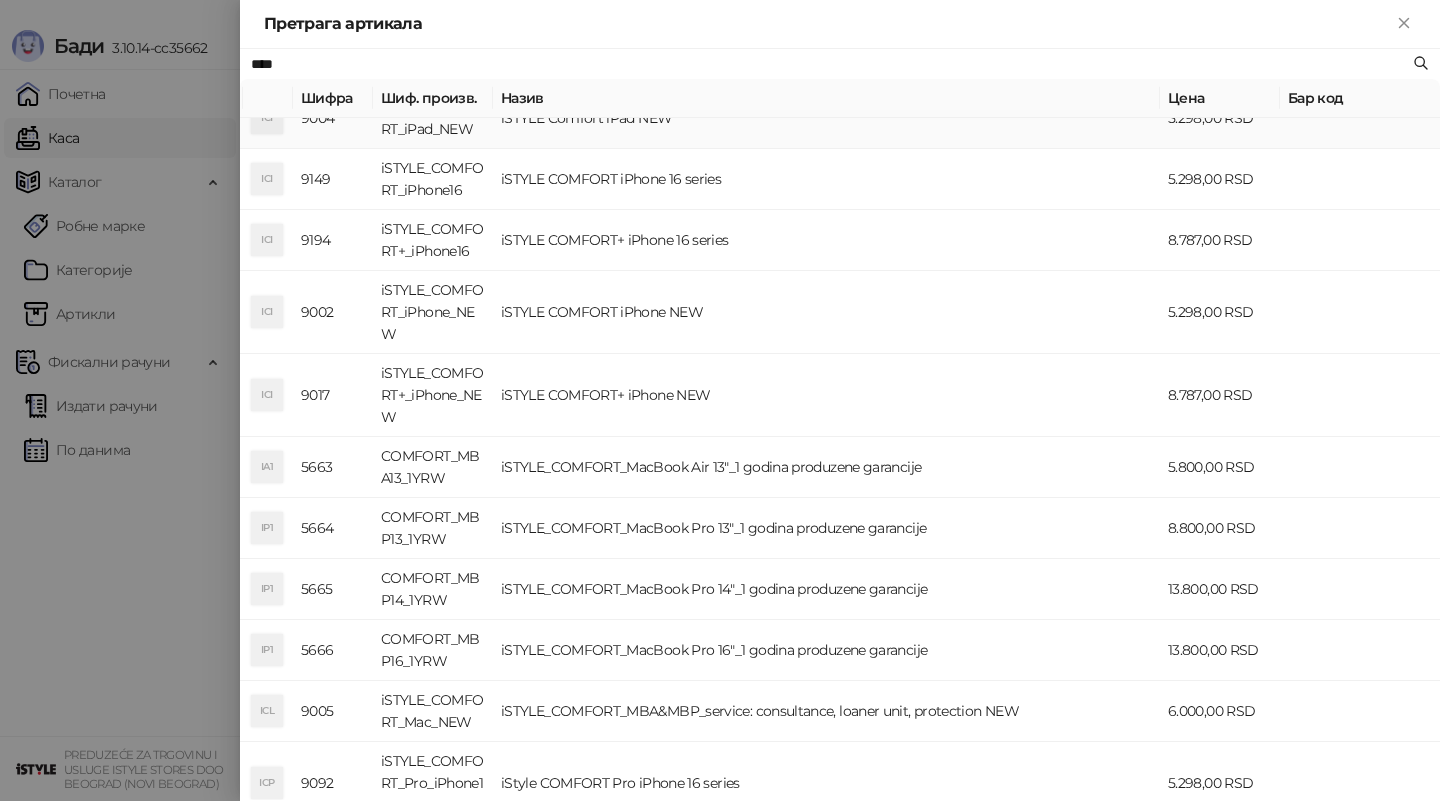 scroll, scrollTop: 282, scrollLeft: 0, axis: vertical 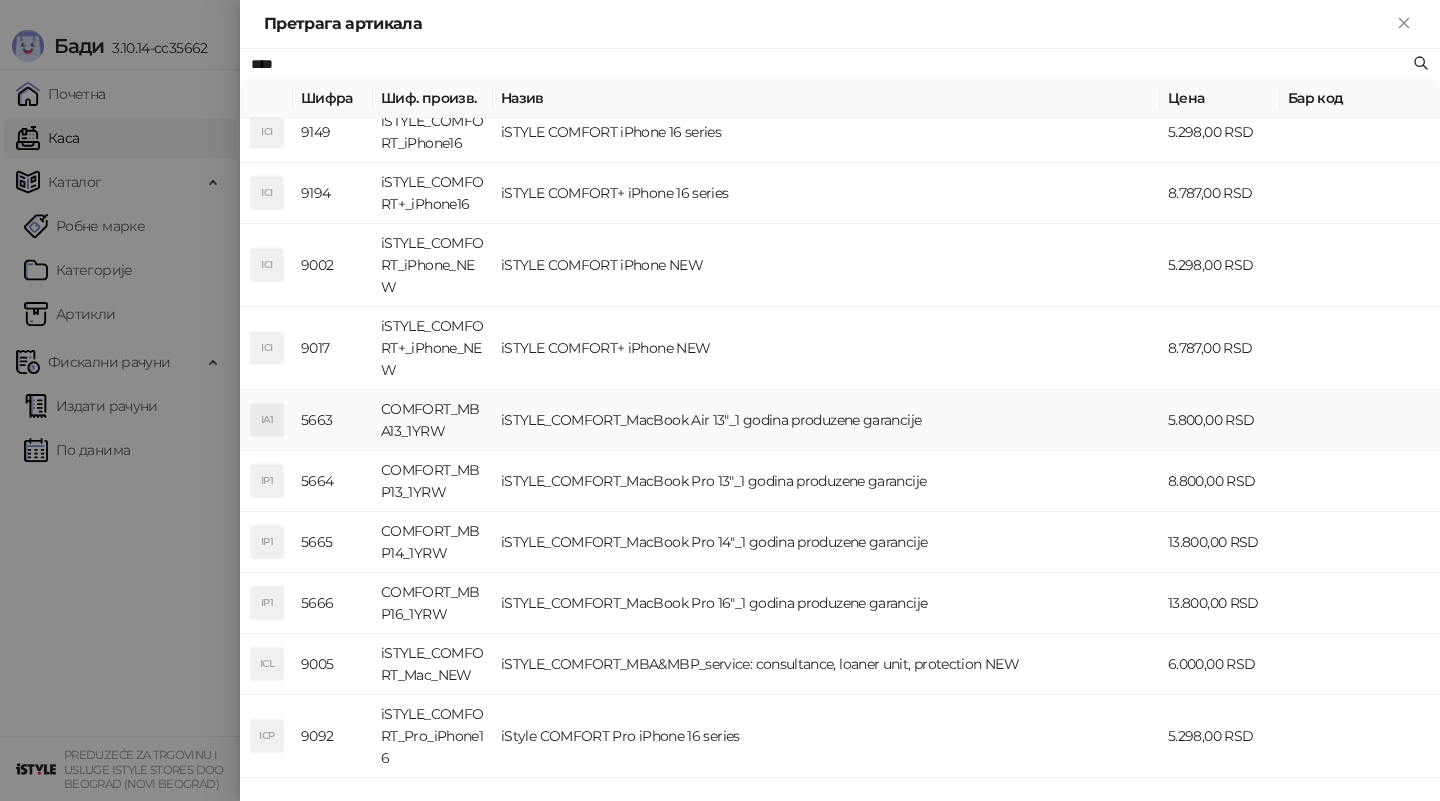 click on "iSTYLE_COMFORT_MacBook Air 13"_1 godina produzene garancije" at bounding box center [826, 420] 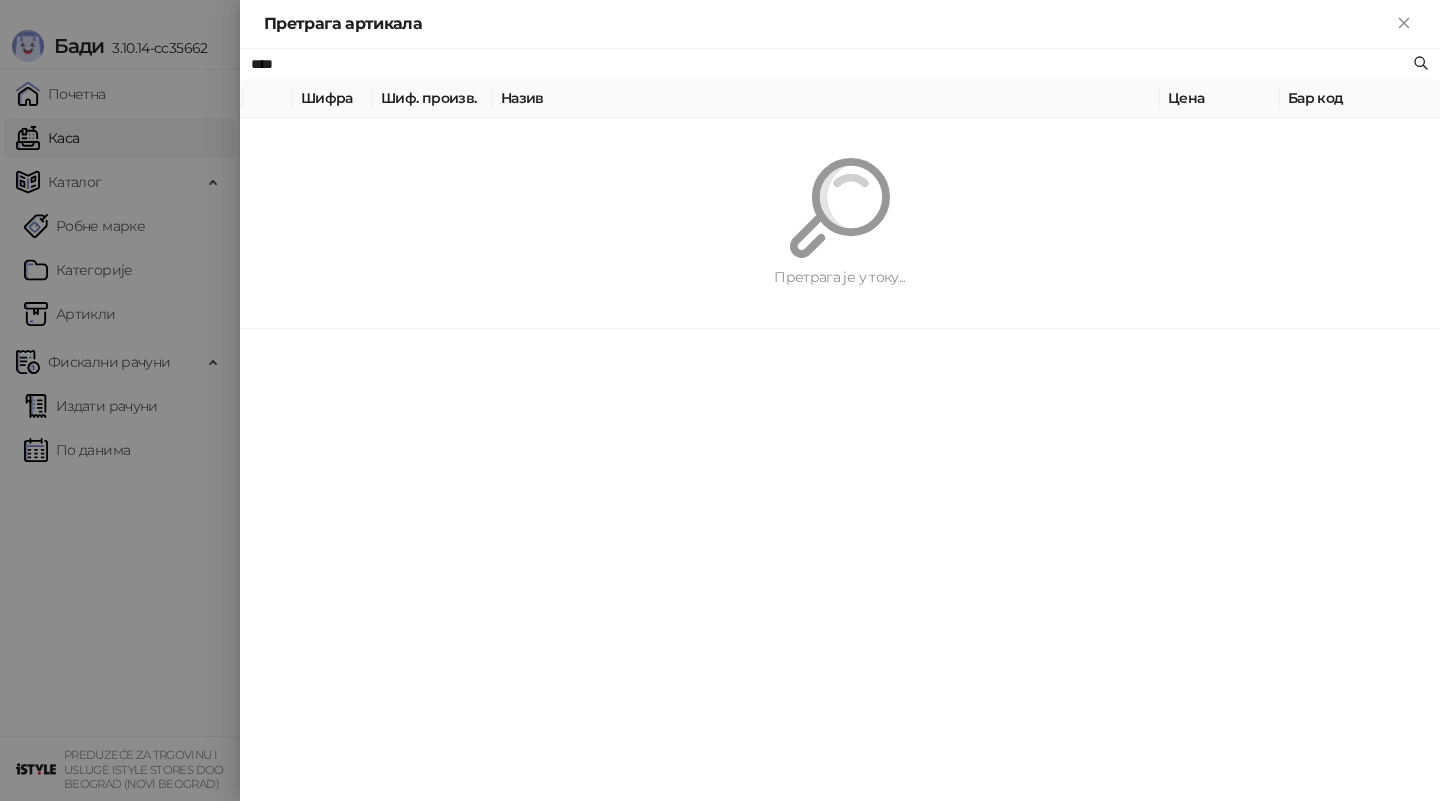 scroll, scrollTop: 0, scrollLeft: 0, axis: both 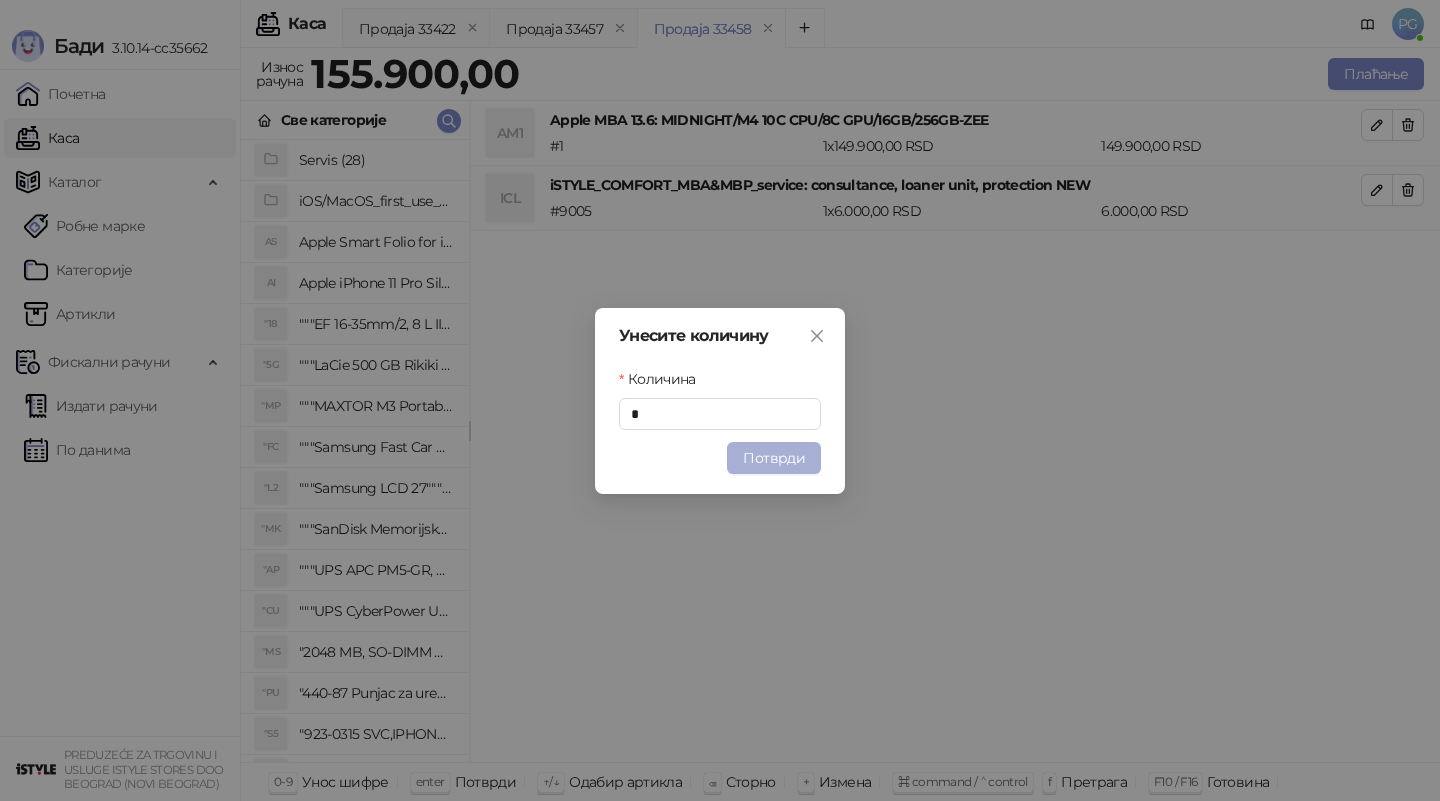 click on "Потврди" at bounding box center (774, 458) 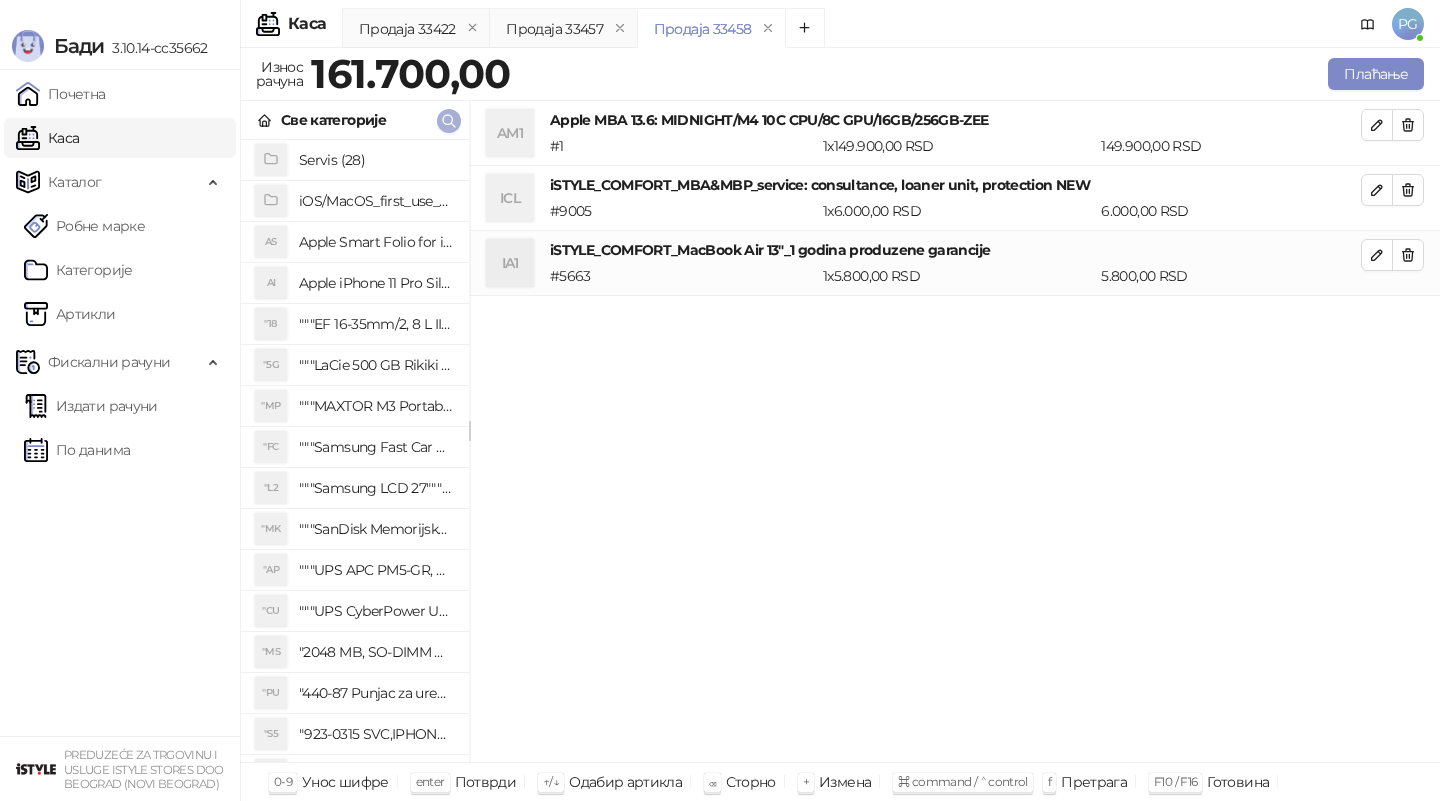 click 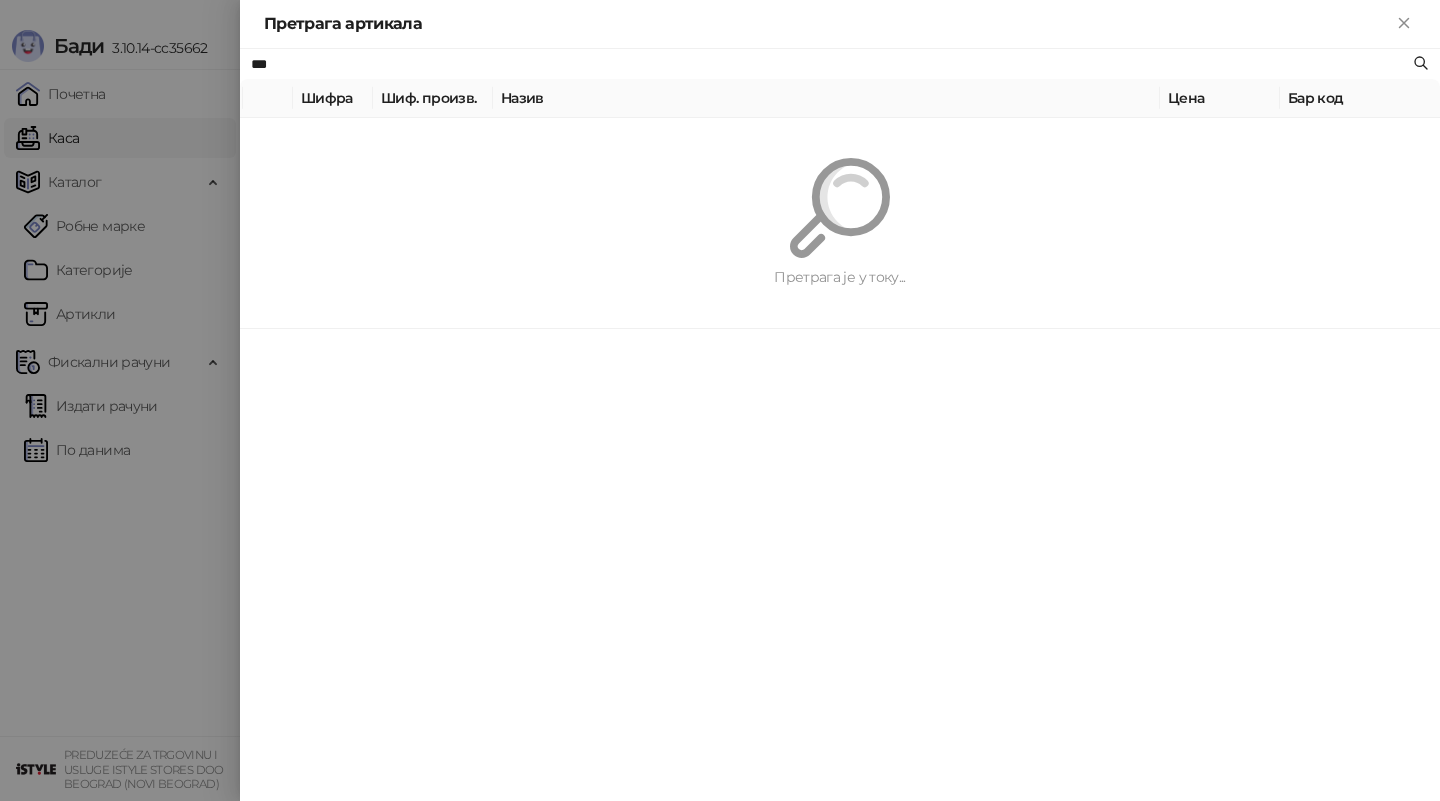type on "***" 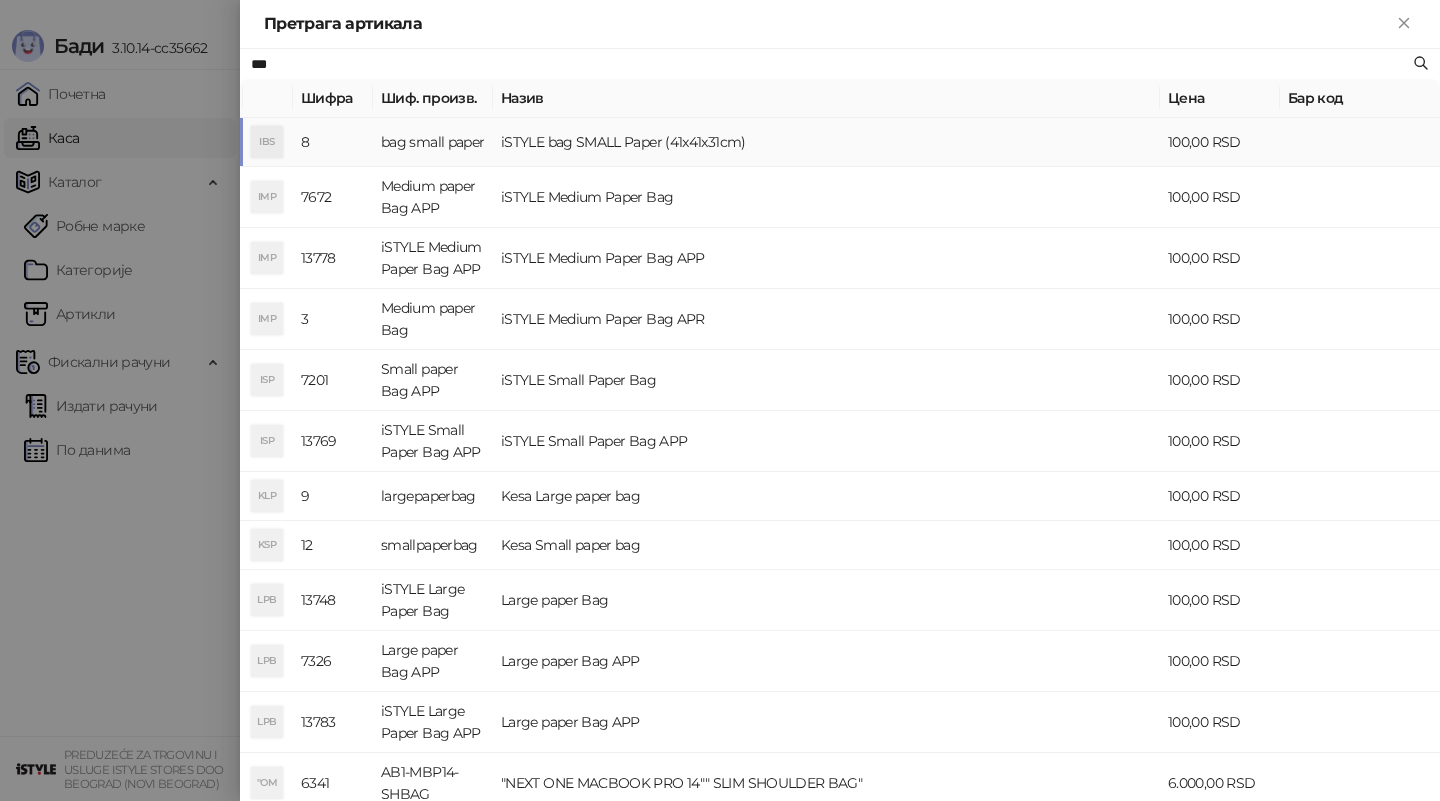 click on "iSTYLE bag SMALL Paper (41x41x31cm)" at bounding box center [826, 142] 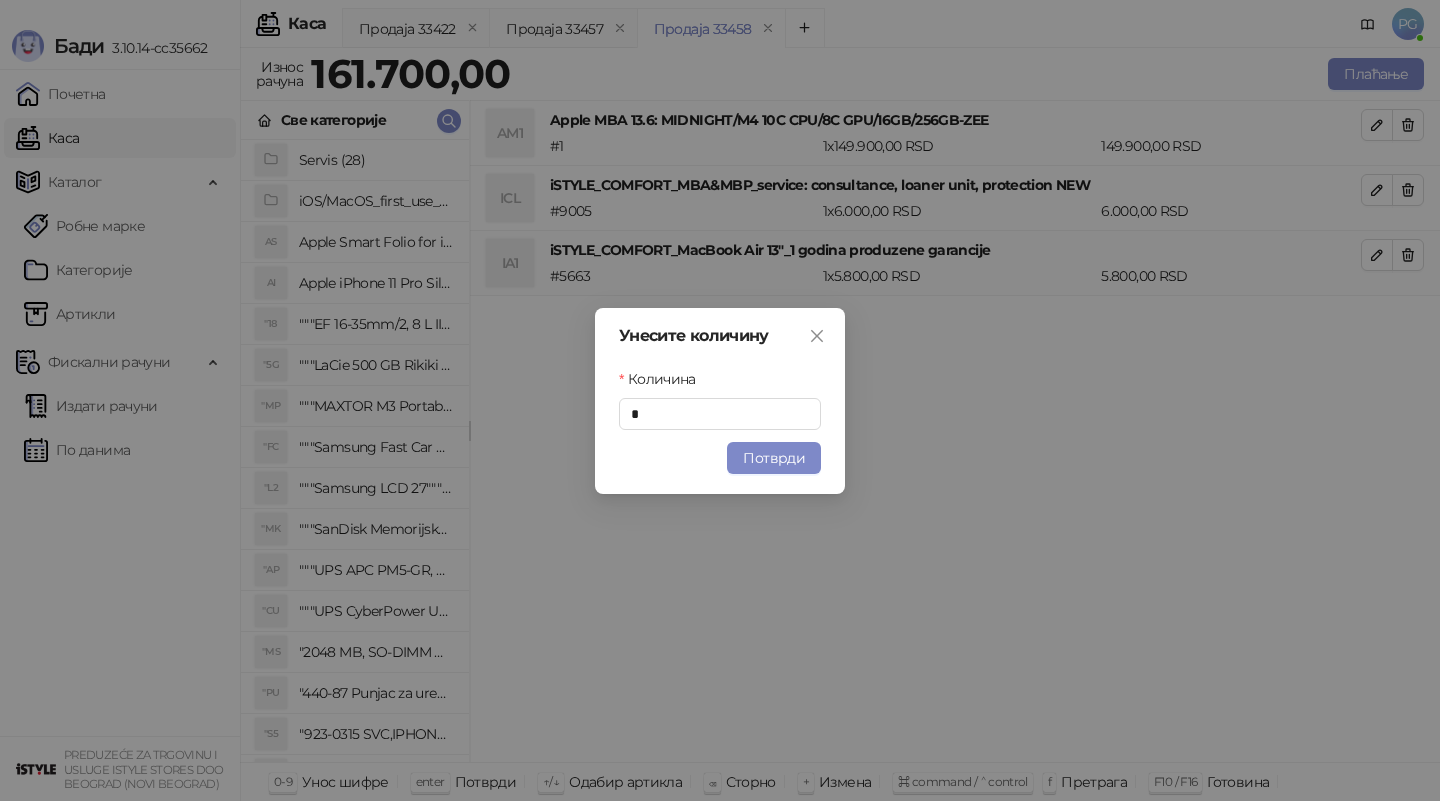 click on "Потврди" at bounding box center (774, 458) 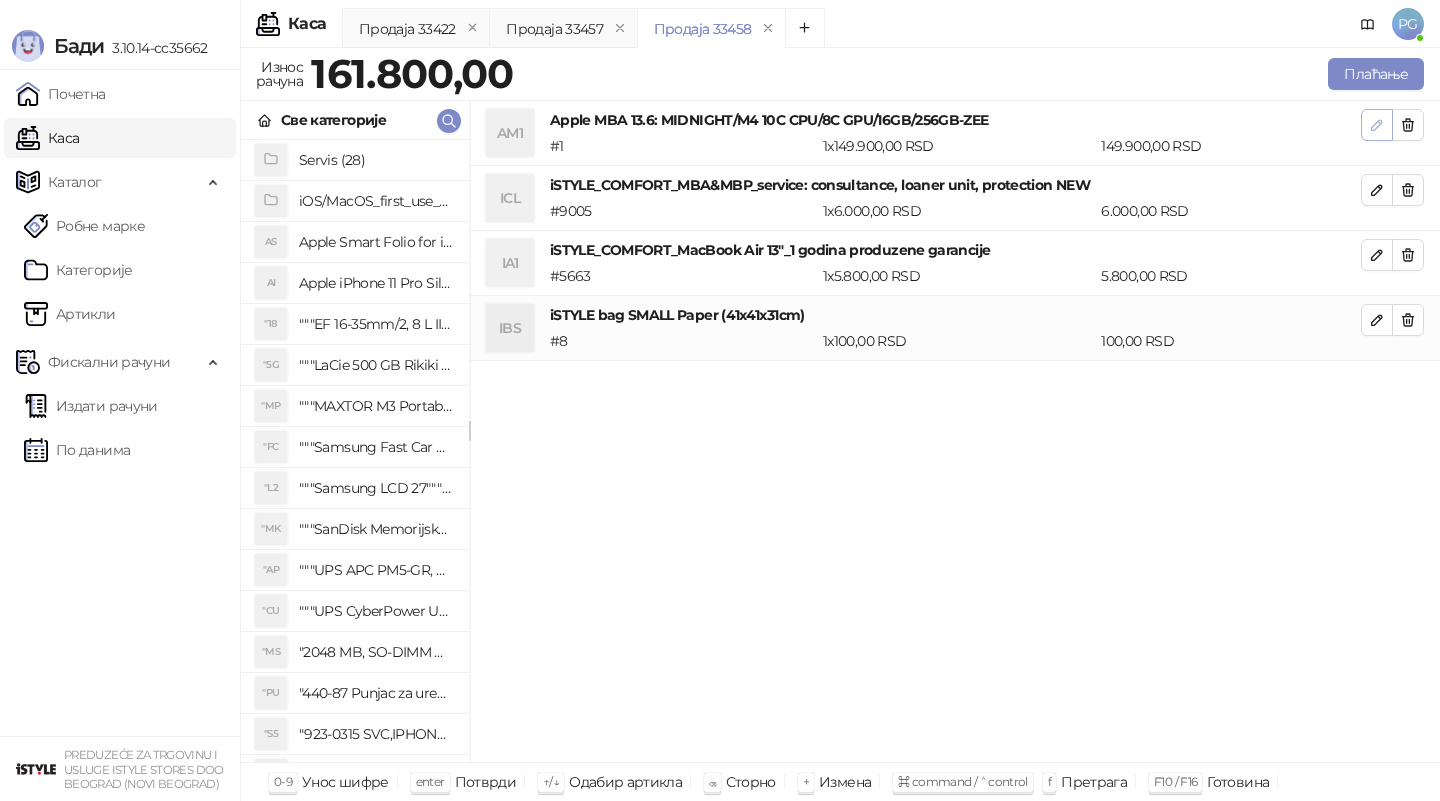 click at bounding box center [1377, 125] 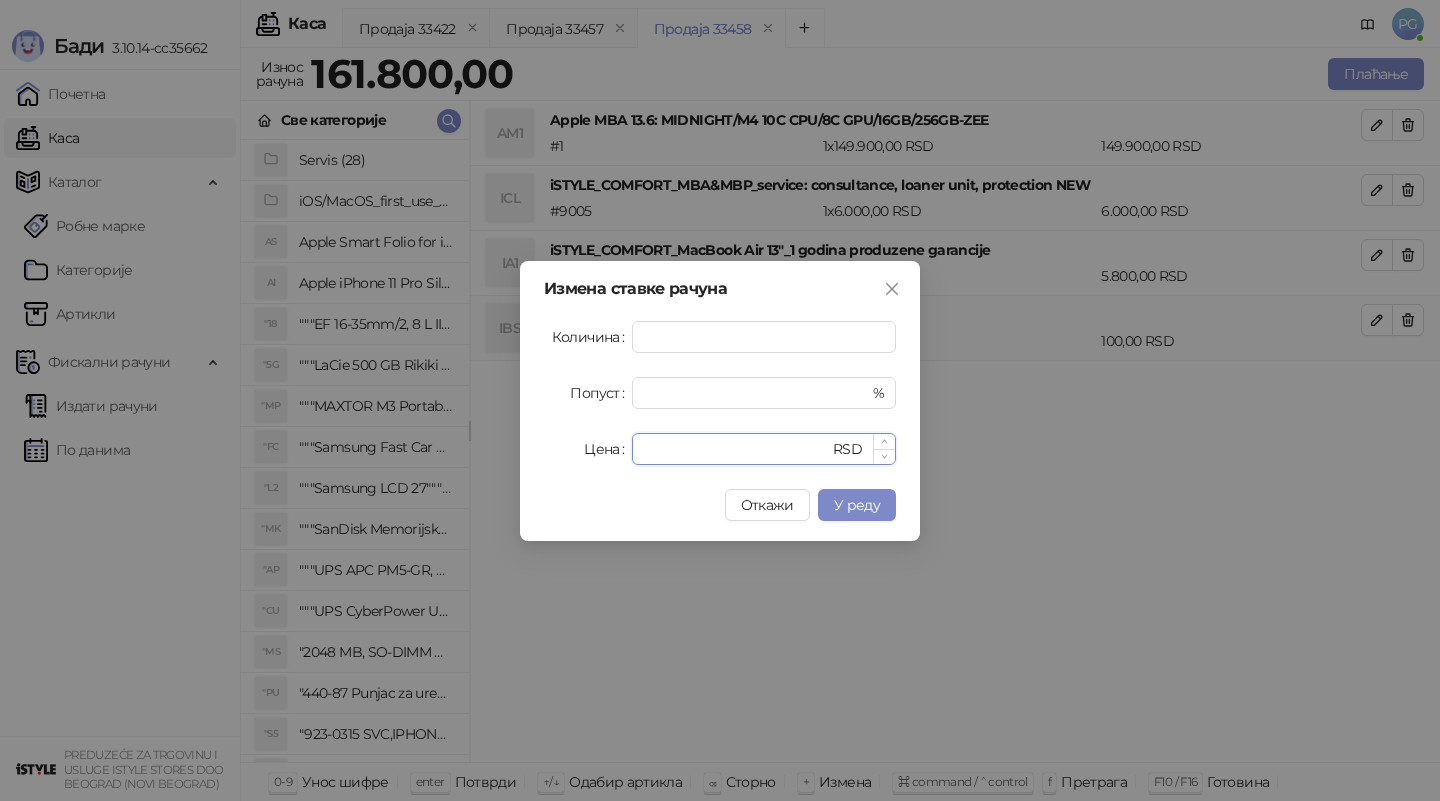 click on "******" at bounding box center [736, 449] 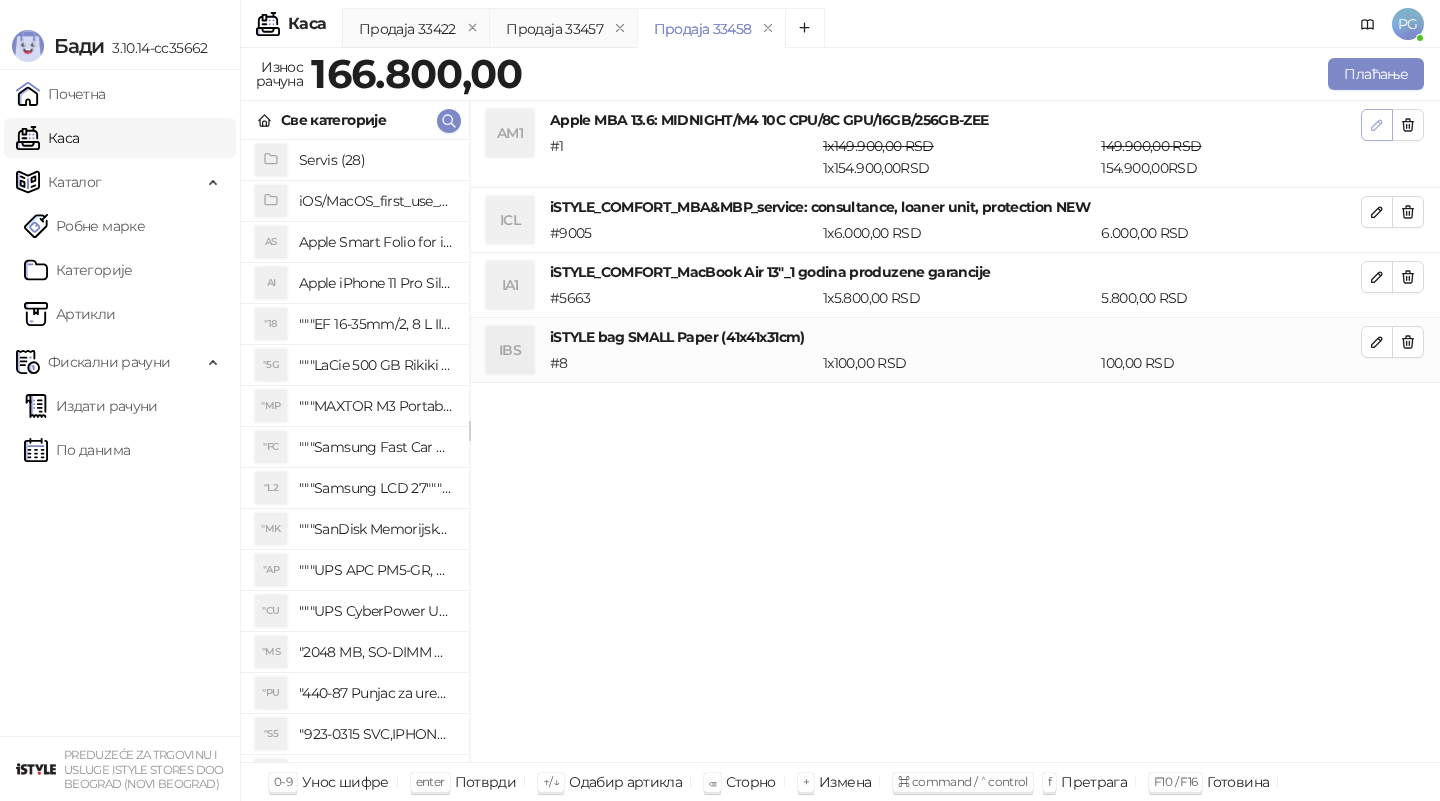 click at bounding box center (1377, 125) 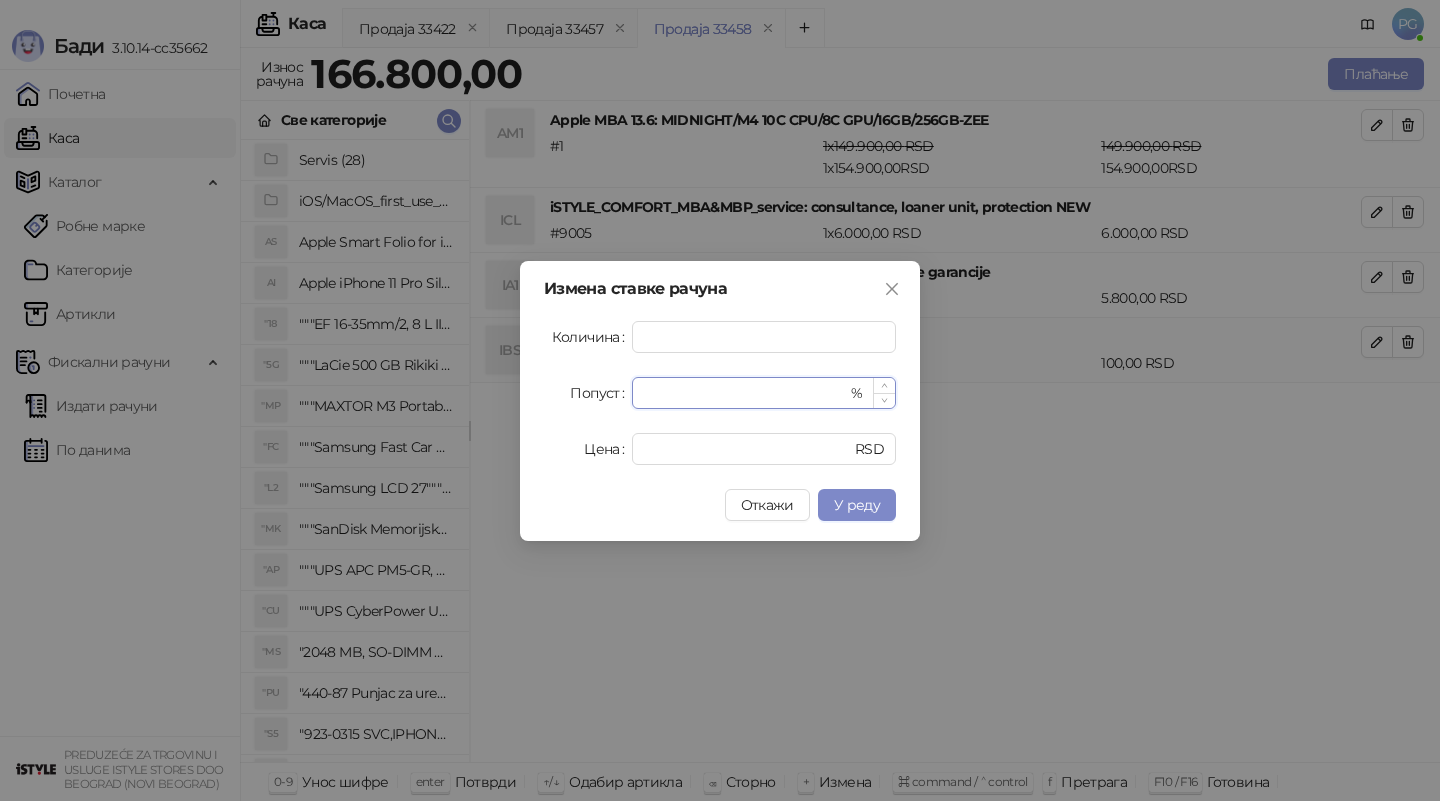 click on "*" at bounding box center [745, 393] 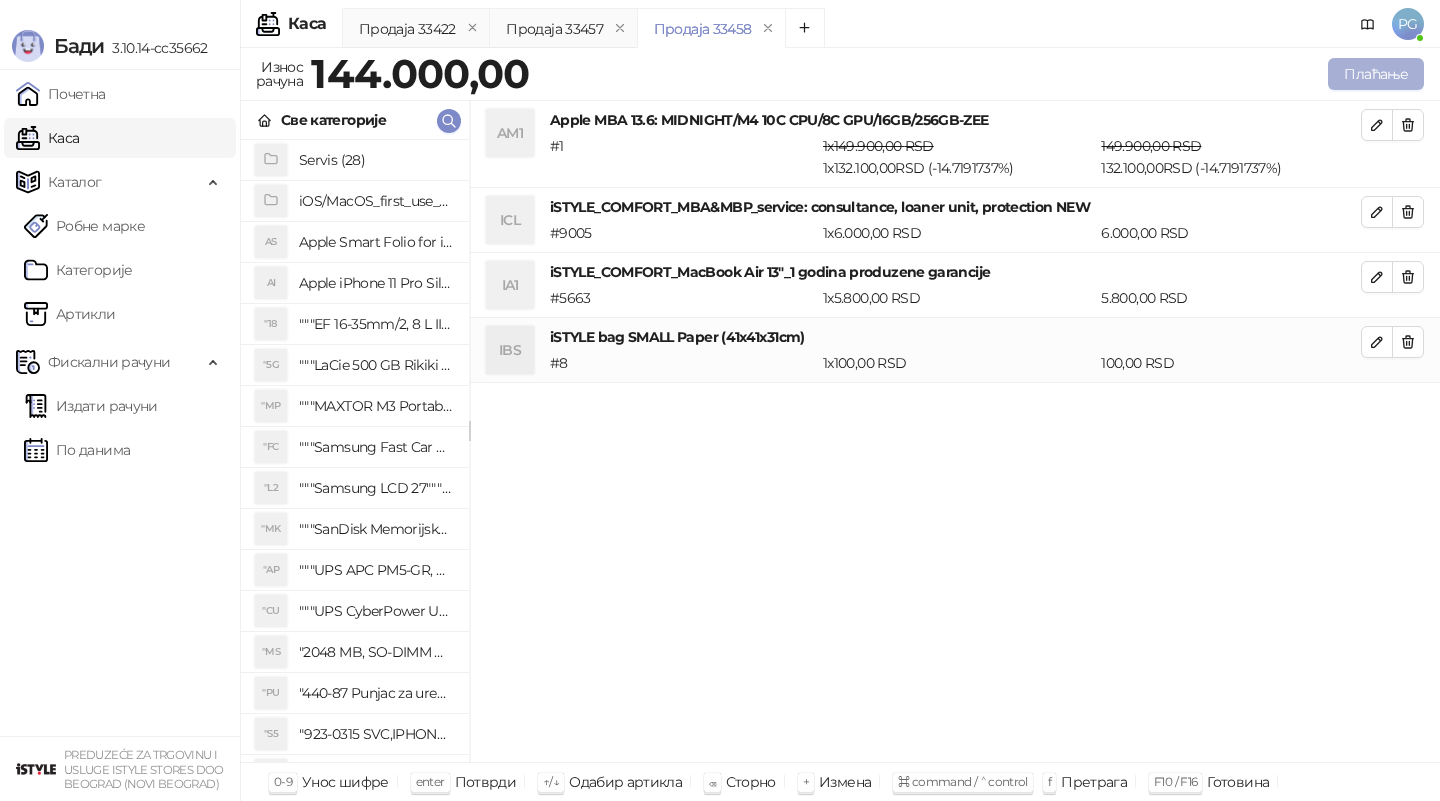 click on "Плаћање" at bounding box center [1376, 74] 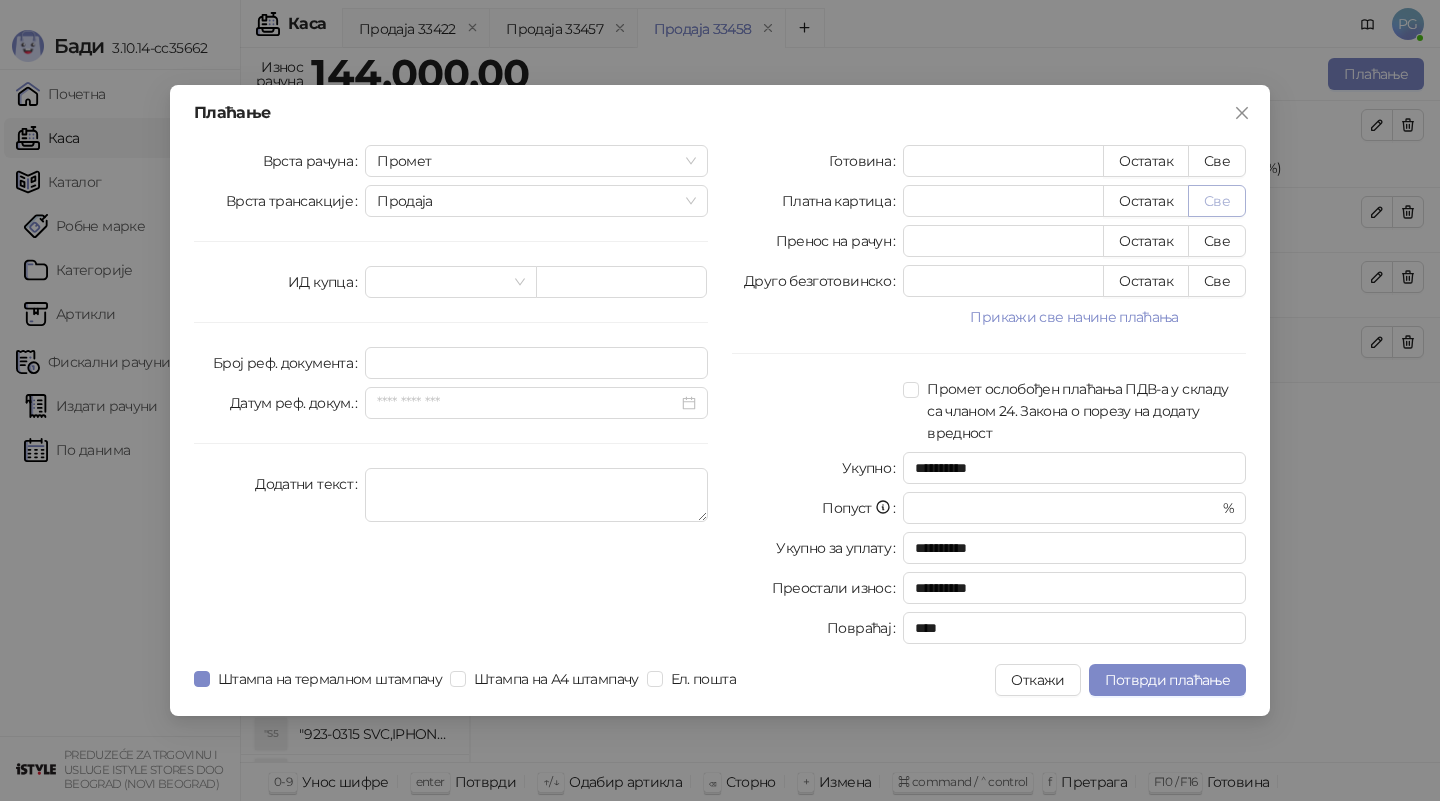 click on "Све" at bounding box center [1217, 201] 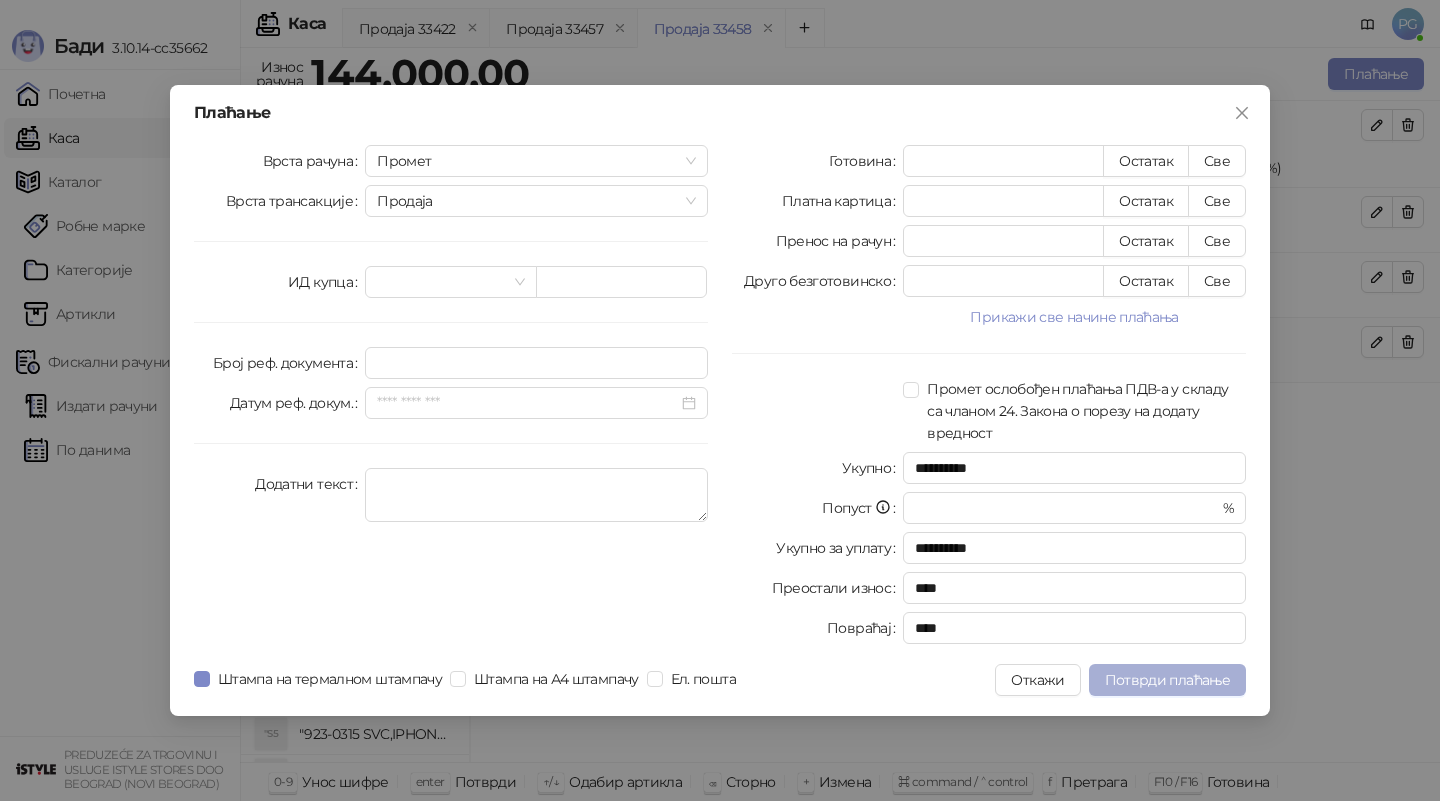 click on "Потврди плаћање" at bounding box center [1167, 680] 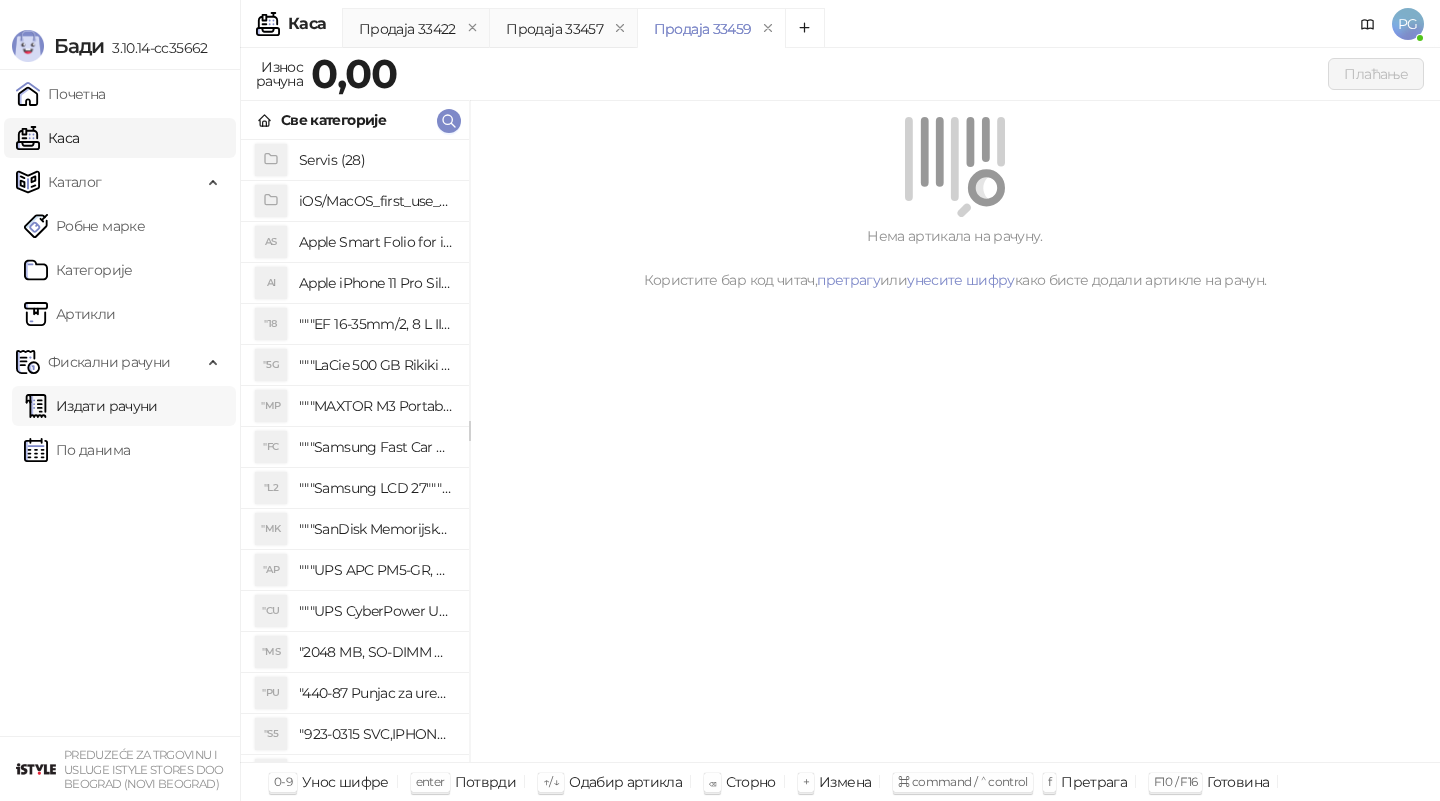 click on "По данима" at bounding box center [77, 450] 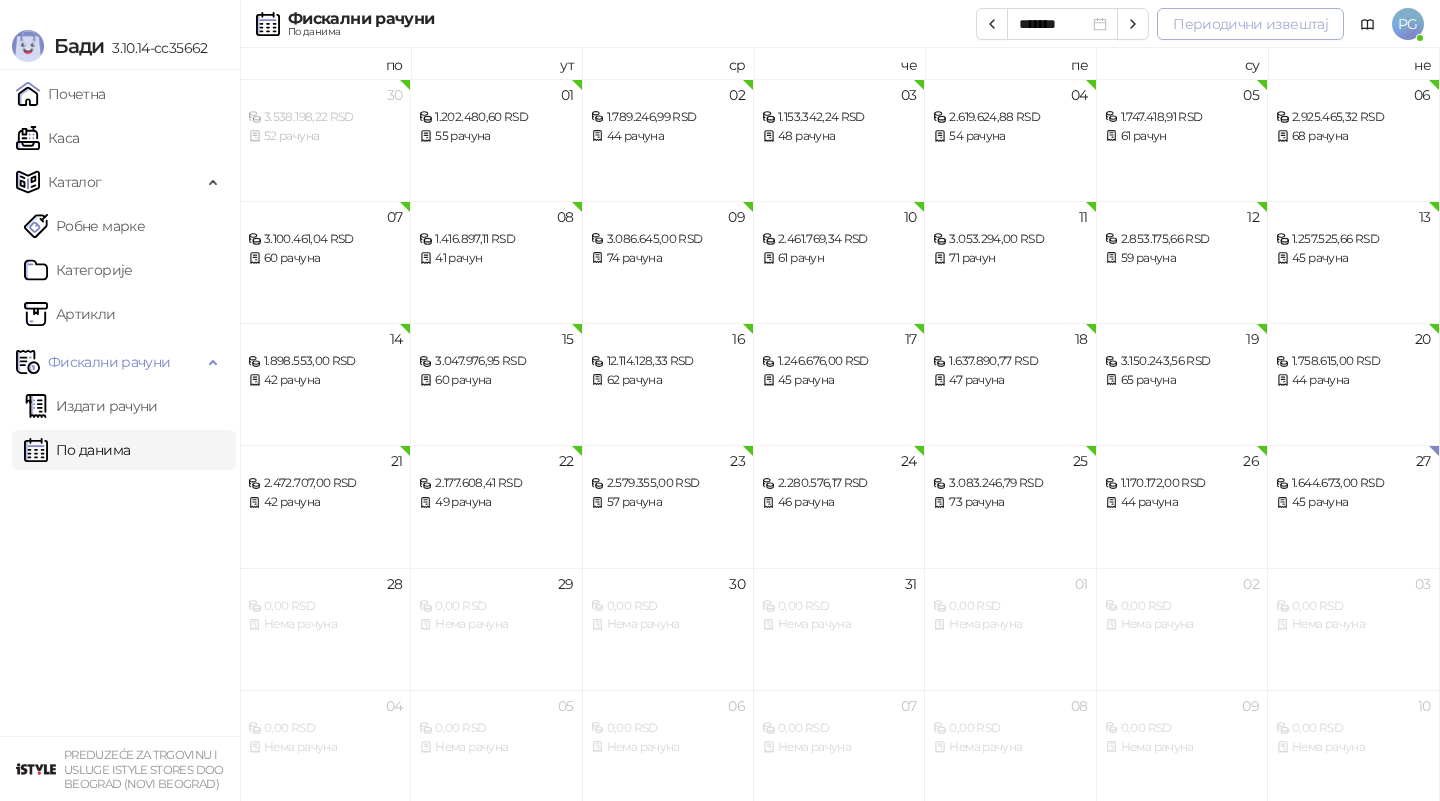 click on "Периодични извештај" at bounding box center (1250, 24) 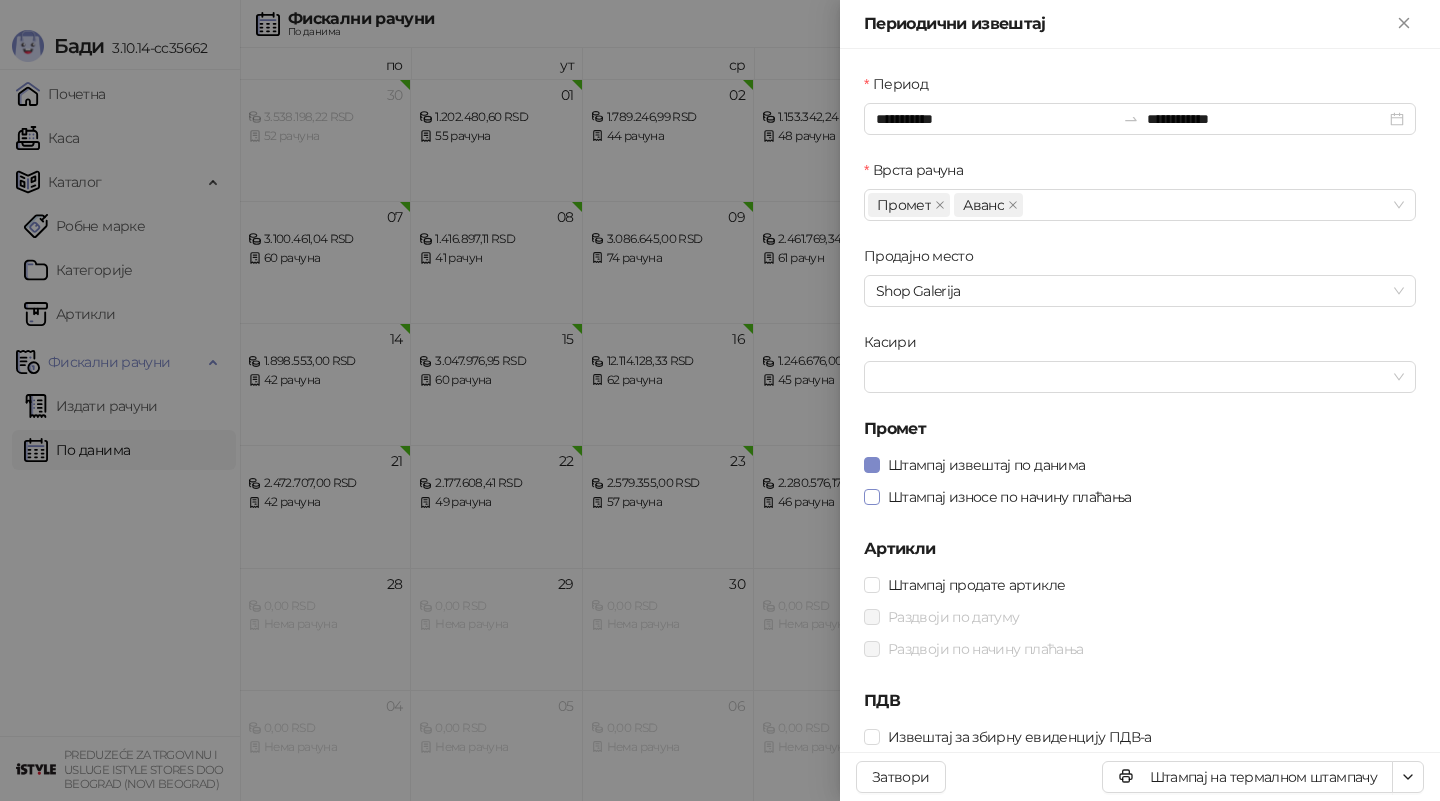 click on "Штампај износе по начину плаћања" at bounding box center [1010, 497] 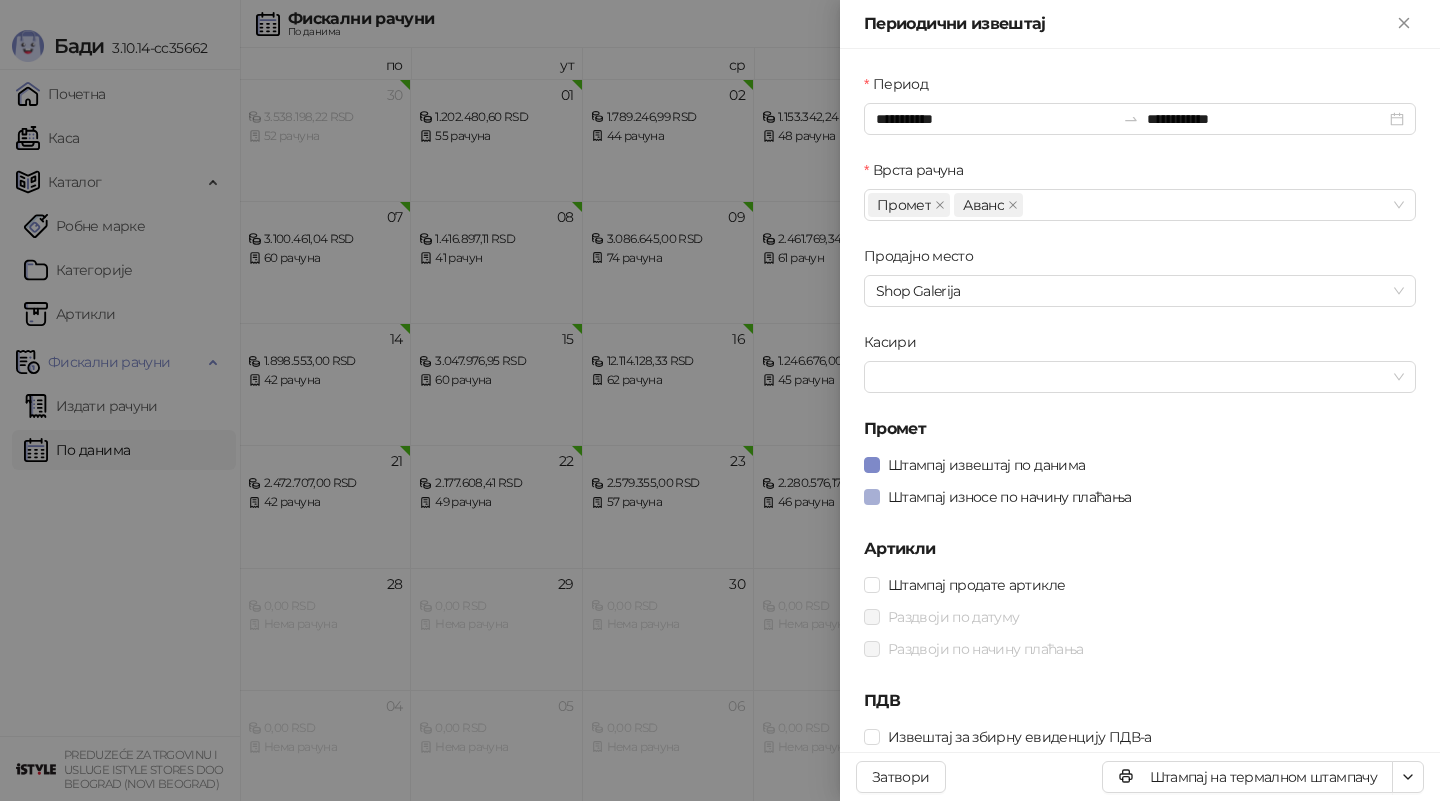 click on "Штампај износе по начину плаћања" at bounding box center [1010, 497] 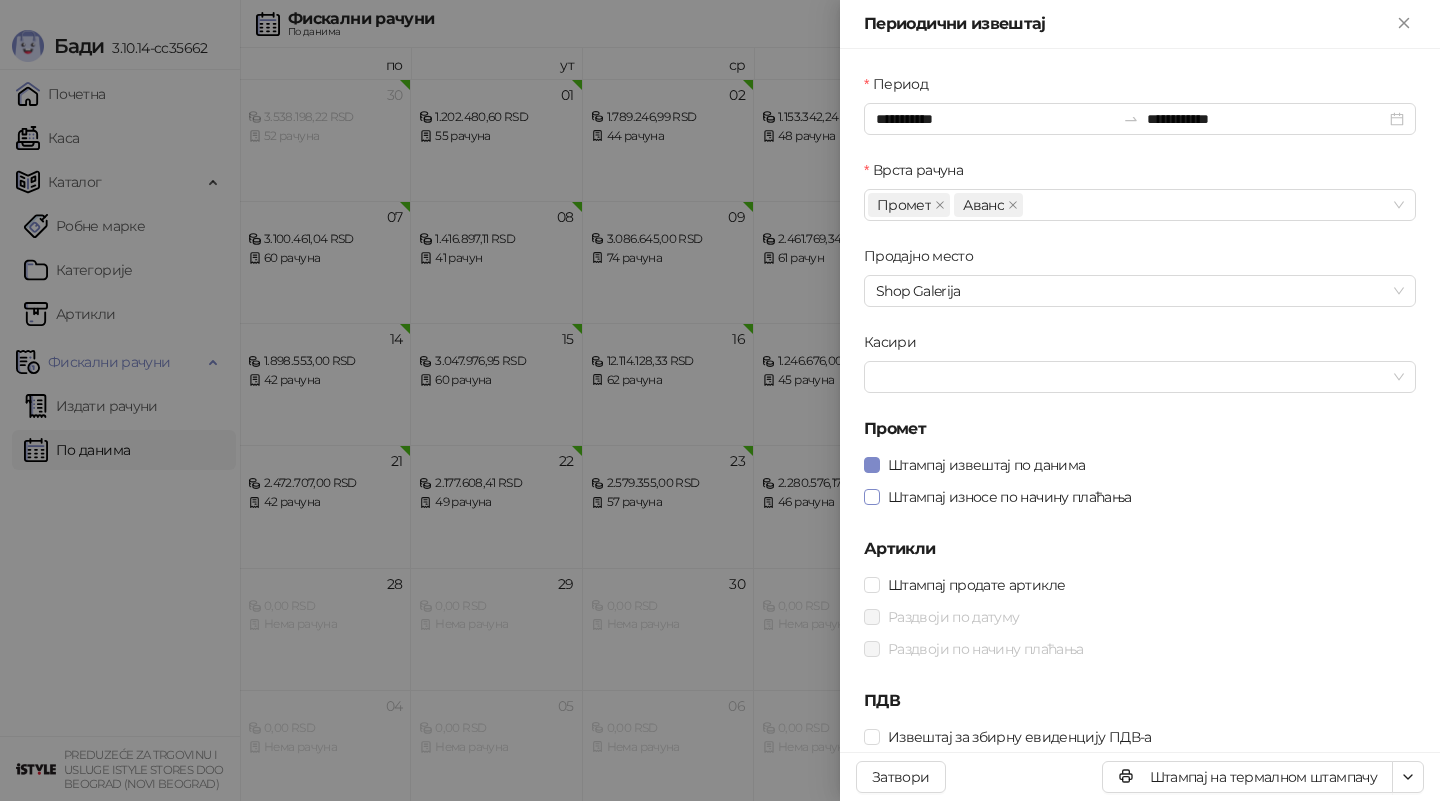 click on "Штампај износе по начину плаћања" at bounding box center (1010, 497) 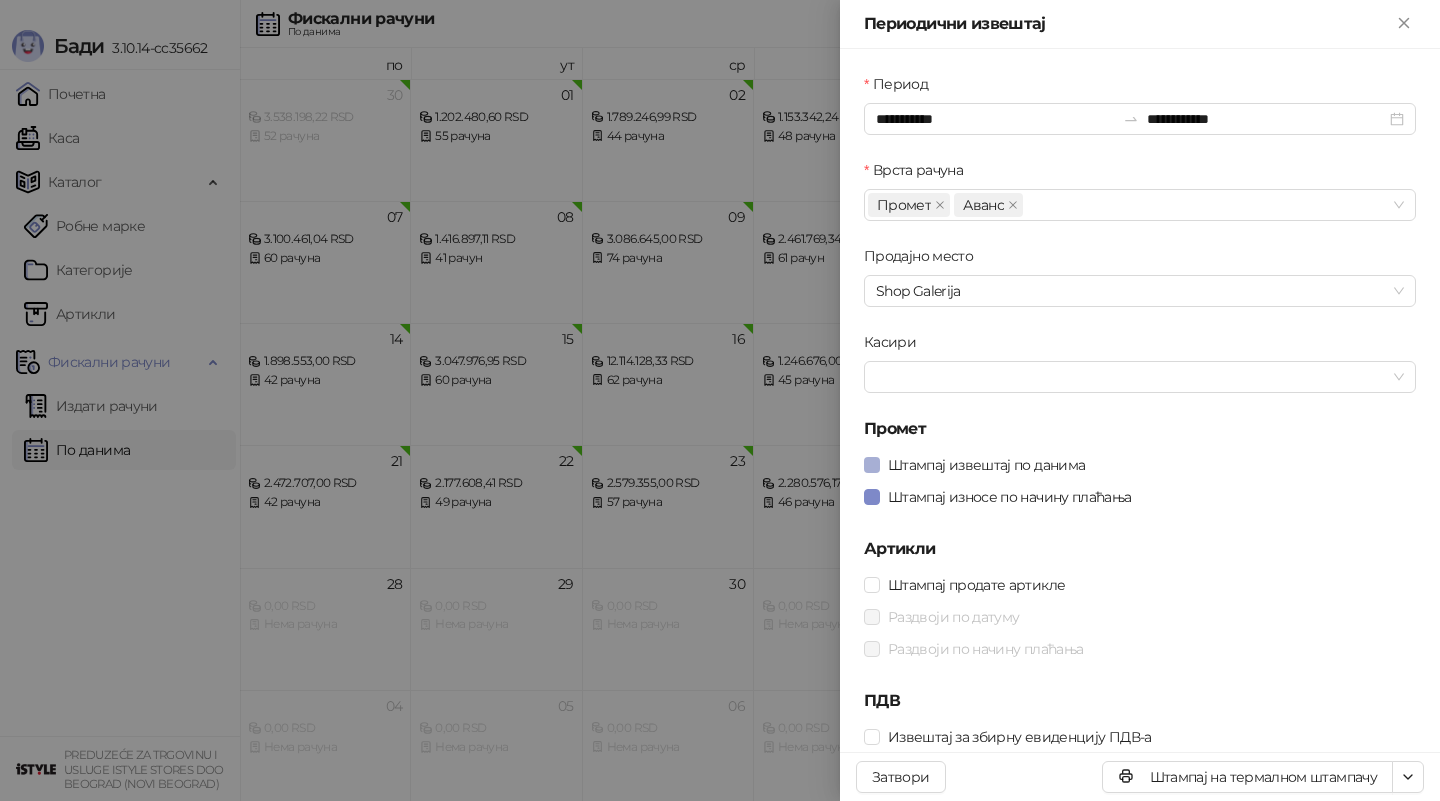 click on "Штампај извештај по данима" at bounding box center [986, 465] 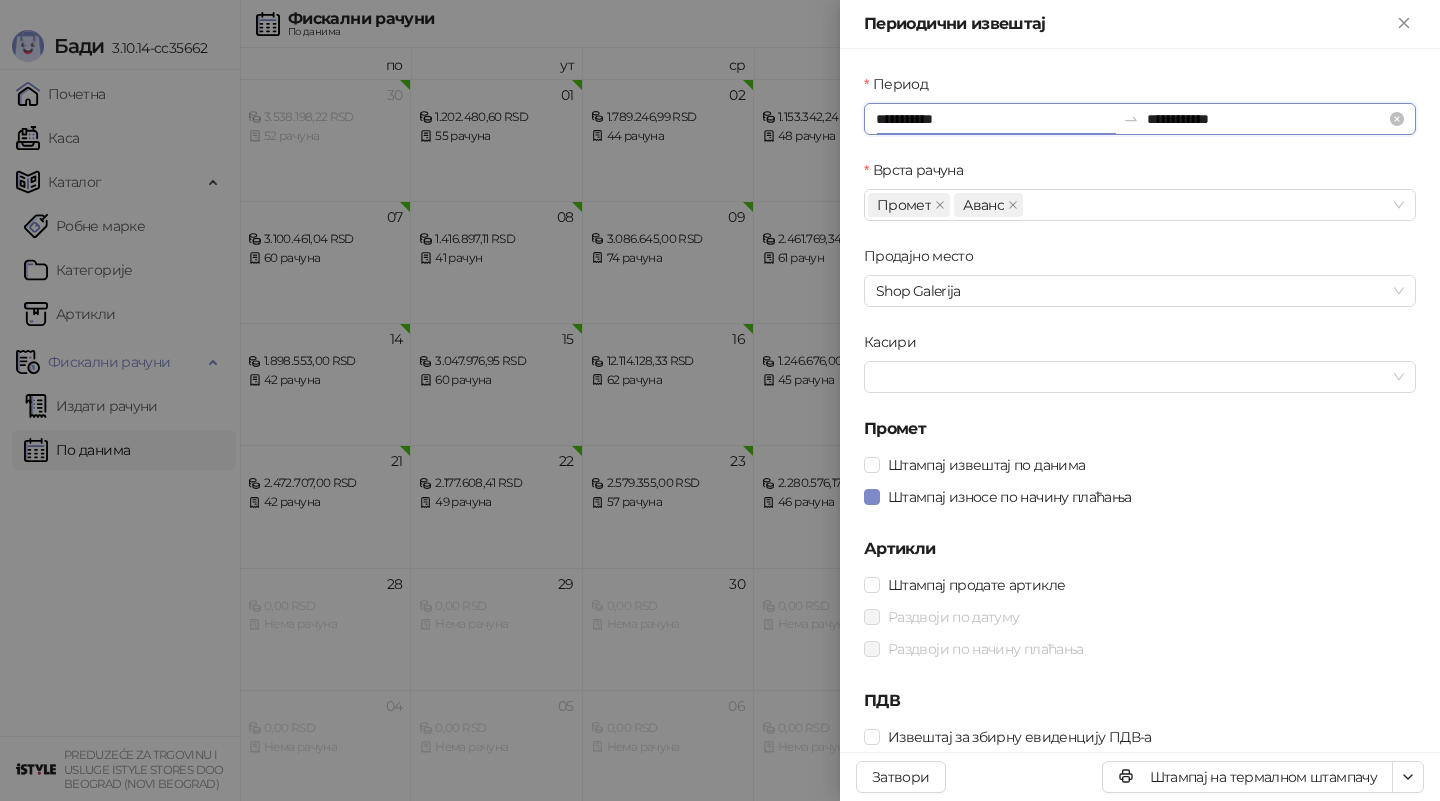click on "**********" at bounding box center (995, 119) 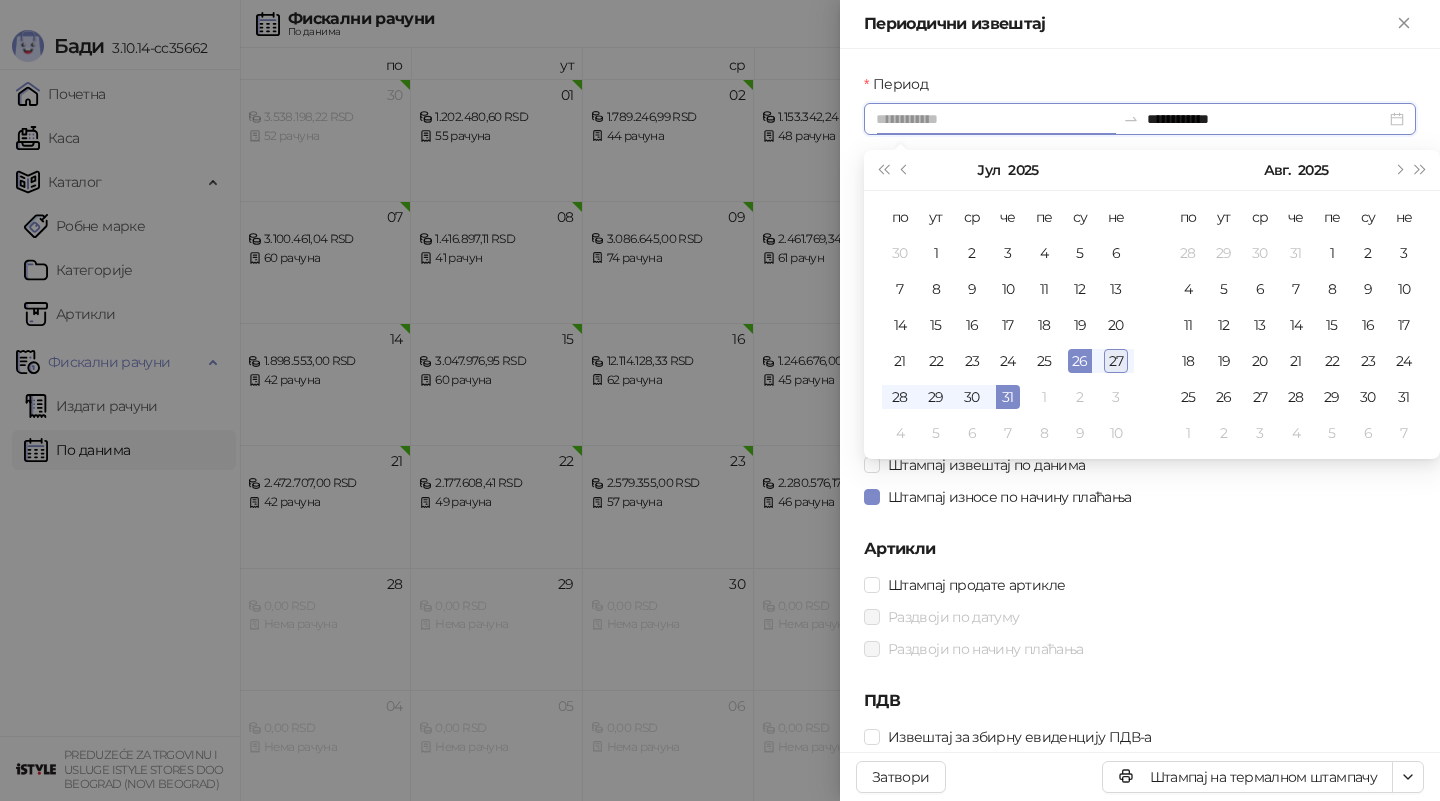 type on "**********" 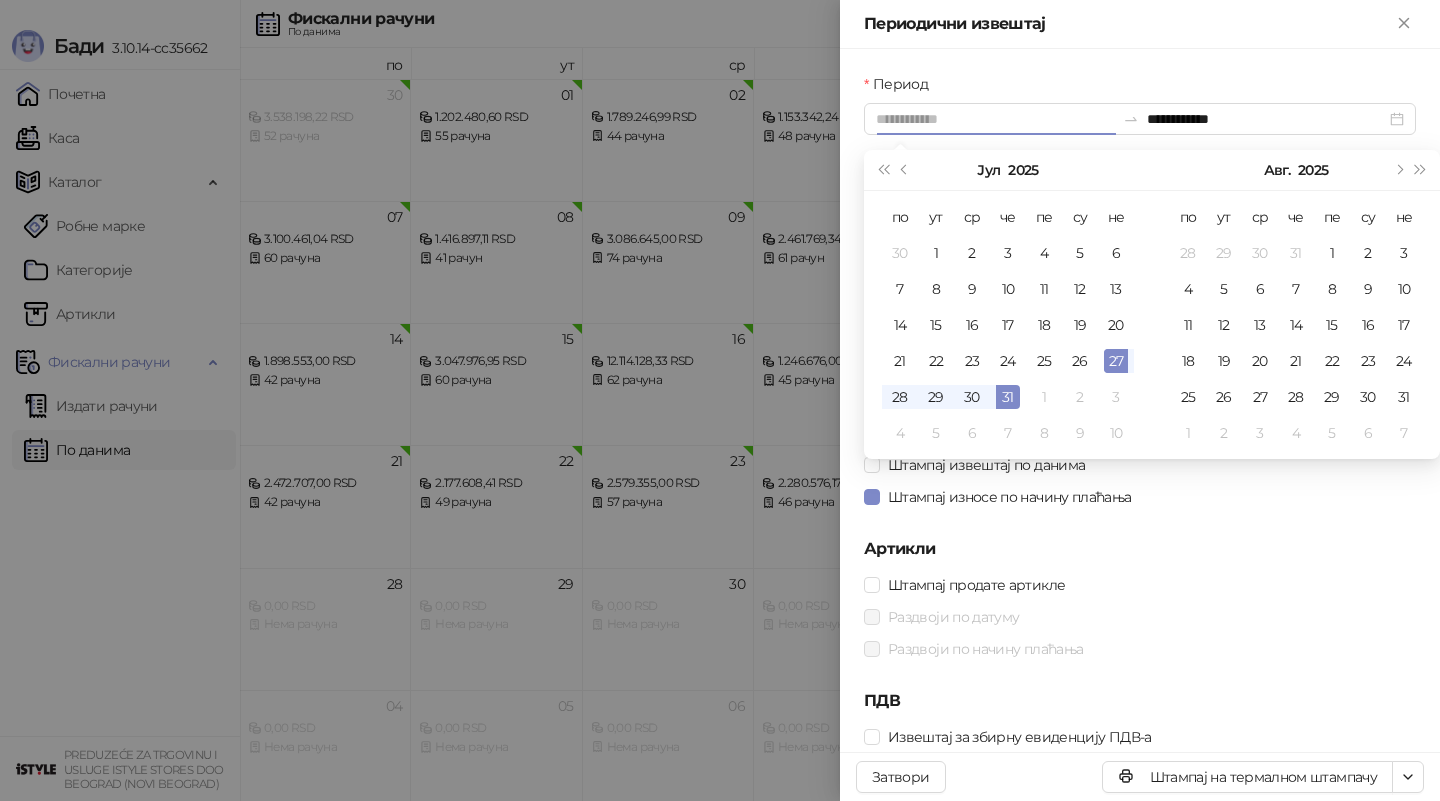 click on "27" at bounding box center [1116, 361] 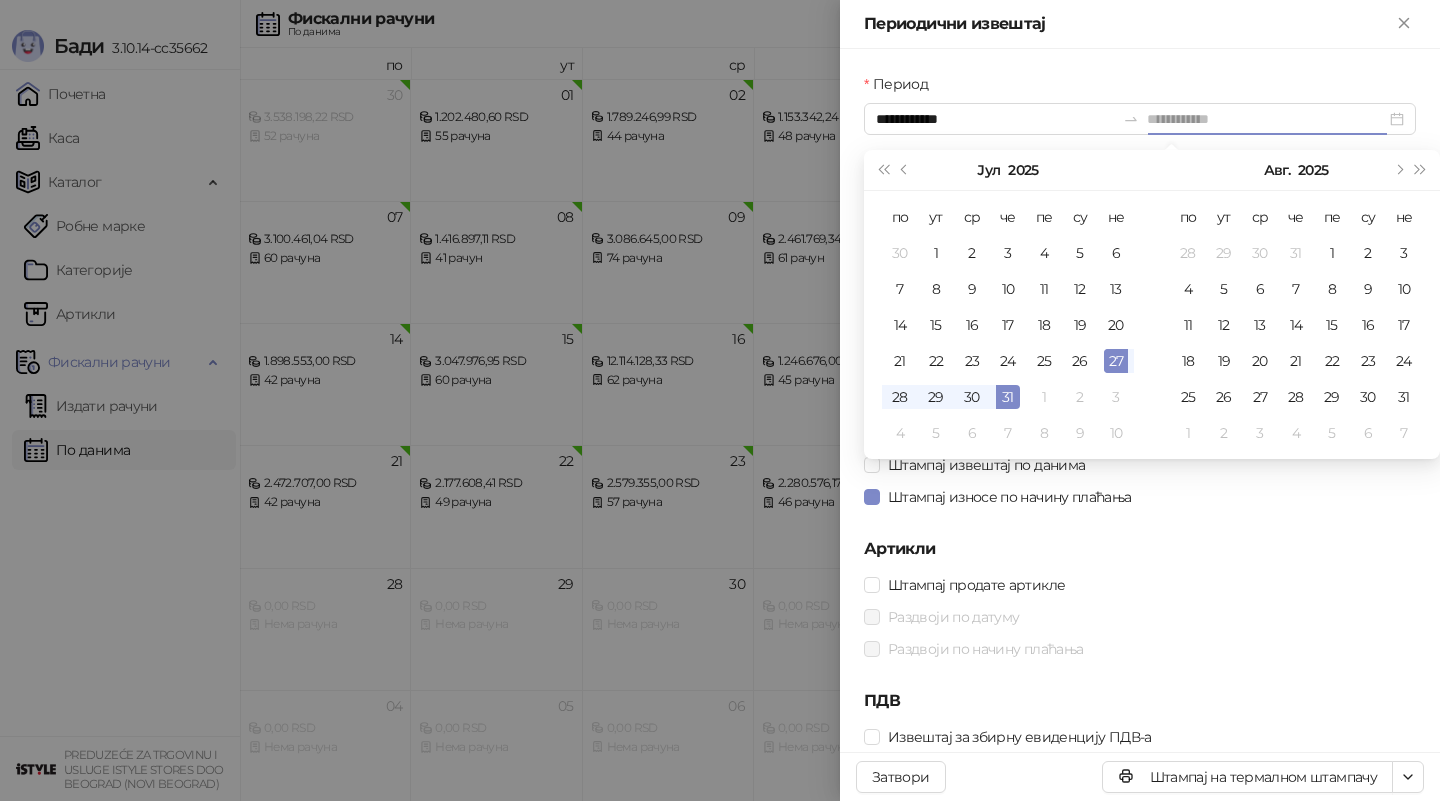 click on "27" at bounding box center (1116, 361) 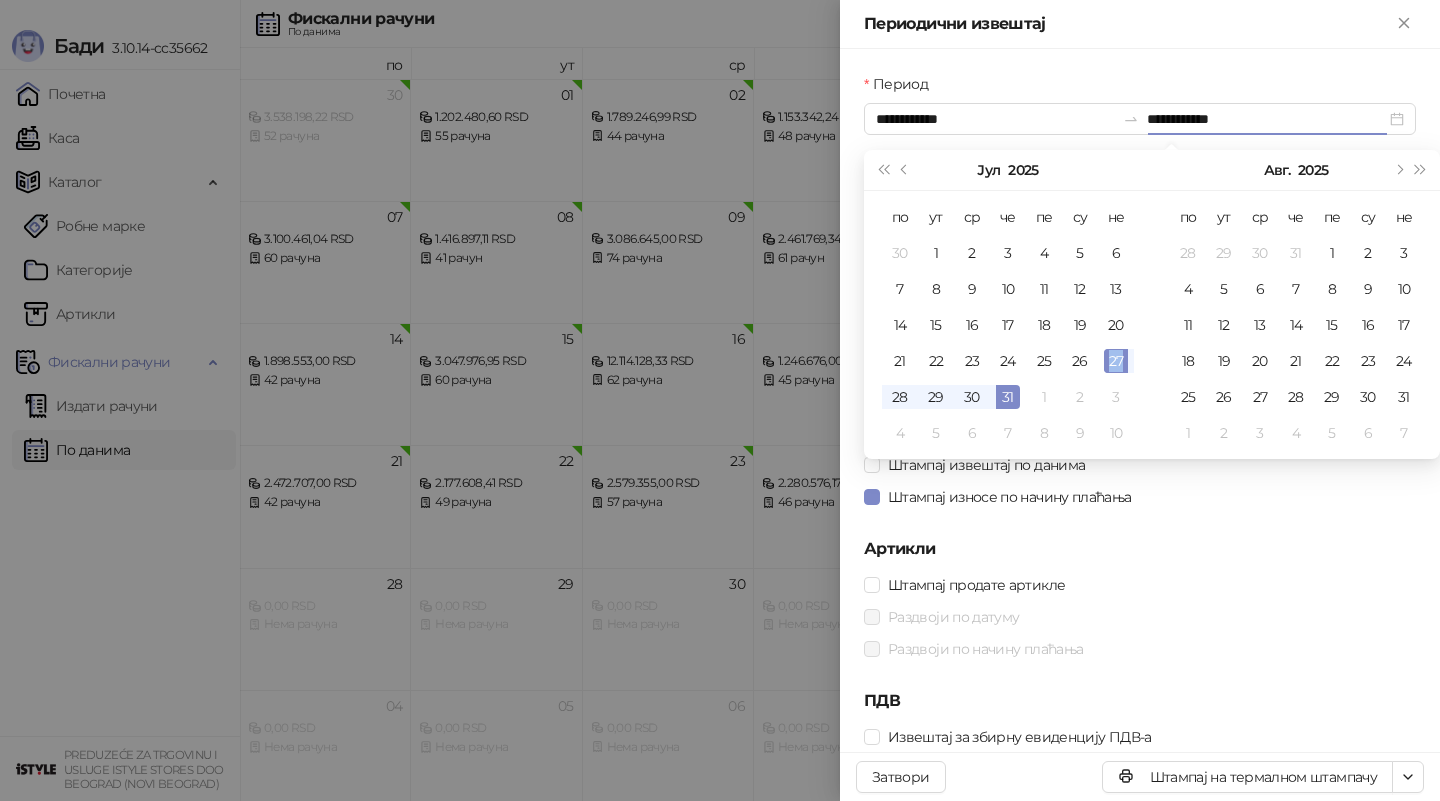 type on "**********" 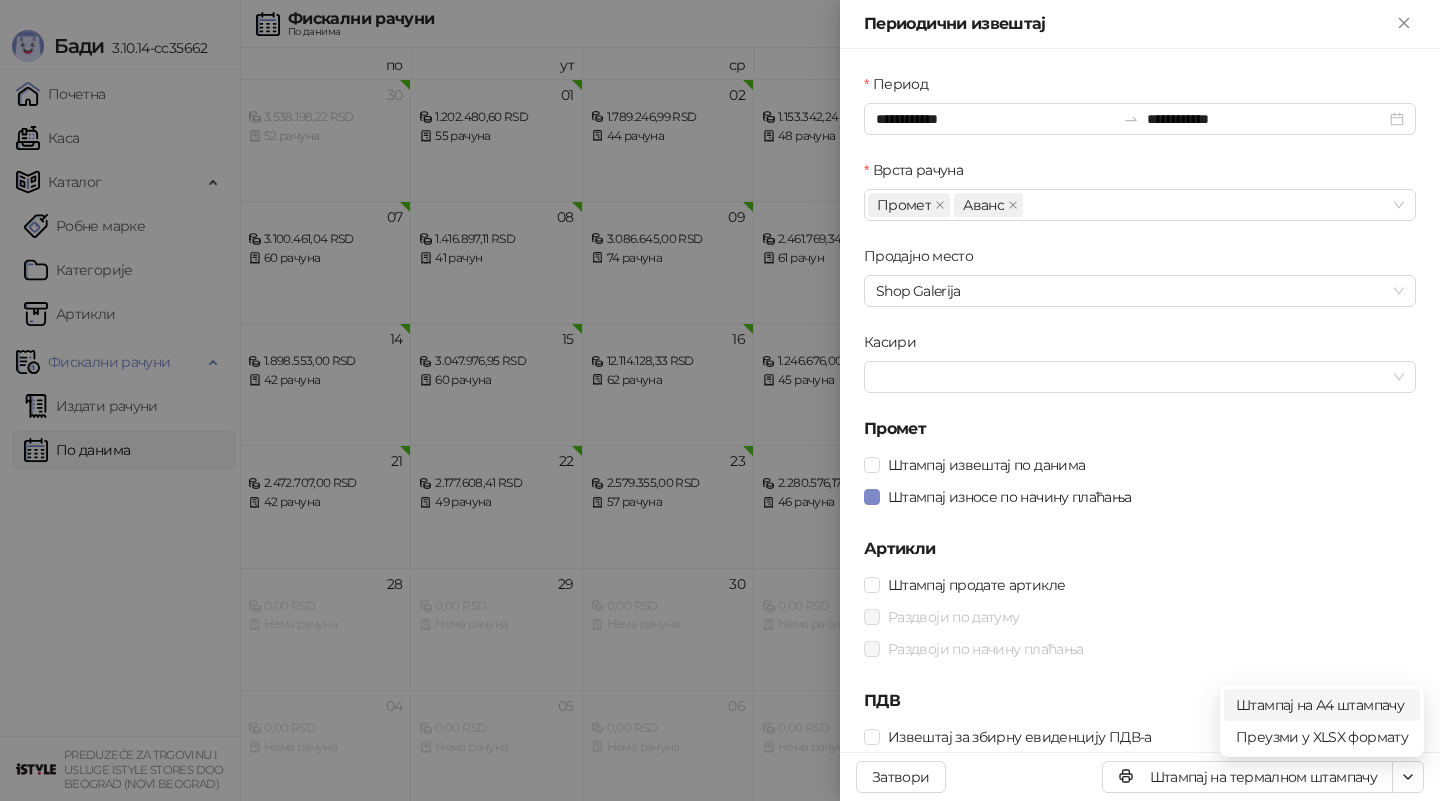 click on "Штампај на А4 штампачу" at bounding box center (1322, 705) 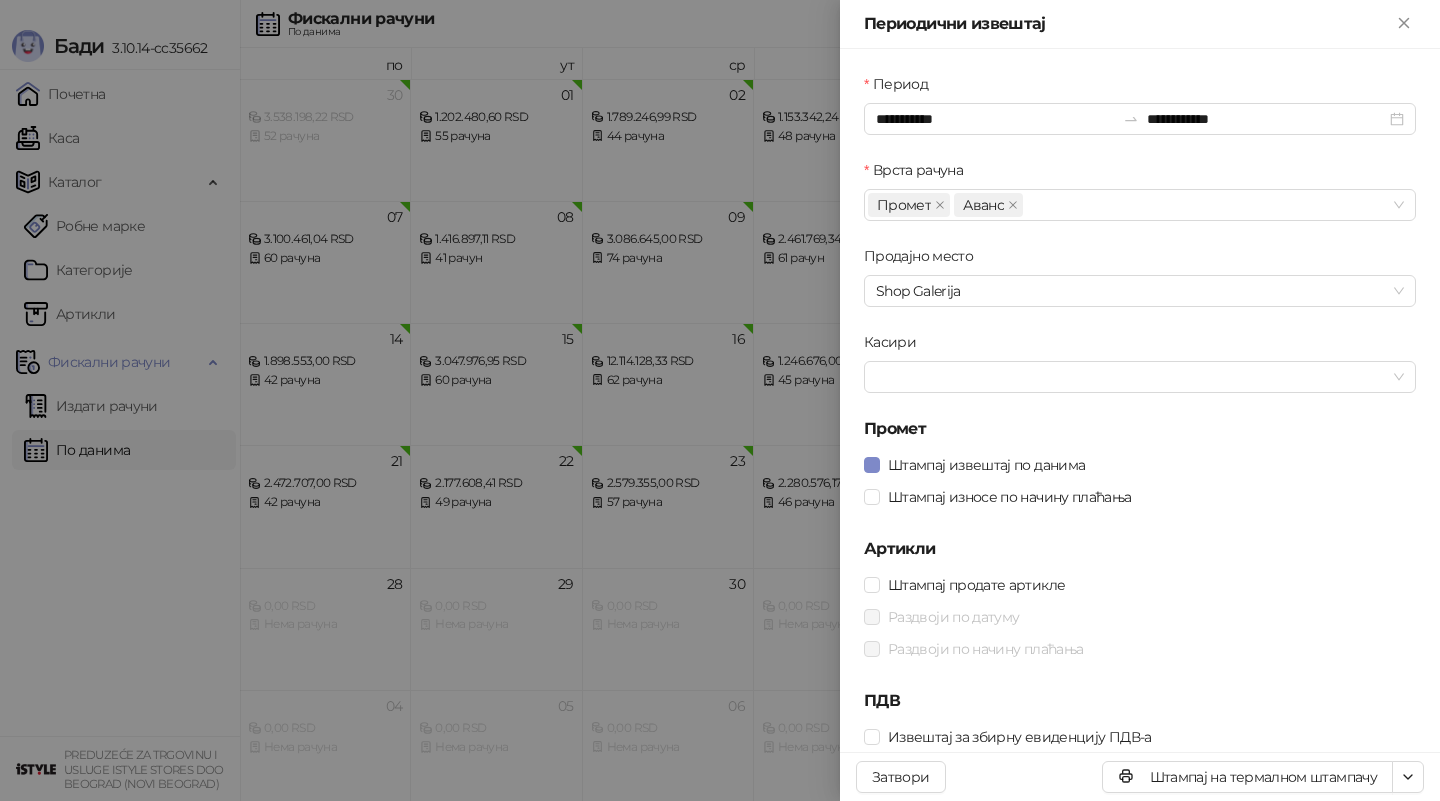 click at bounding box center [720, 400] 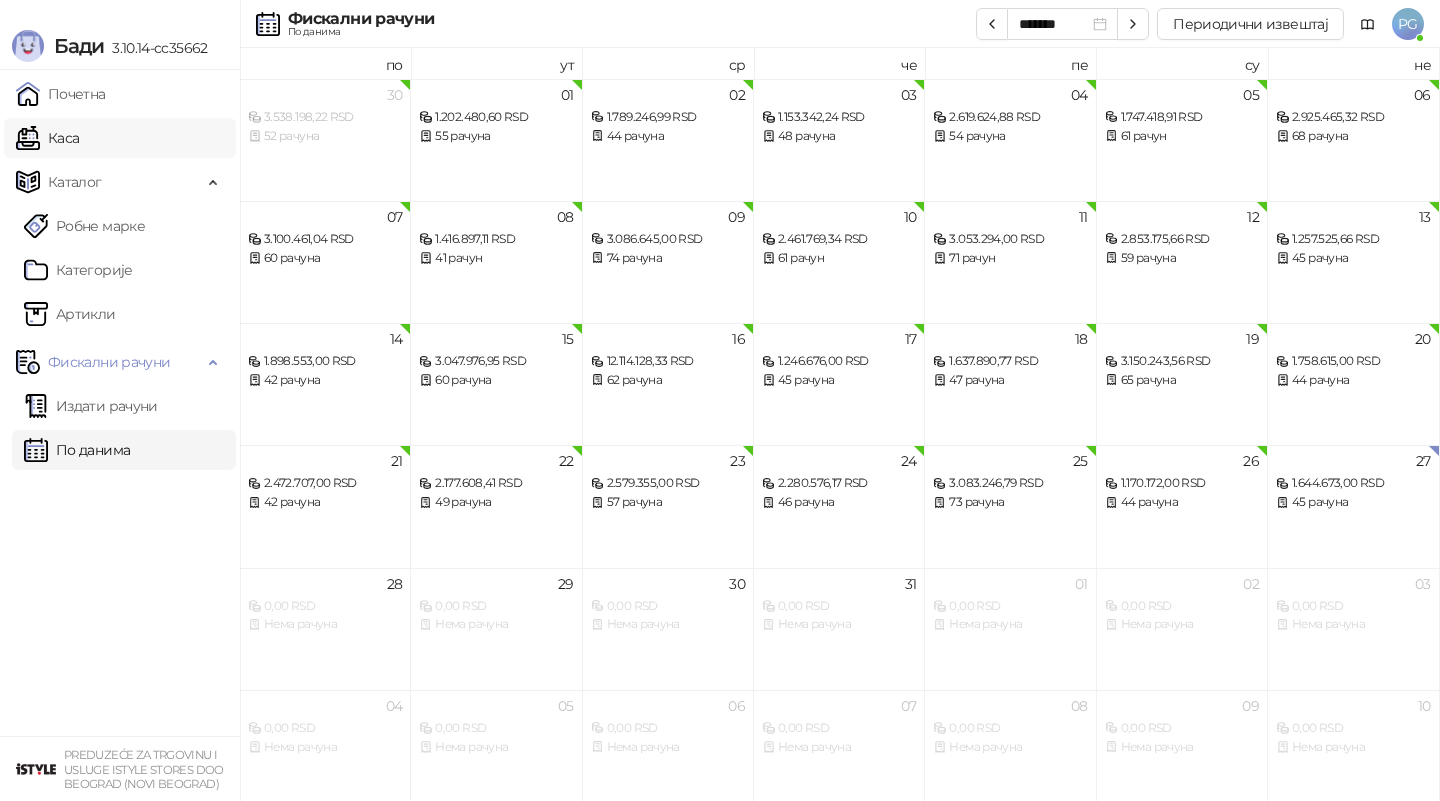 click on "Каса" at bounding box center (47, 138) 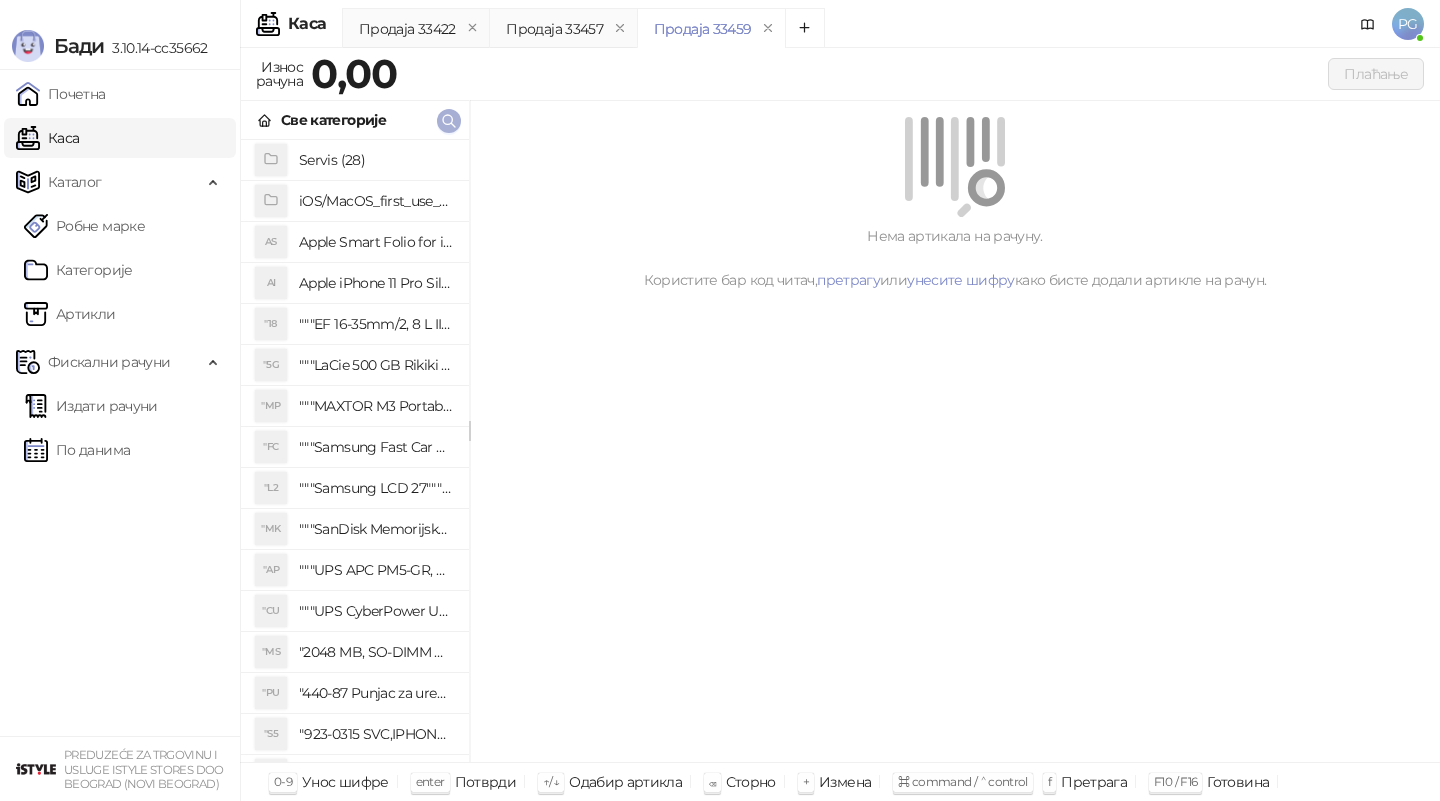 click 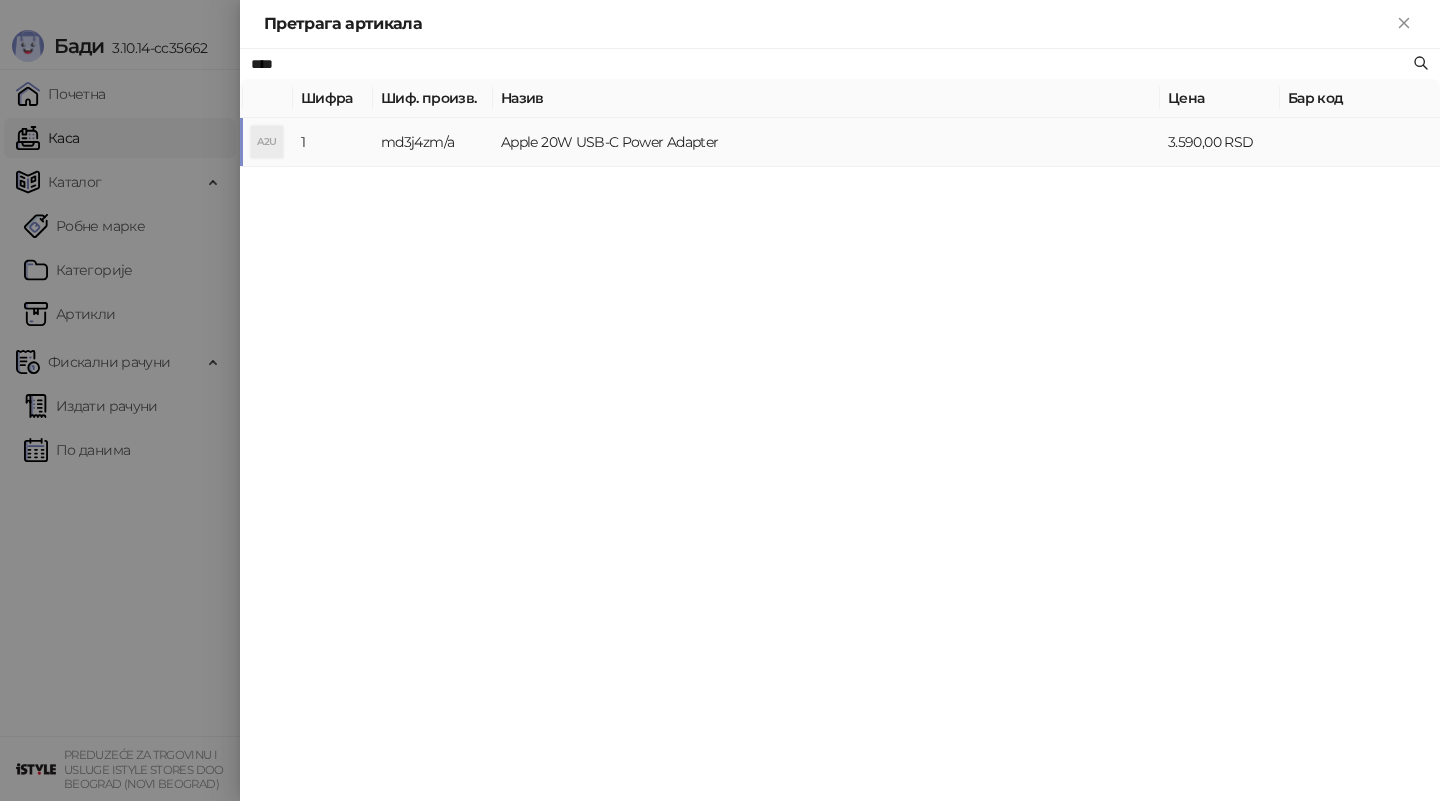 click on "Apple 20W USB-C Power Adapter" at bounding box center (826, 142) 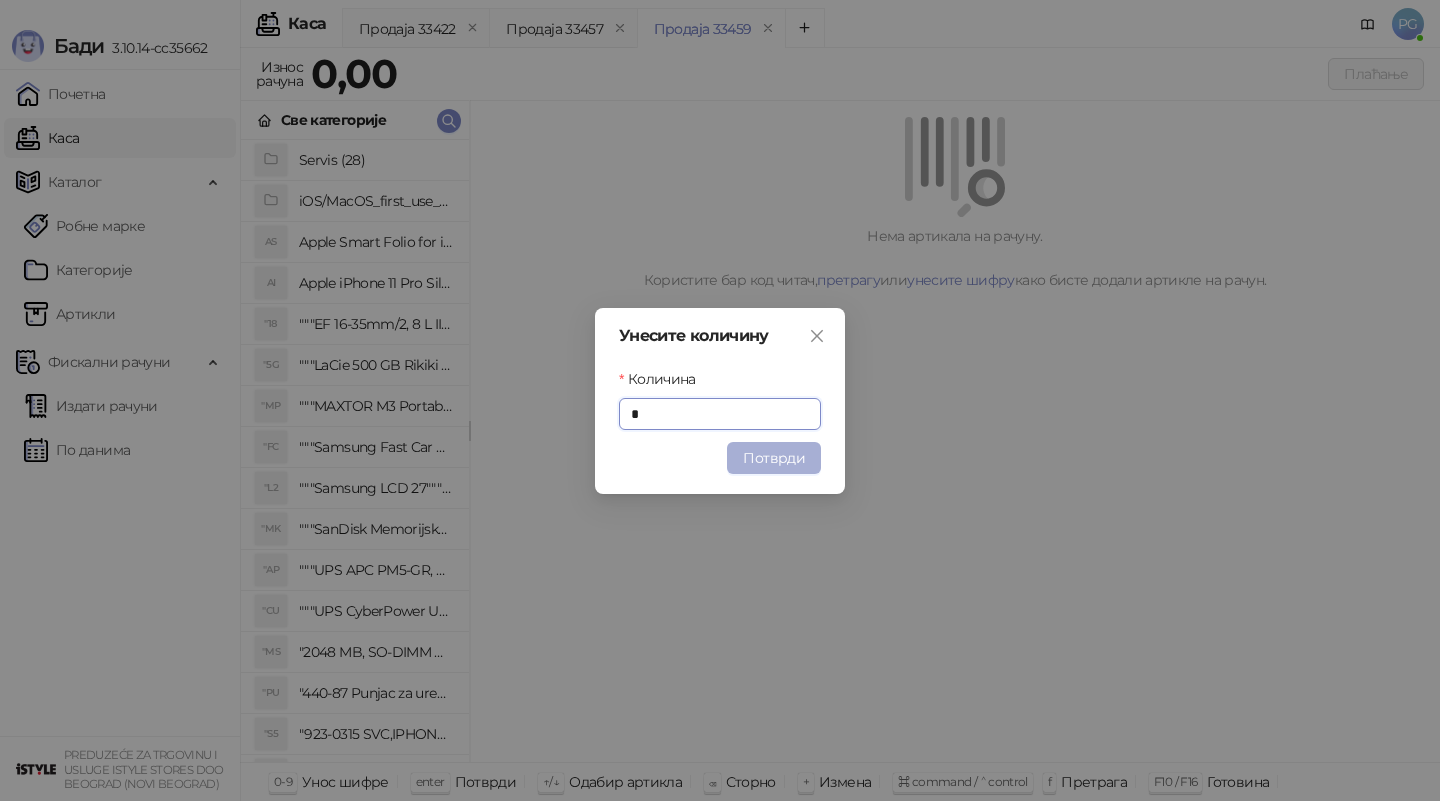 click on "Потврди" at bounding box center [774, 458] 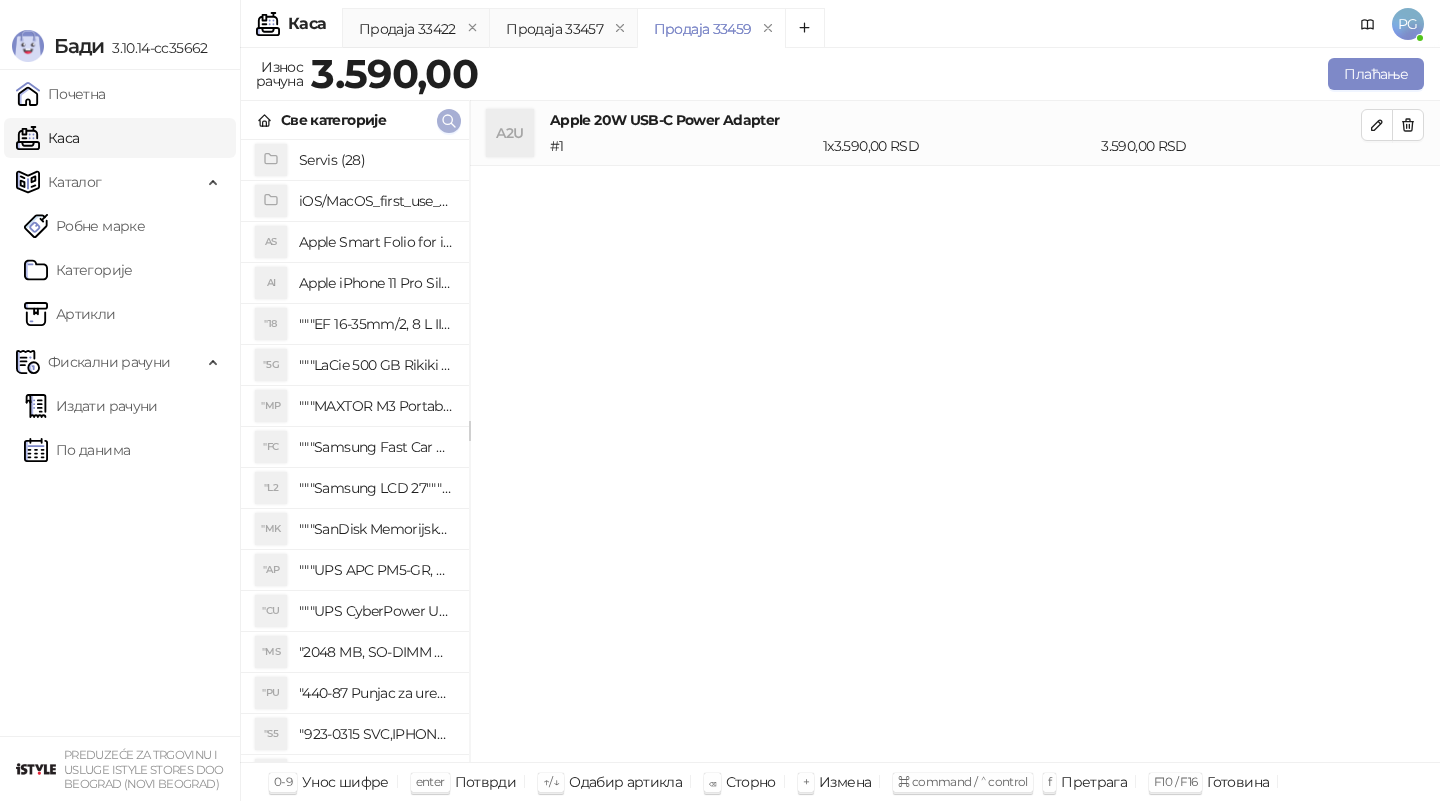 click 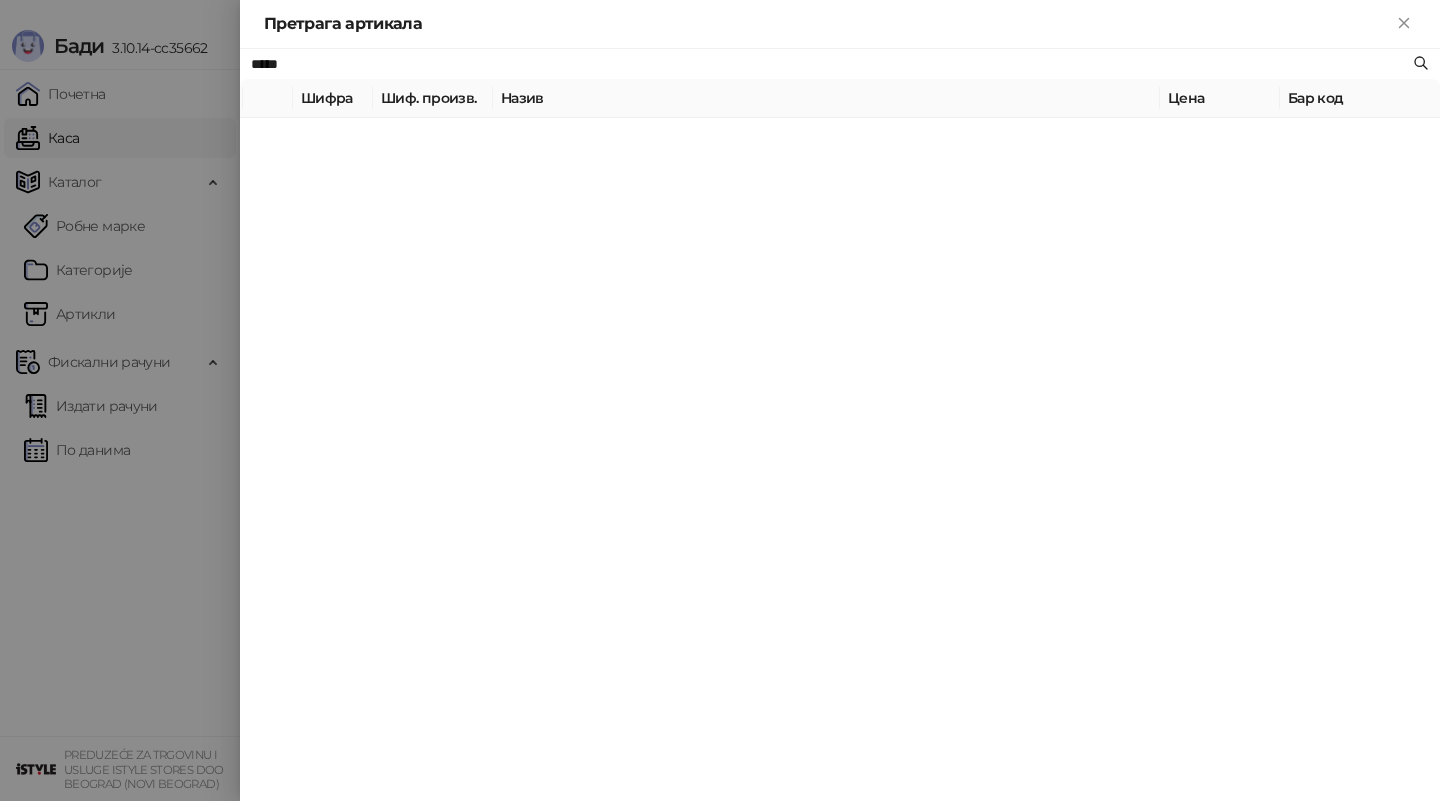type on "*****" 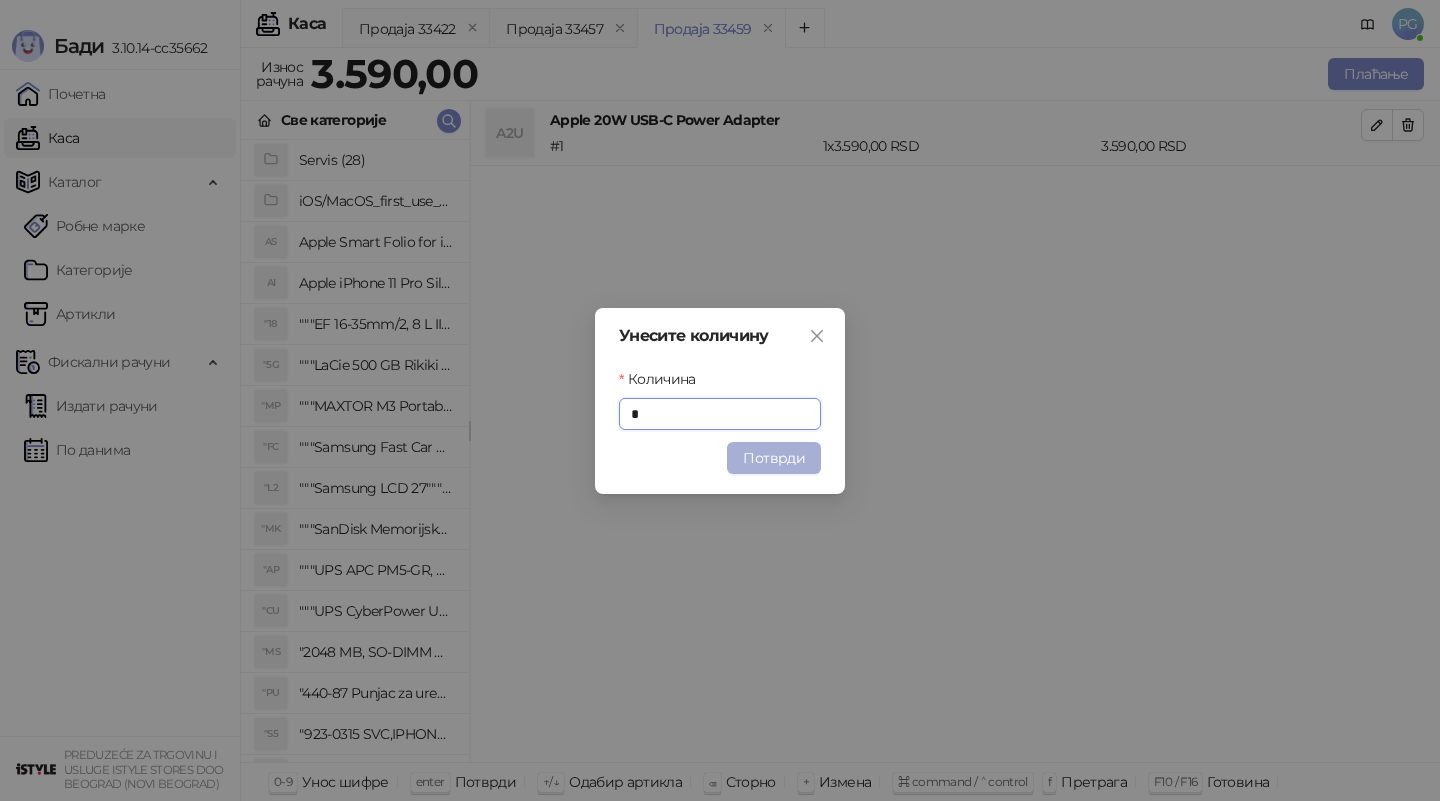 click on "Потврди" at bounding box center [774, 458] 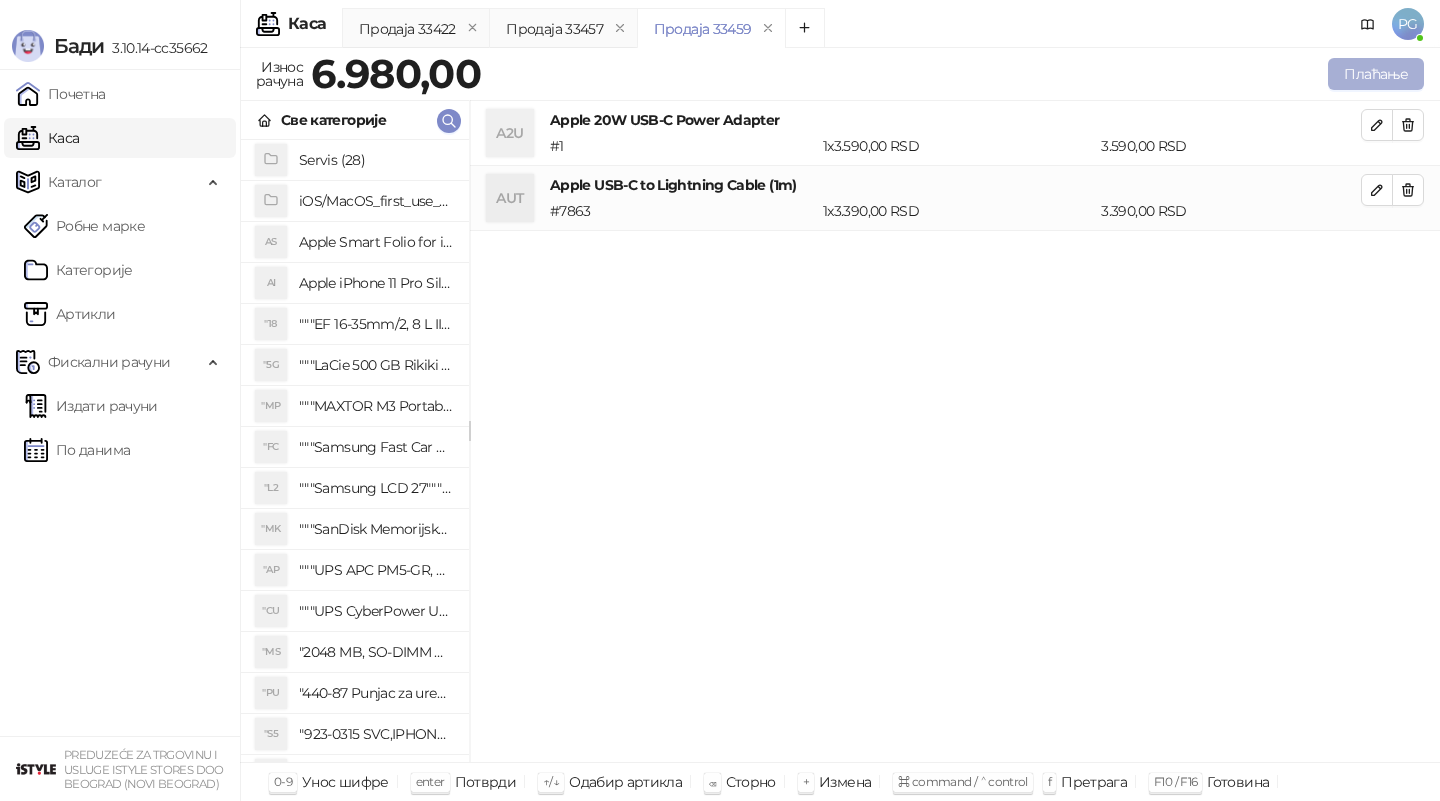 click on "Плаћање" at bounding box center [1376, 74] 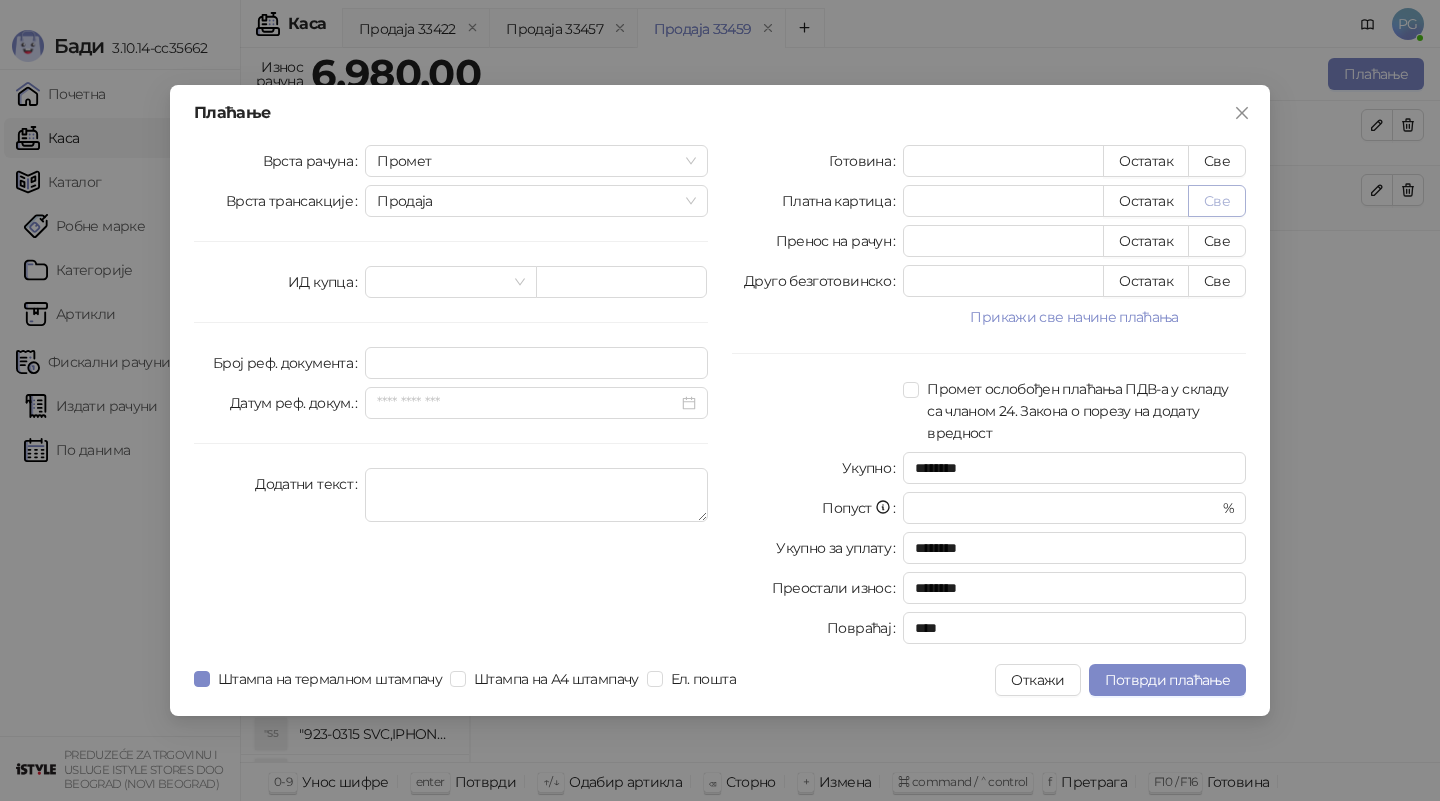 click on "Све" at bounding box center (1217, 201) 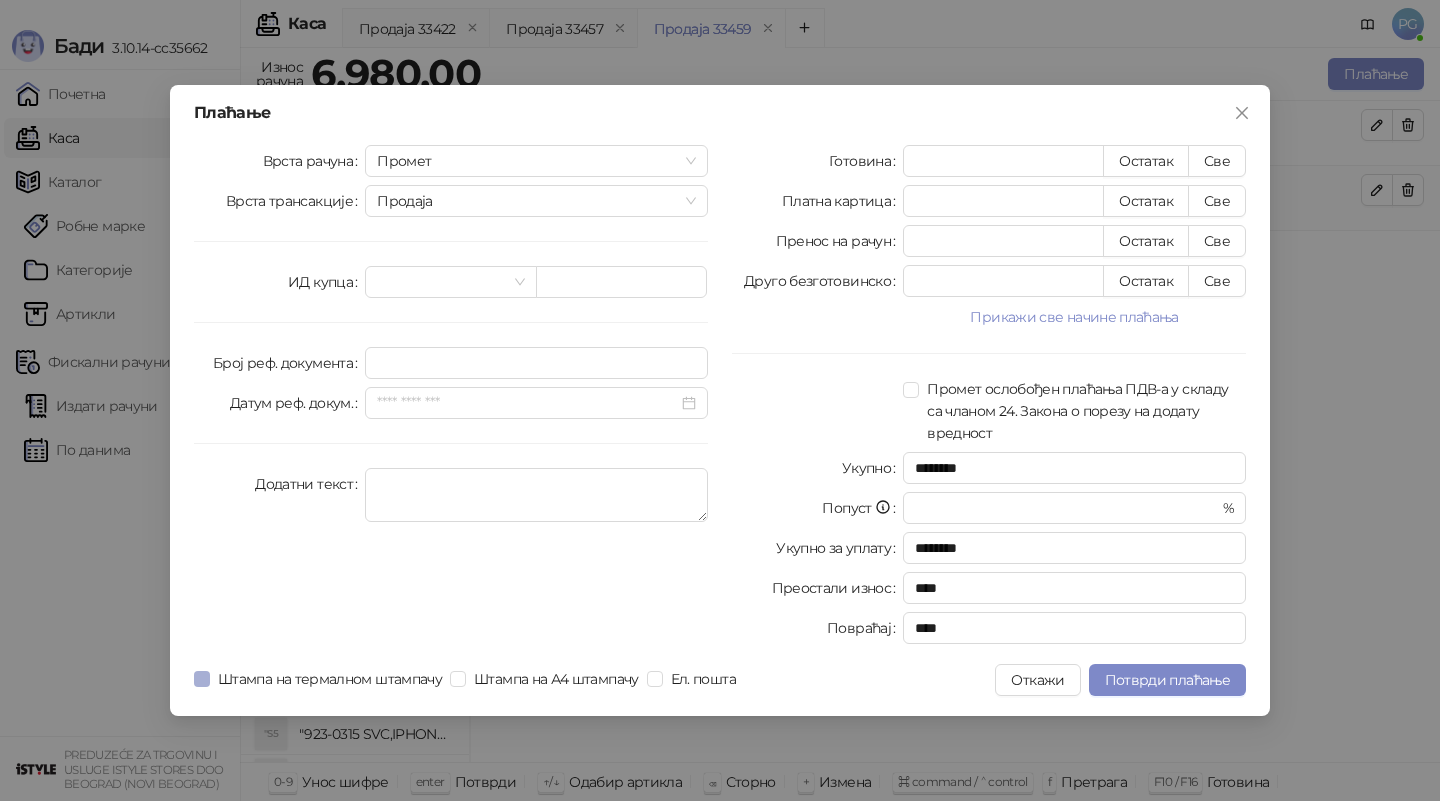 click on "Штампа на термалном штампачу" at bounding box center [330, 679] 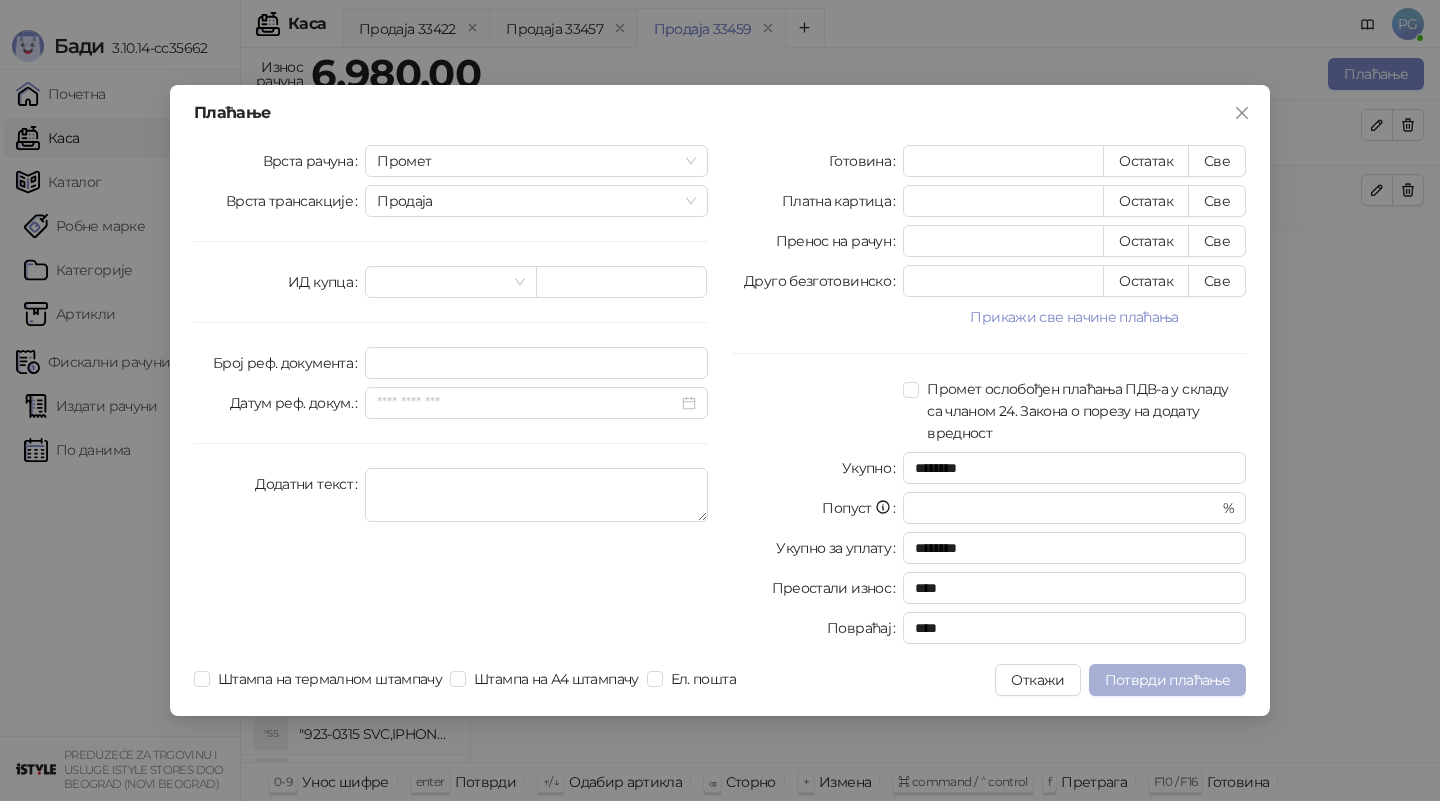 click on "Потврди плаћање" at bounding box center (1167, 680) 